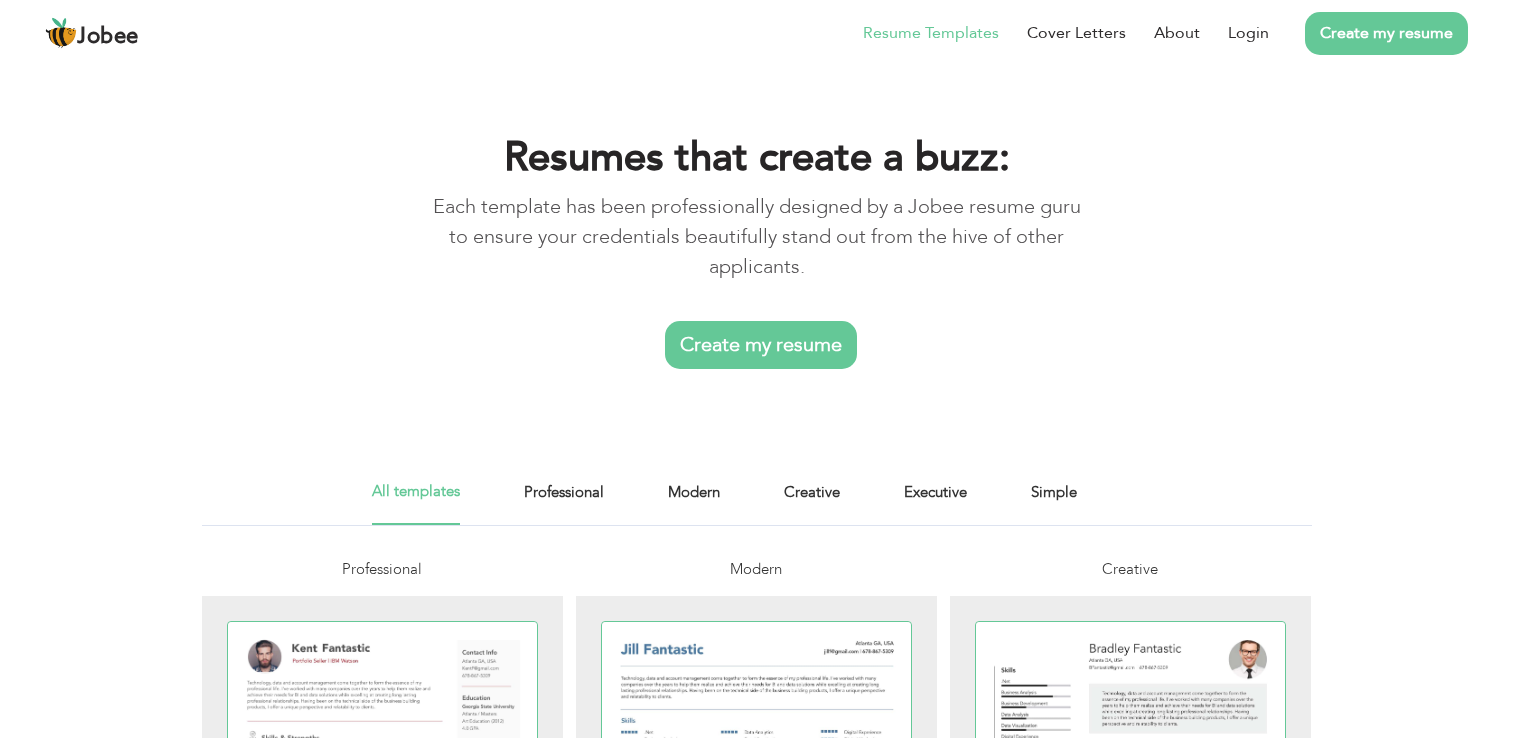 scroll, scrollTop: 0, scrollLeft: 0, axis: both 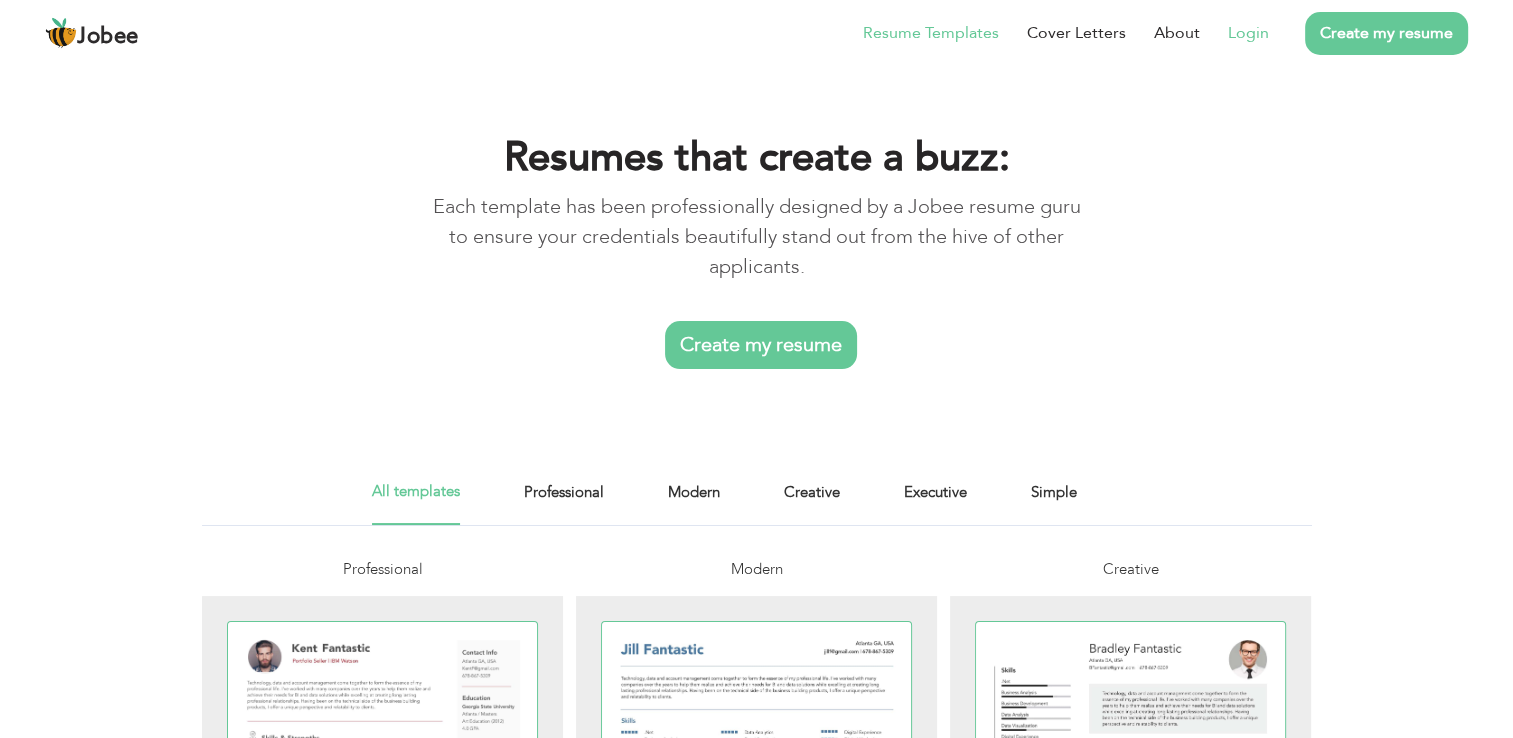 click on "Login" at bounding box center [1248, 33] 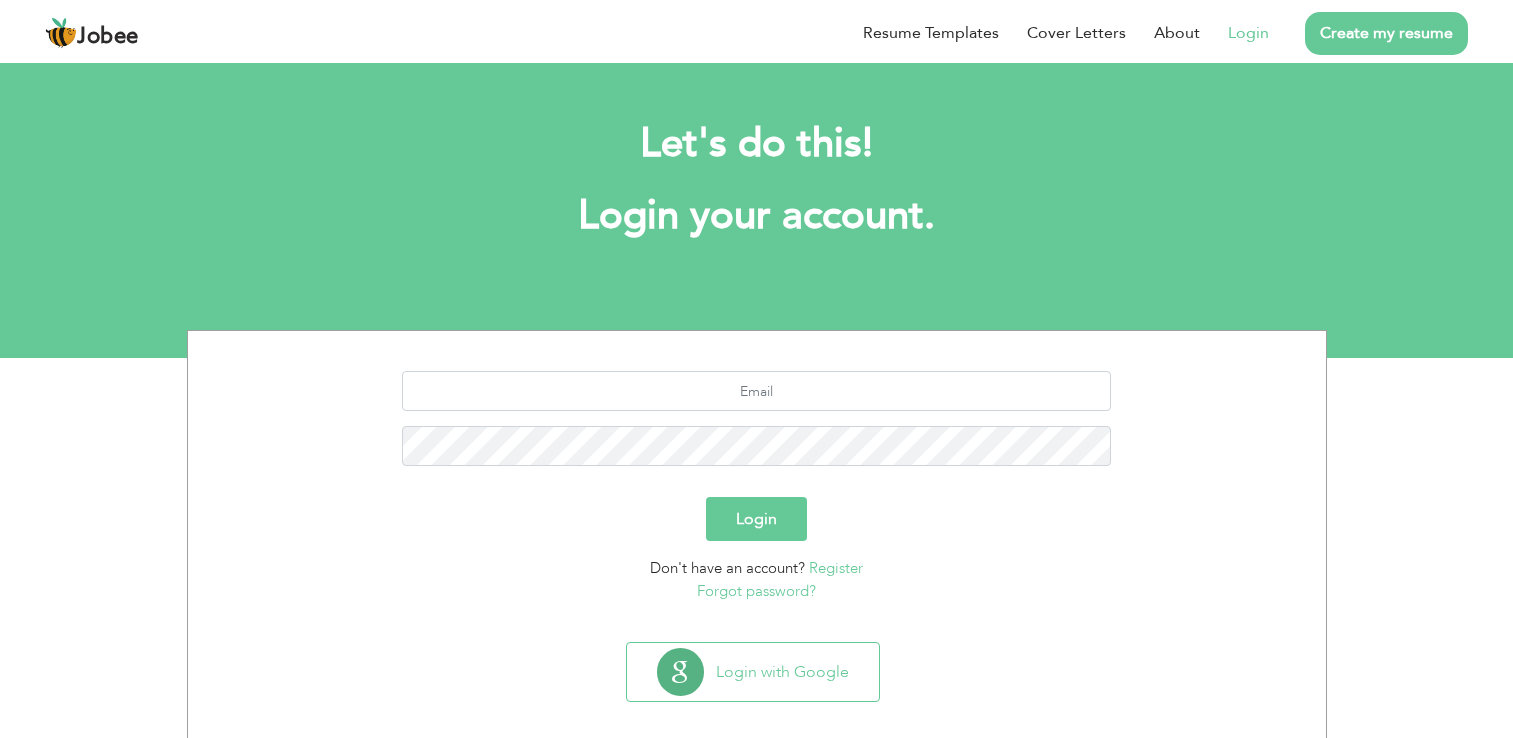 scroll, scrollTop: 0, scrollLeft: 0, axis: both 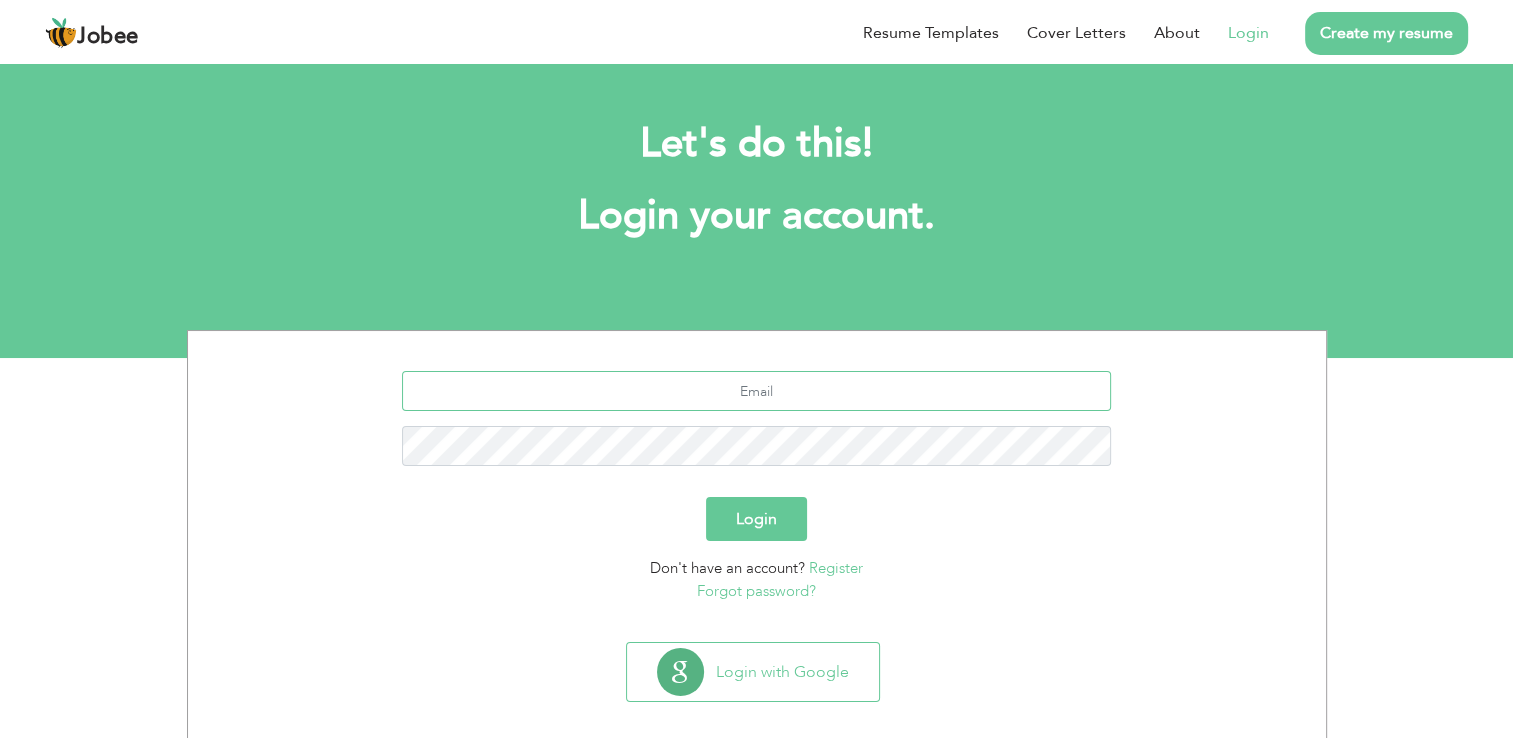 click at bounding box center (756, 391) 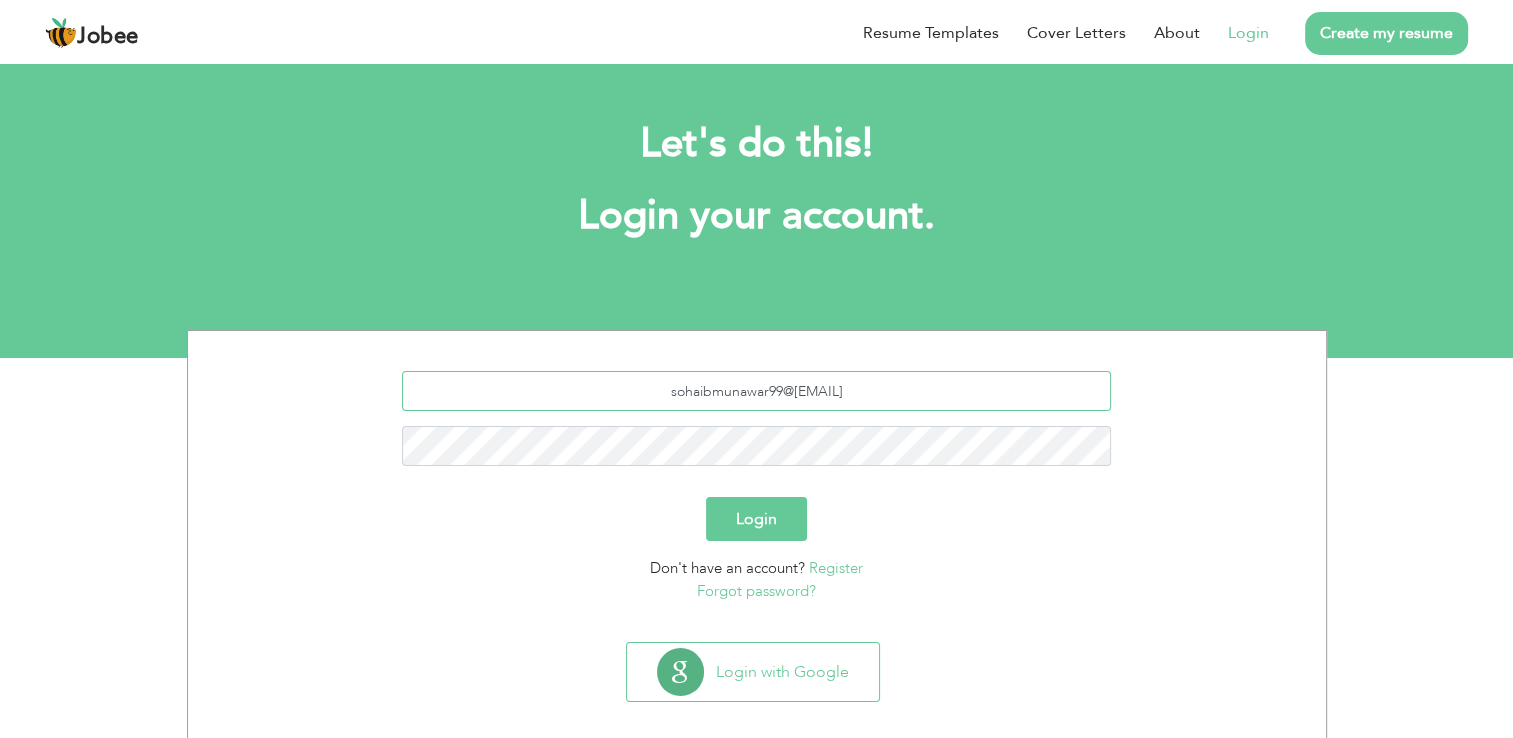 type on "sohaibmunawar99@gmail.com" 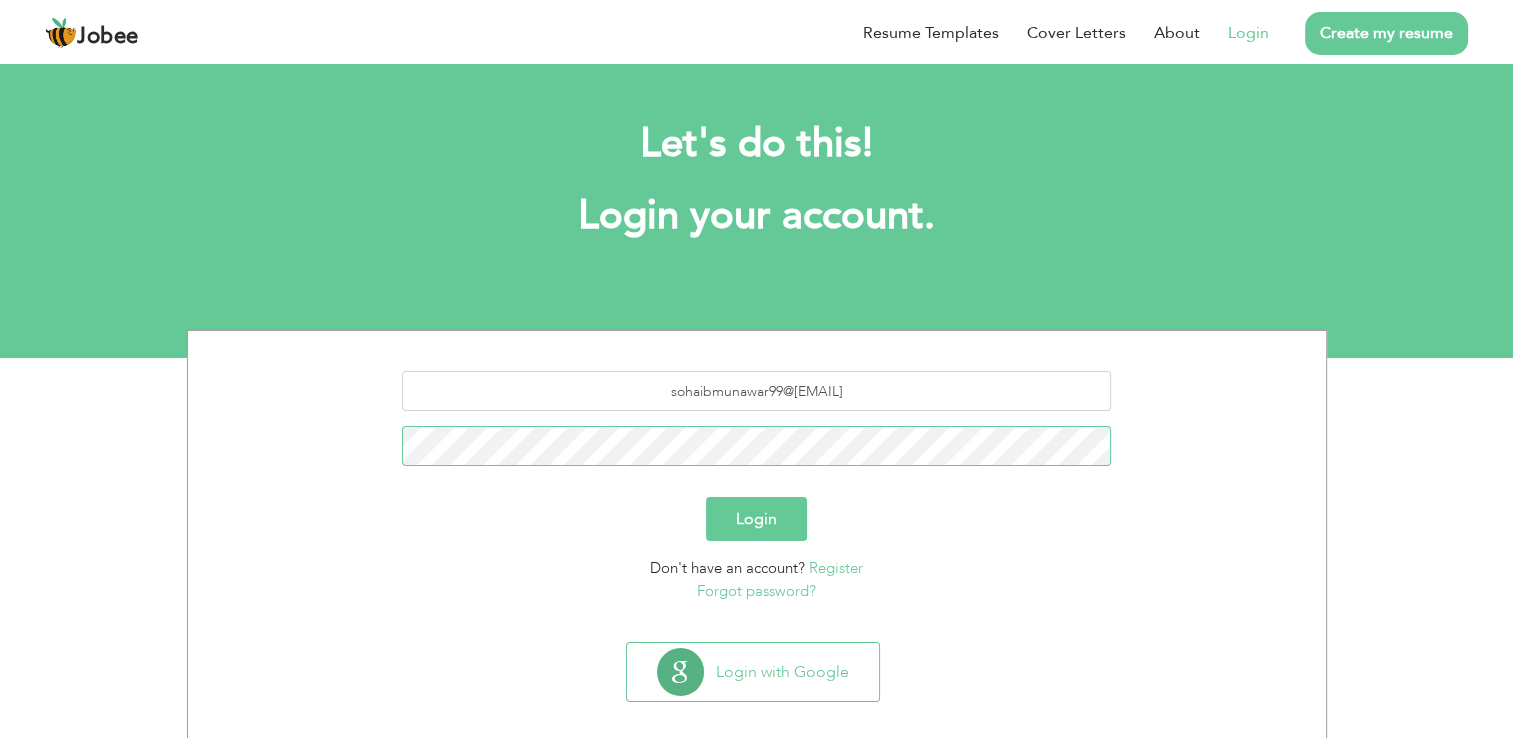 click on "Login" at bounding box center (756, 519) 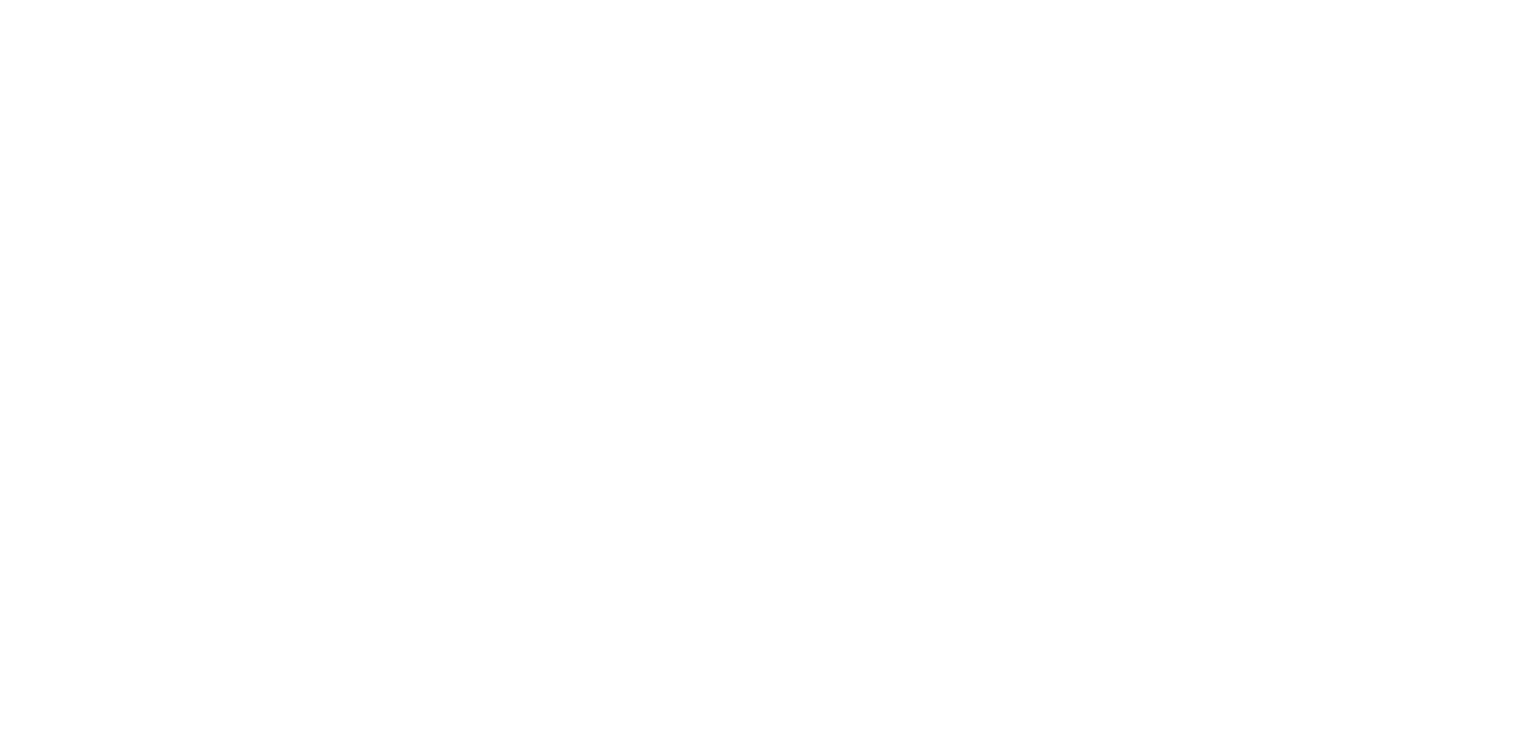 scroll, scrollTop: 0, scrollLeft: 0, axis: both 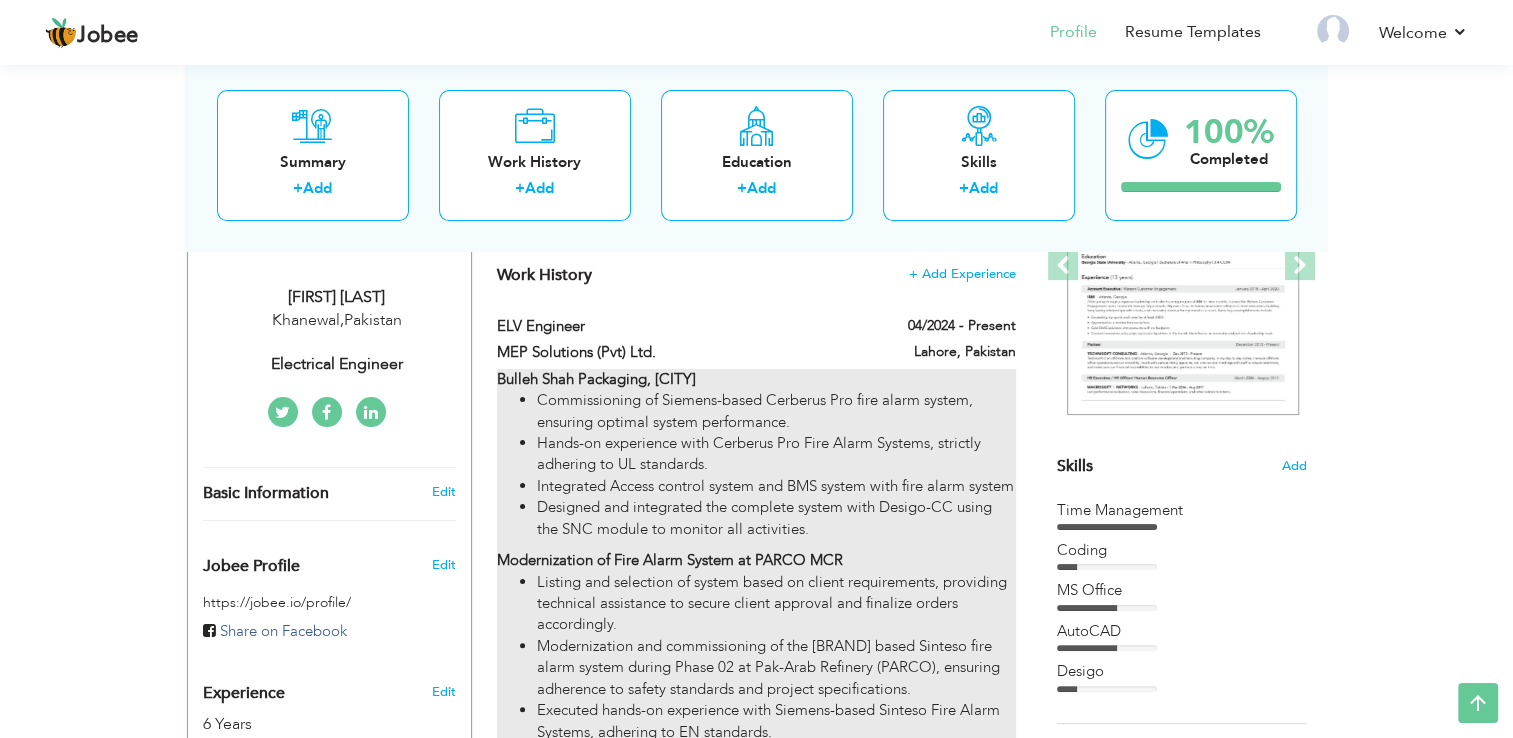 click on "Integrated Access control system and BMS system with fire alarm system" at bounding box center [776, 486] 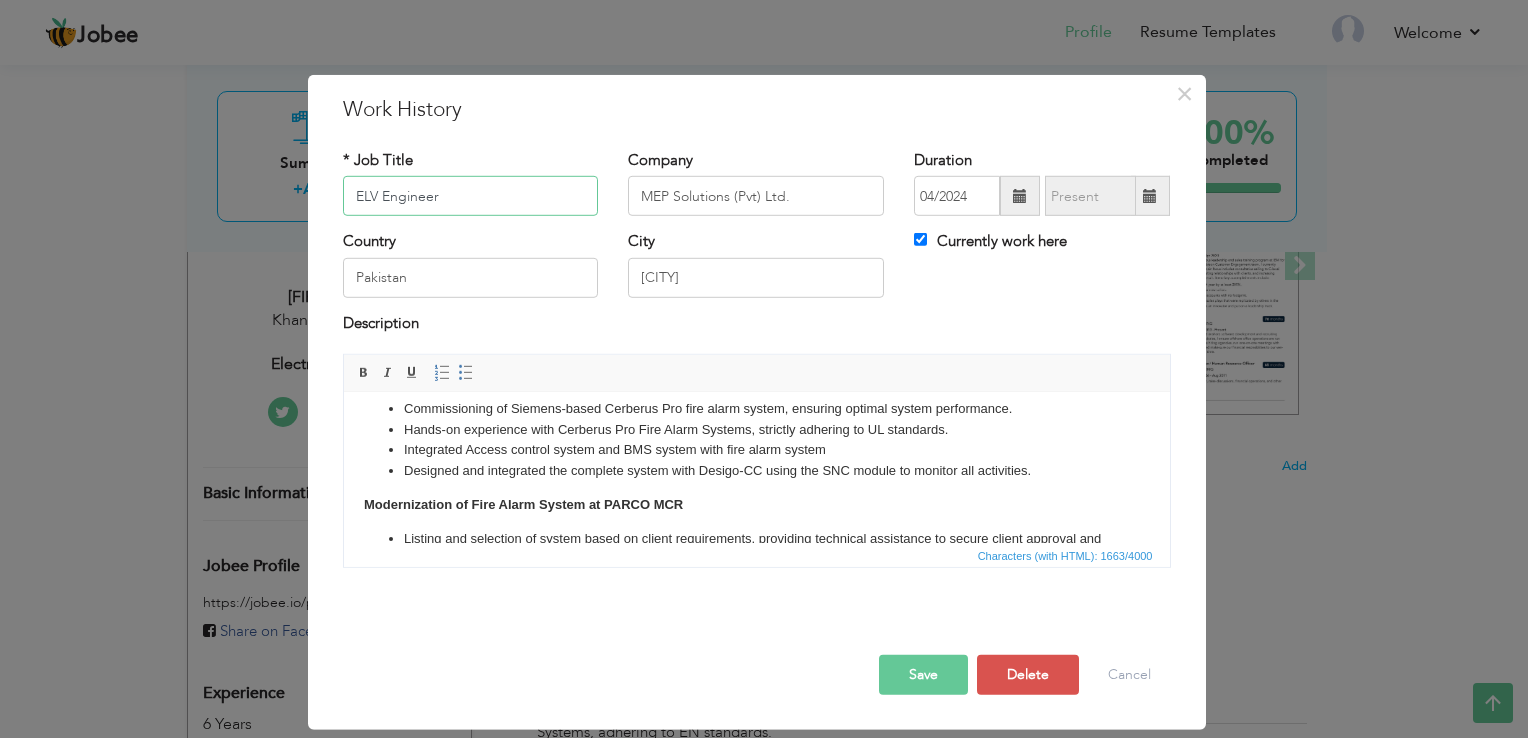 scroll, scrollTop: 0, scrollLeft: 0, axis: both 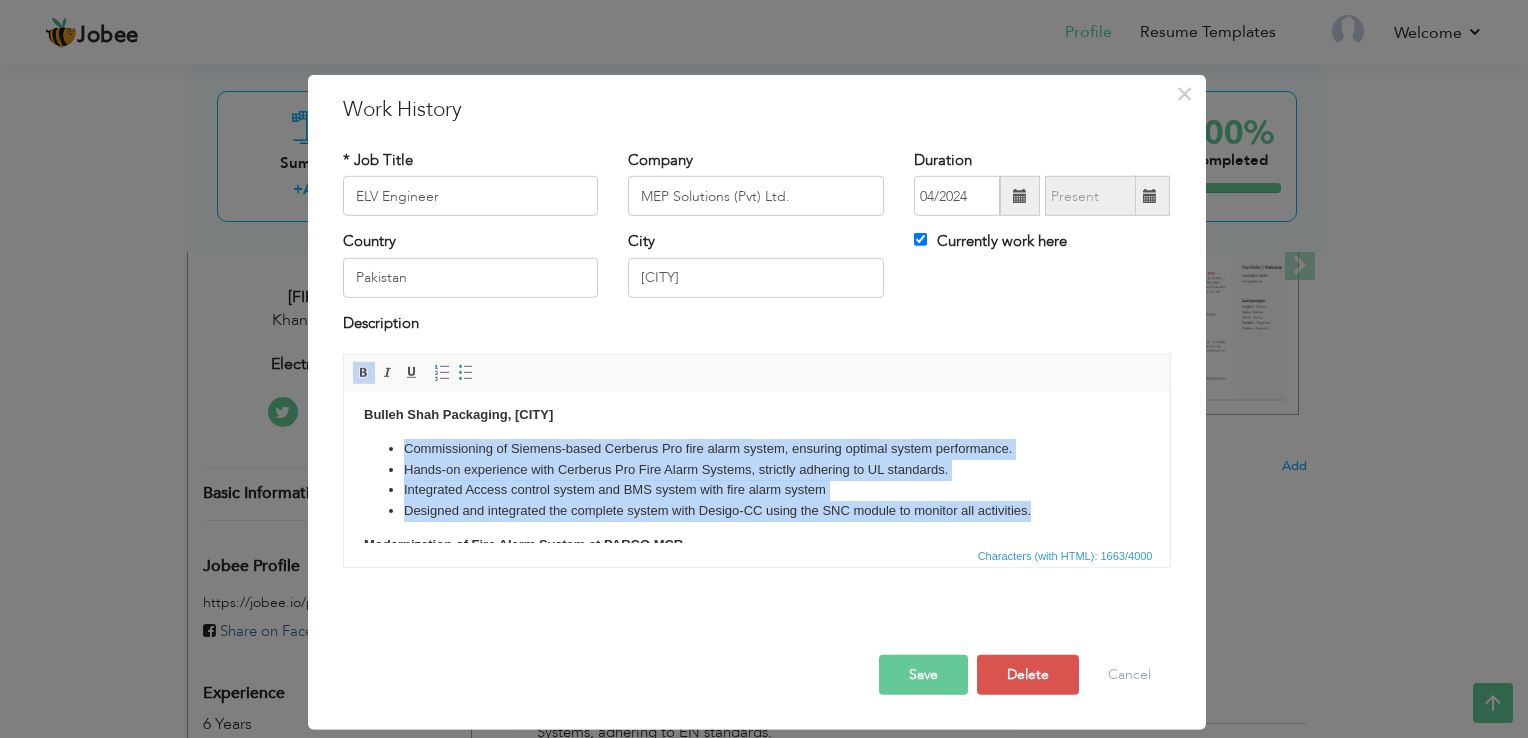 drag, startPoint x: 401, startPoint y: 442, endPoint x: 1044, endPoint y: 505, distance: 646.0789 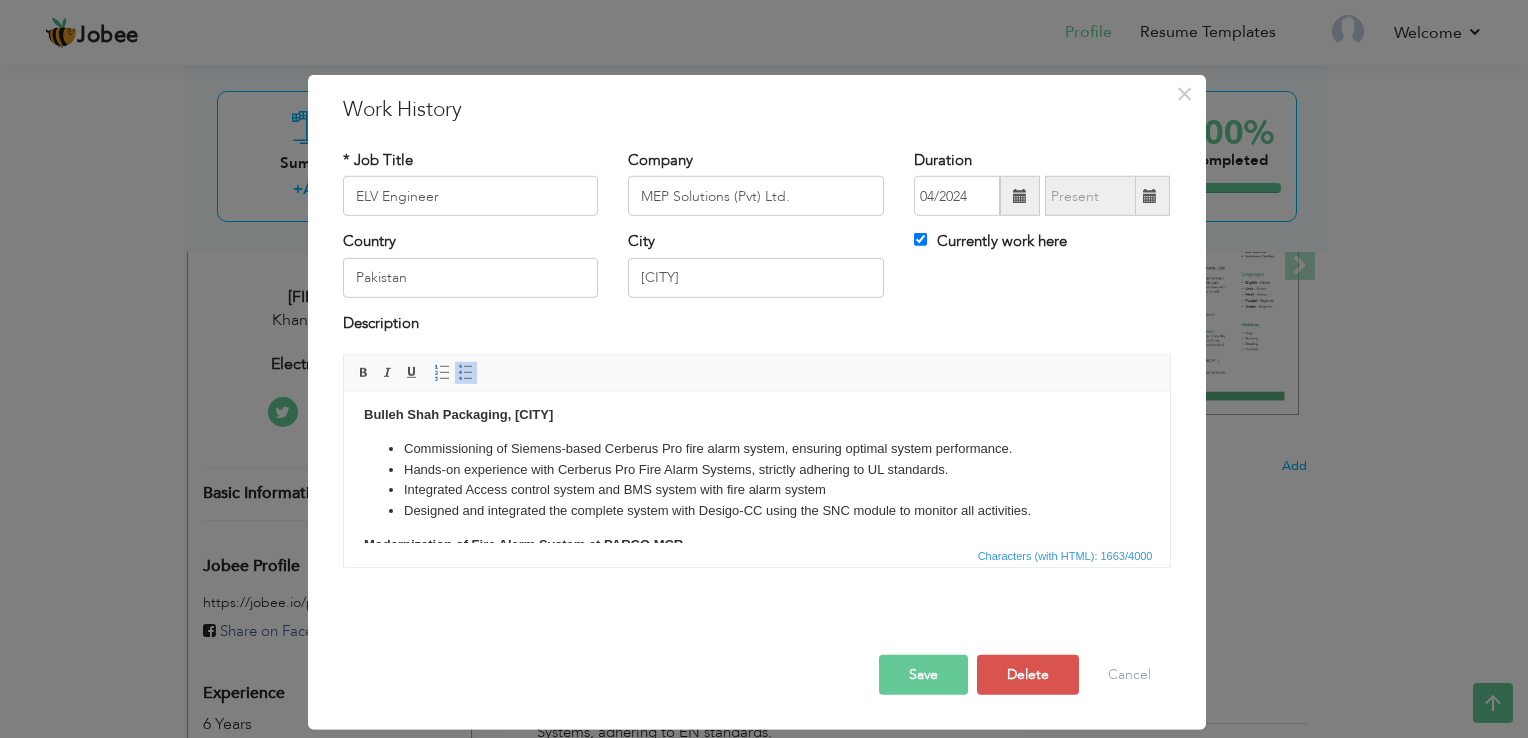 click on "Bulleh Shah Packaging, Kasur" at bounding box center (457, 414) 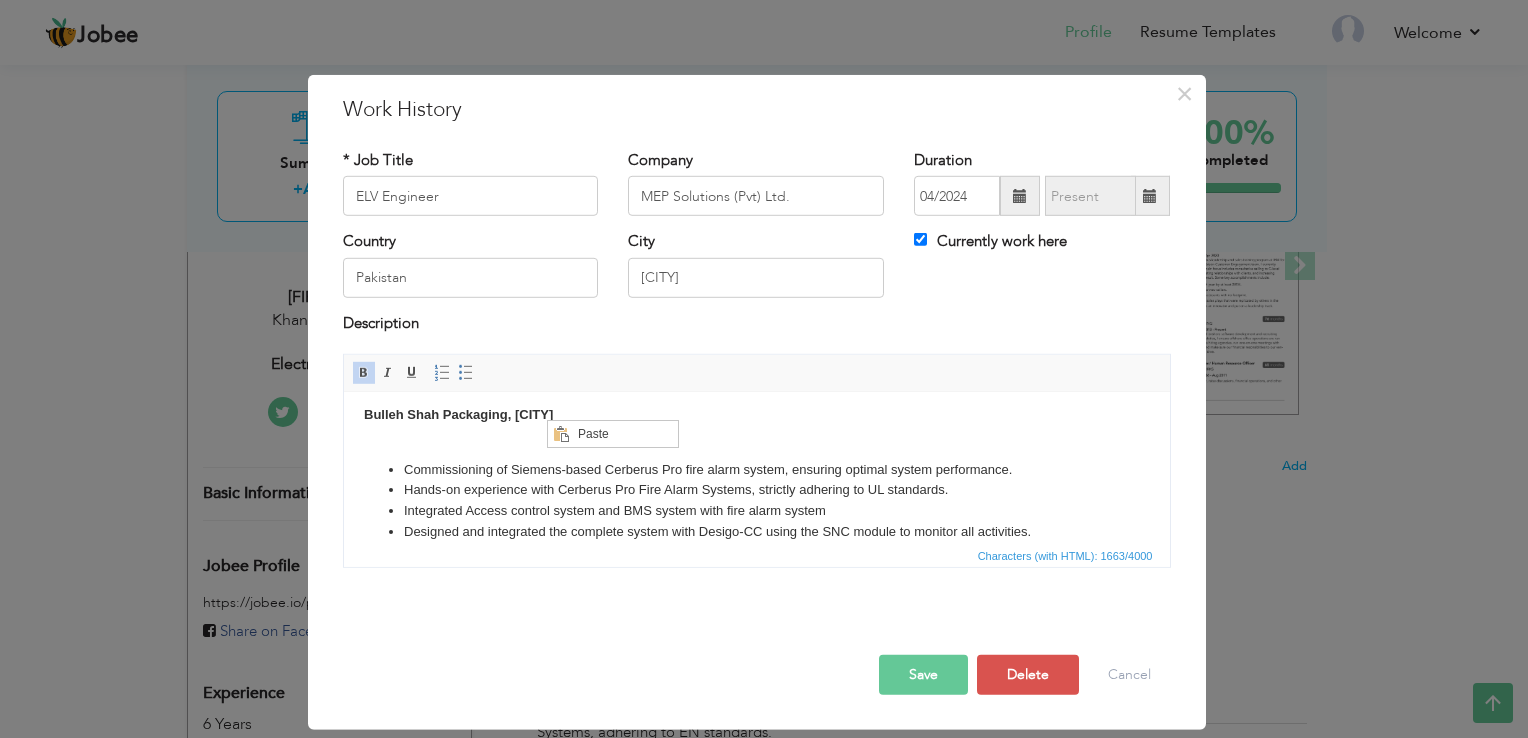 scroll, scrollTop: 0, scrollLeft: 0, axis: both 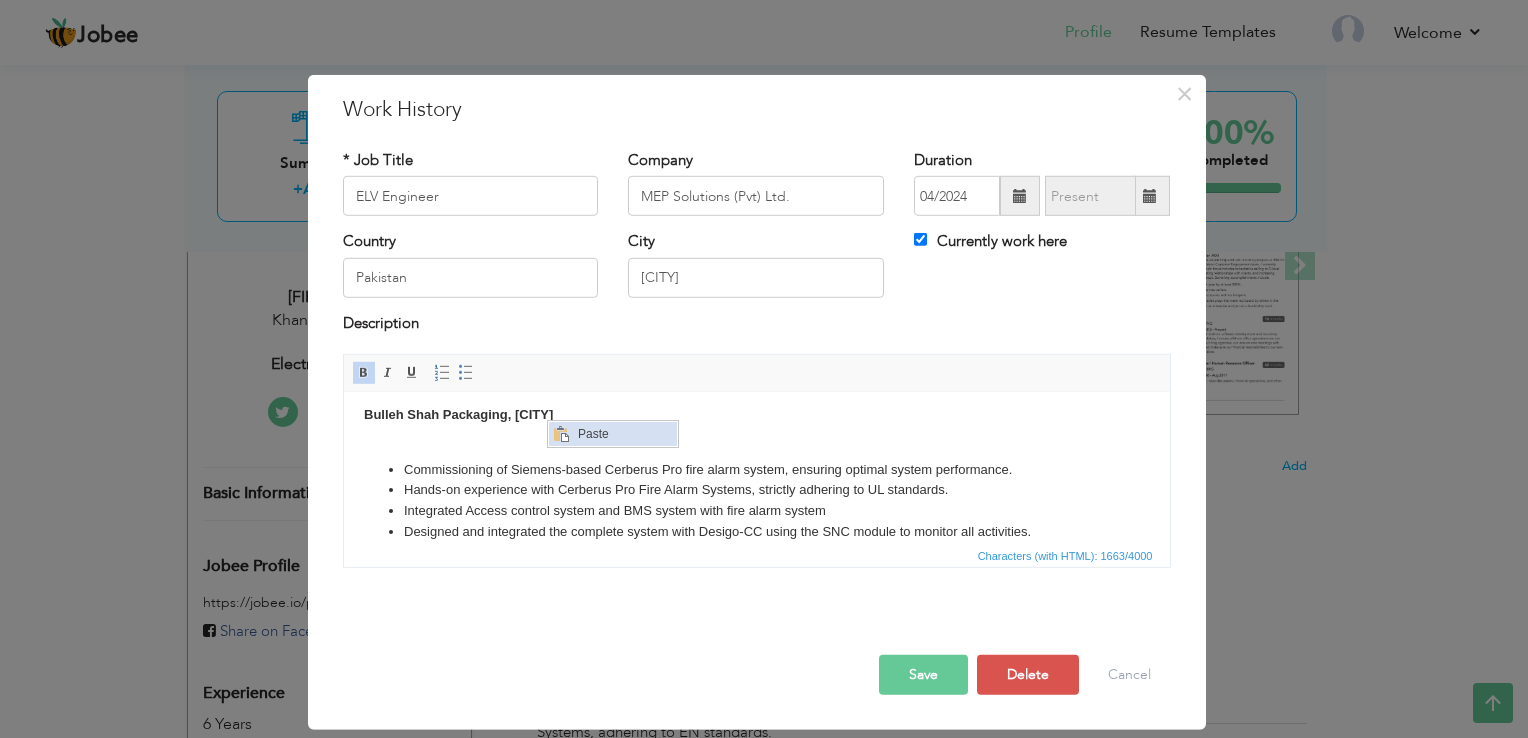 click at bounding box center [561, 433] 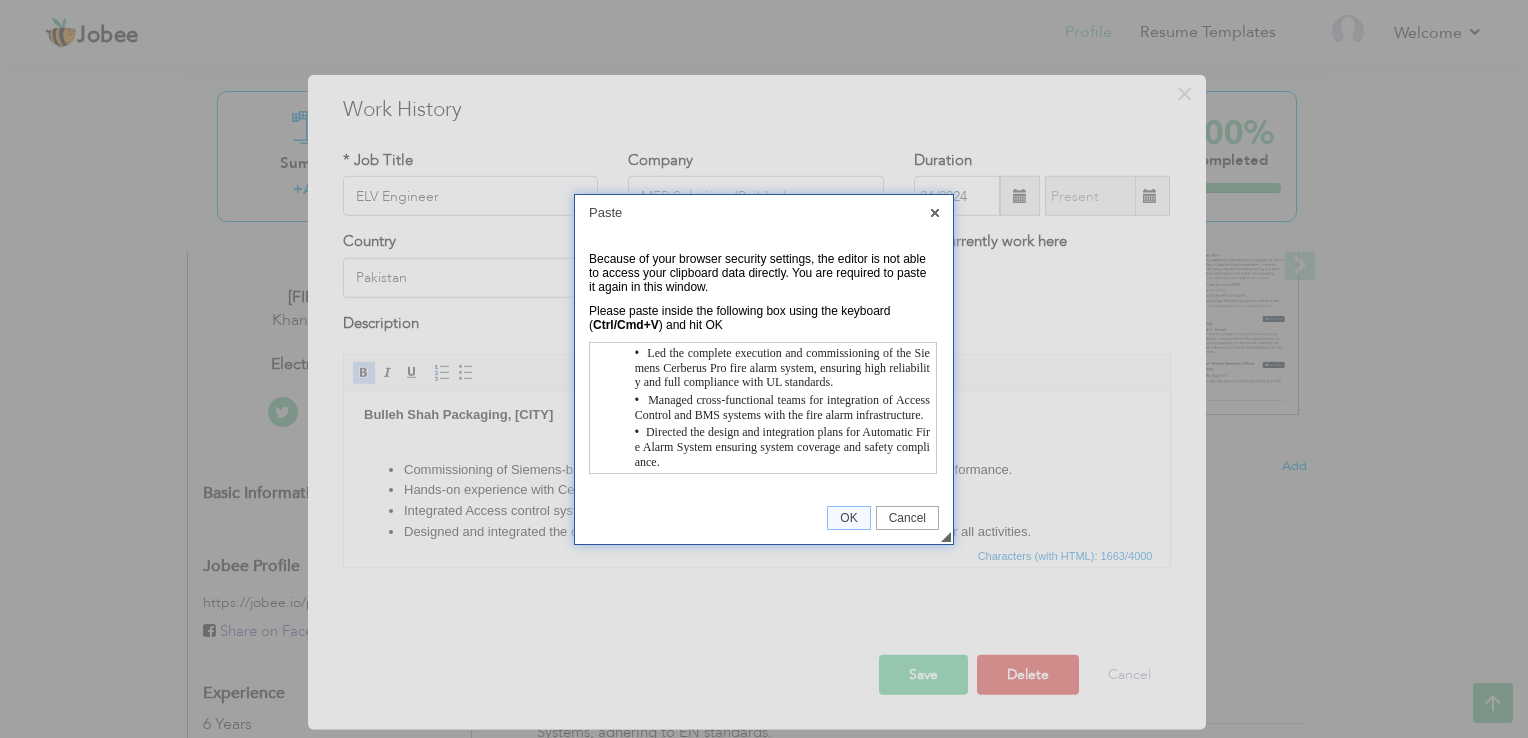 scroll, scrollTop: 0, scrollLeft: 0, axis: both 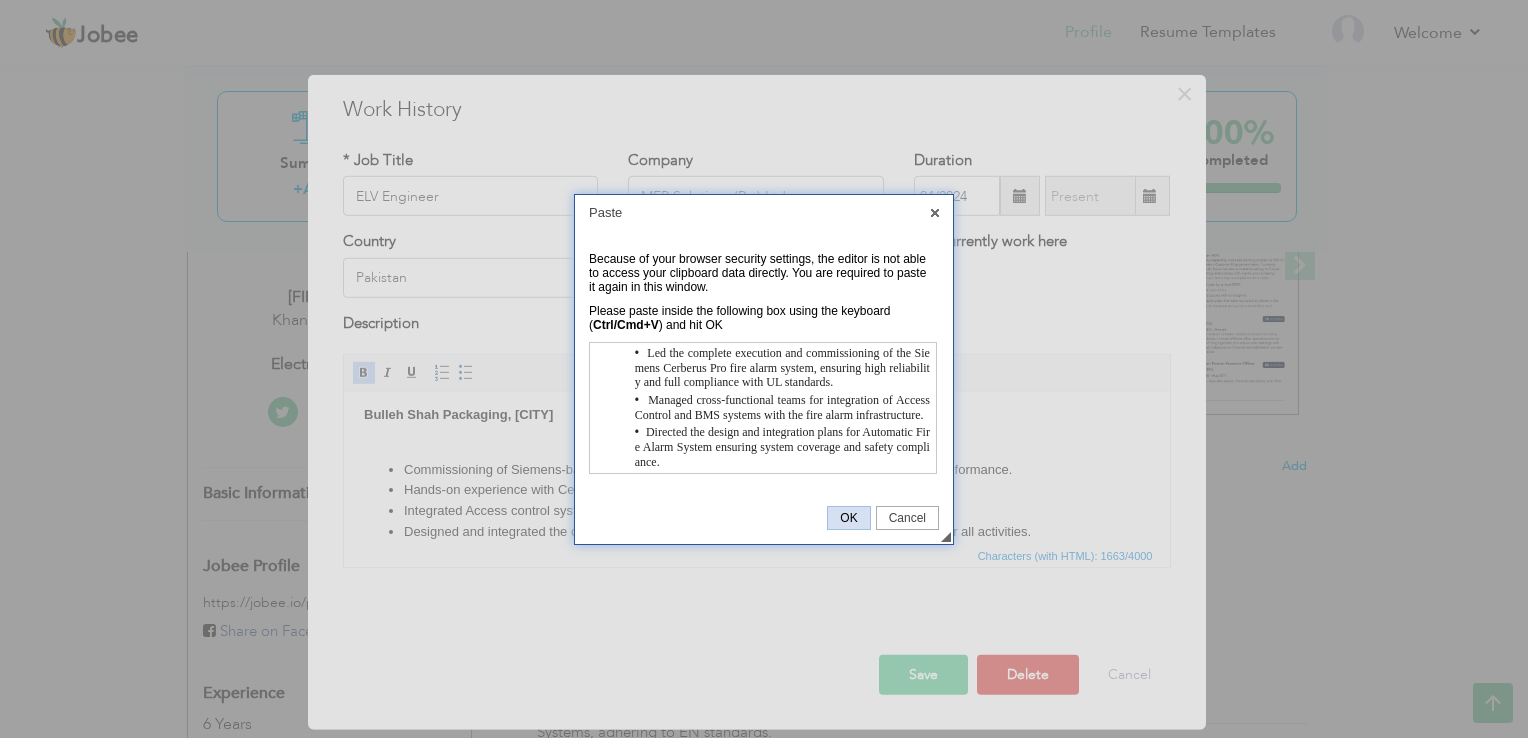 click on "OK" at bounding box center [848, 518] 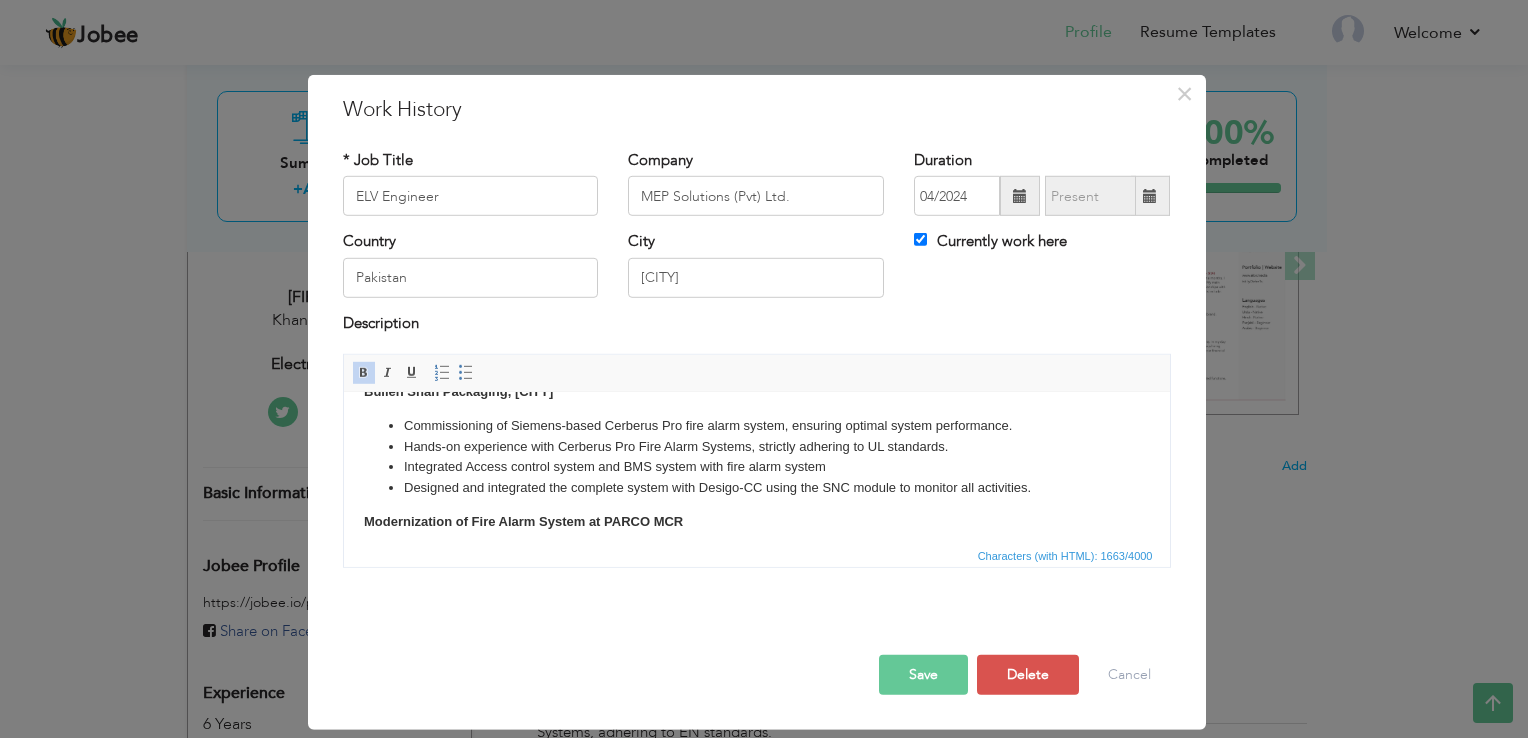 scroll, scrollTop: 30, scrollLeft: 0, axis: vertical 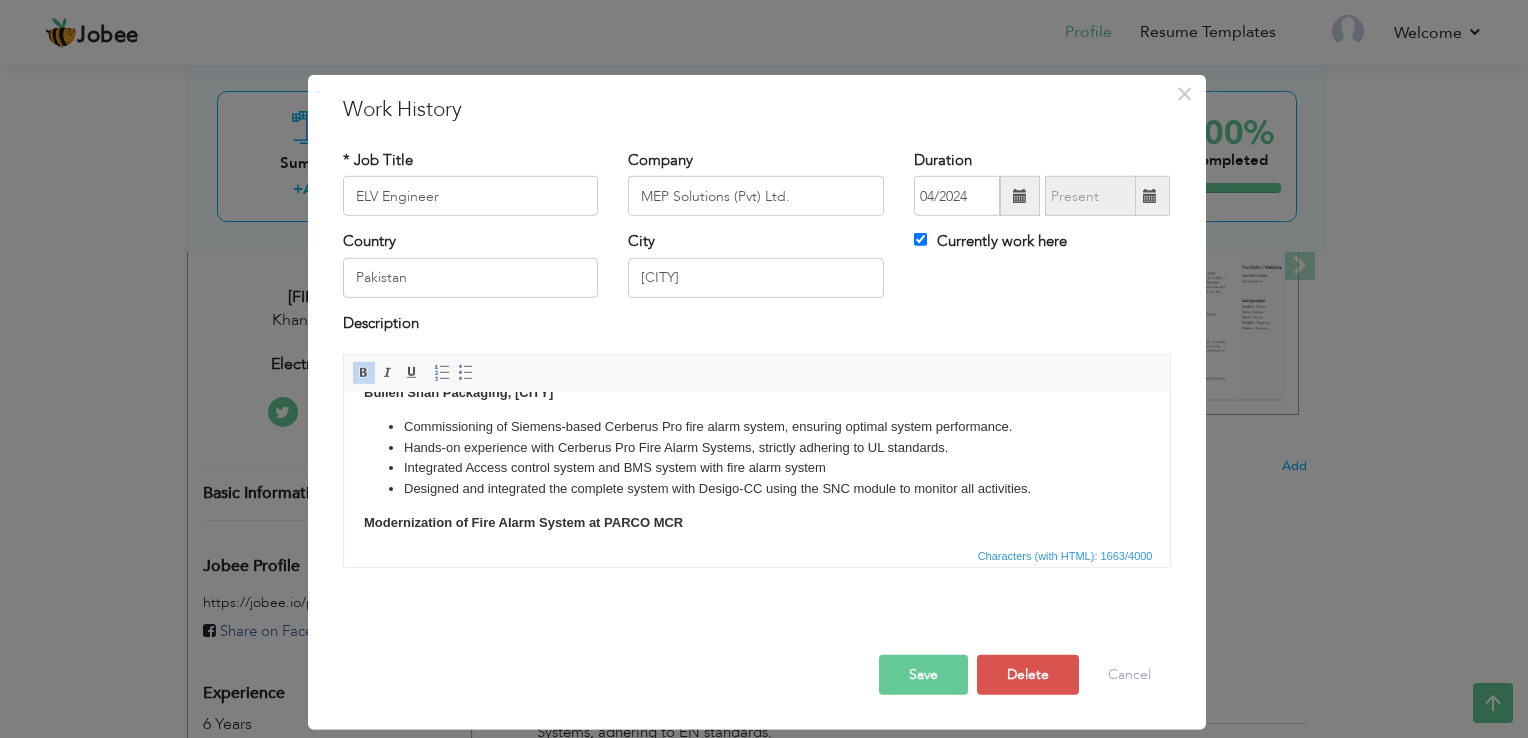click on "Hands-on experience with Cerberus Pro Fire Alarm Systems, strictly adhering to UL standards." at bounding box center [756, 448] 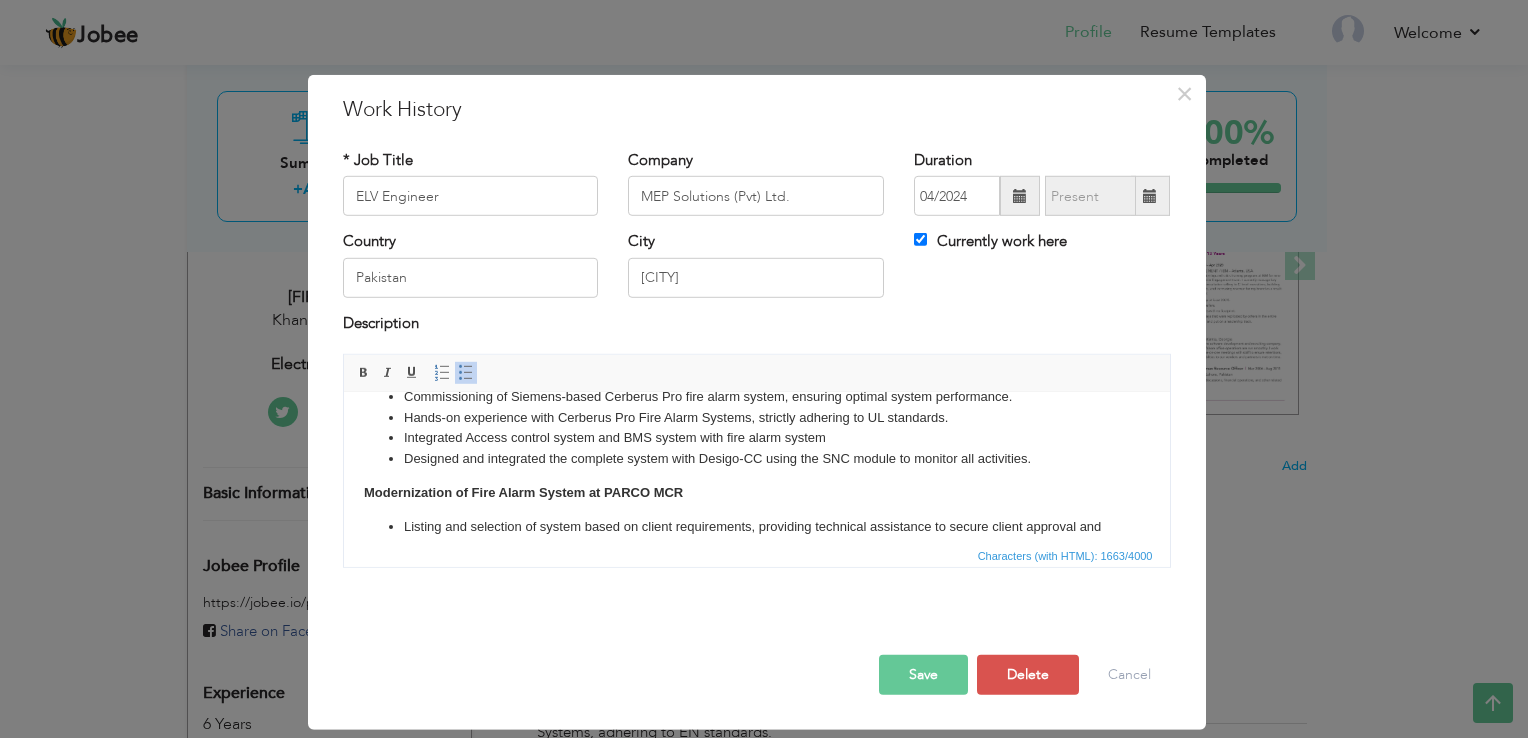 scroll, scrollTop: 0, scrollLeft: 0, axis: both 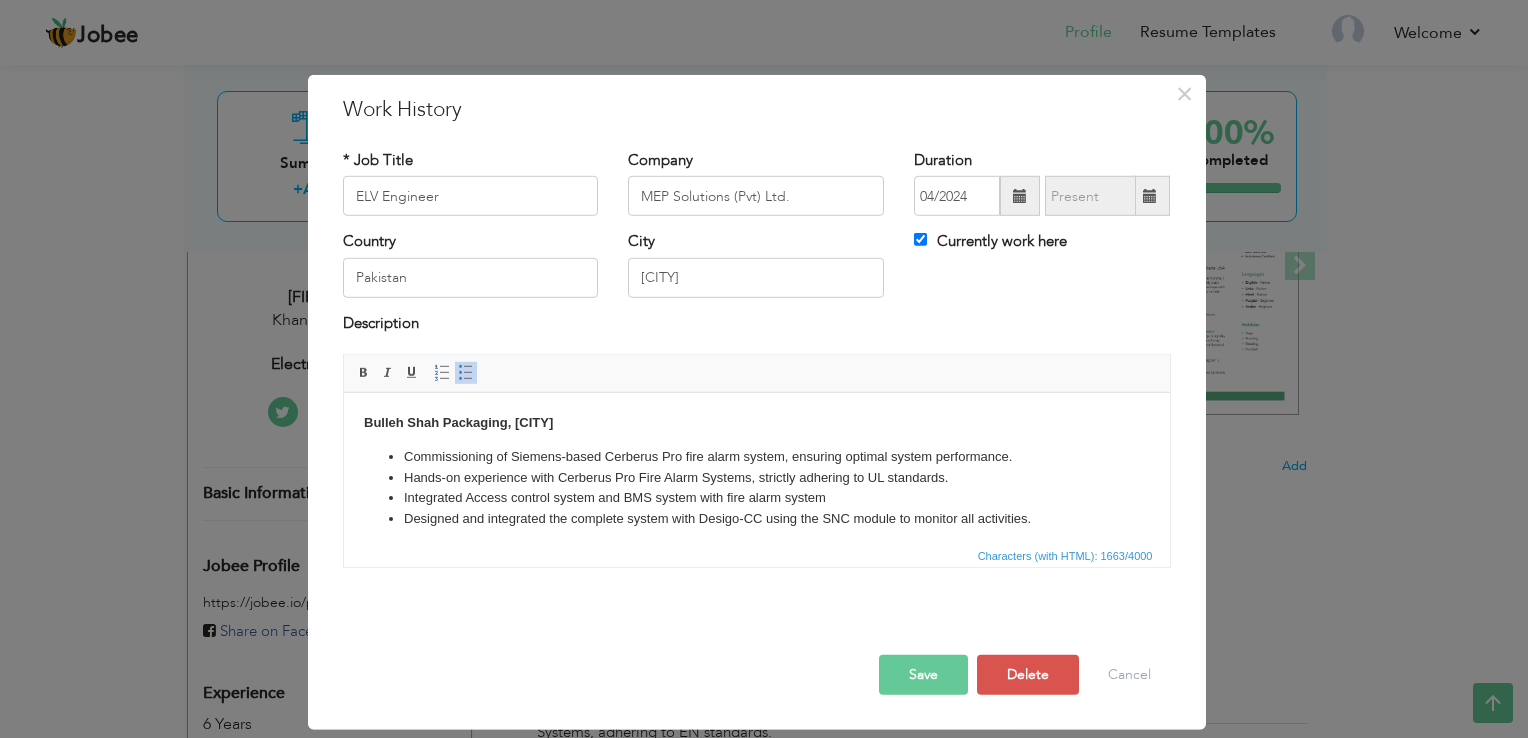click on "Commissioning of Siemens-based Cerberus Pro fire alarm system, ensuring optimal system performance.  Hands-on experience with Cerberus Pro Fire Alarm Systems, strictly adhering to UL standards. Integrated Access control system and BMS system with fire alarm system Designed and integrated the complete system with Desigo-CC using the SNC module to monitor all activities." at bounding box center (756, 488) 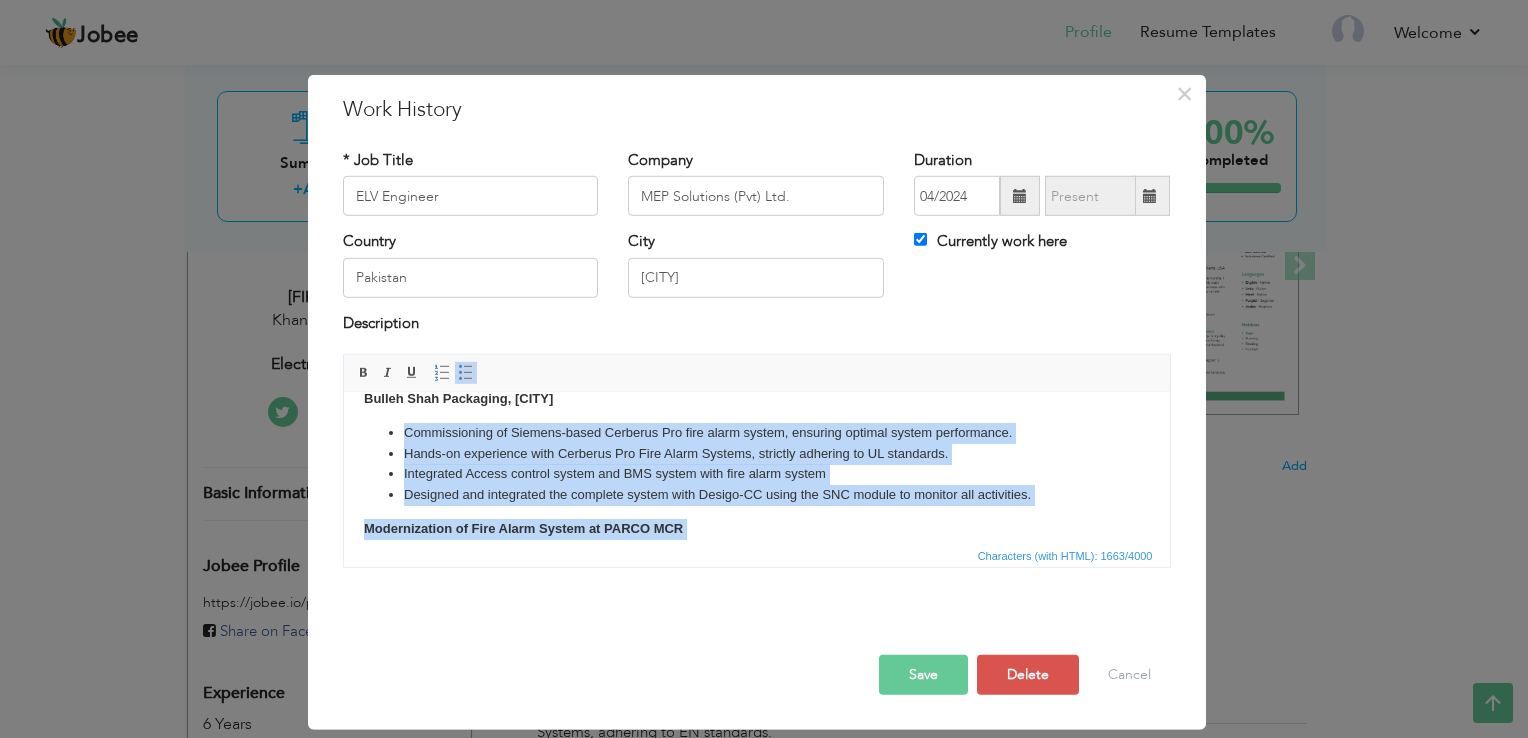 scroll, scrollTop: 28, scrollLeft: 0, axis: vertical 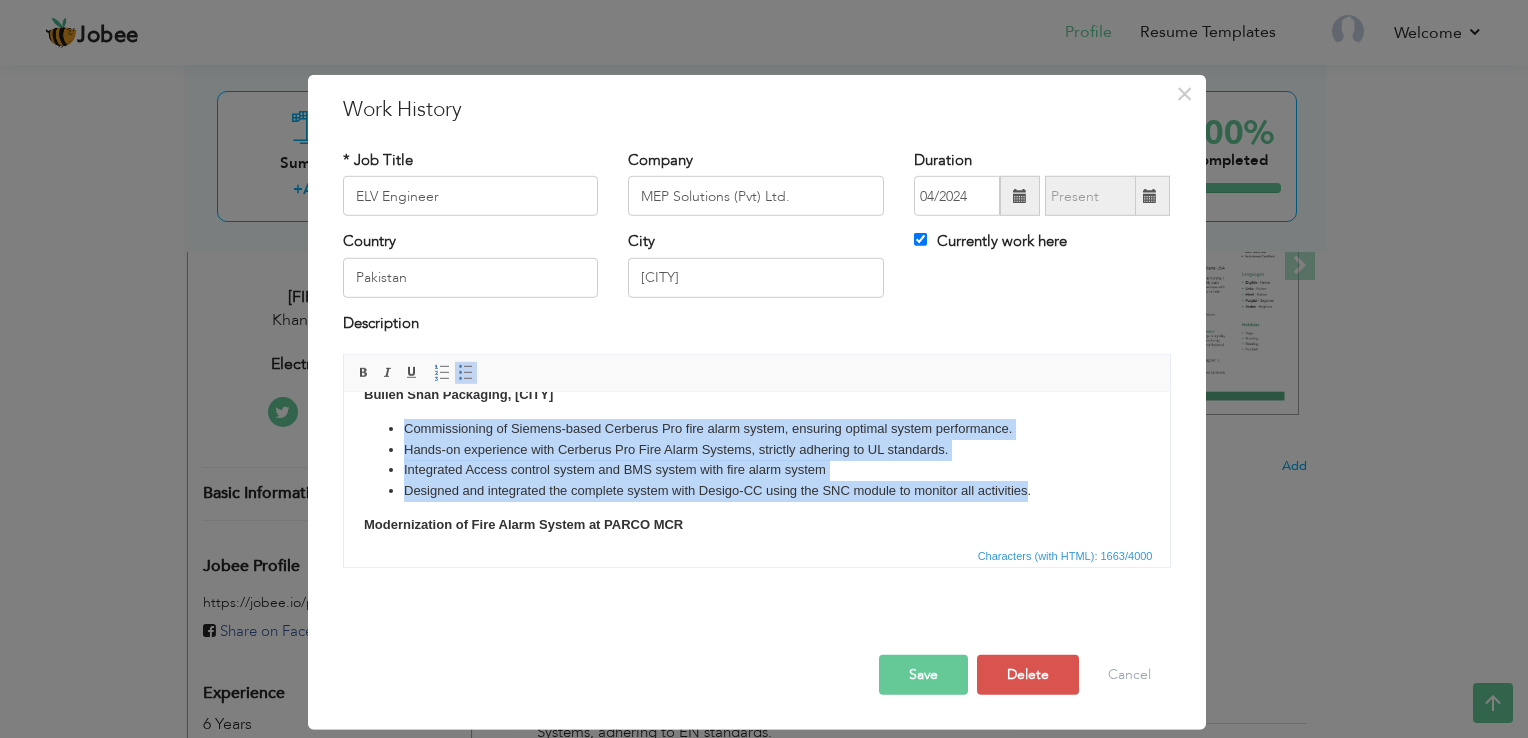 drag, startPoint x: 400, startPoint y: 450, endPoint x: 998, endPoint y: 490, distance: 599.3363 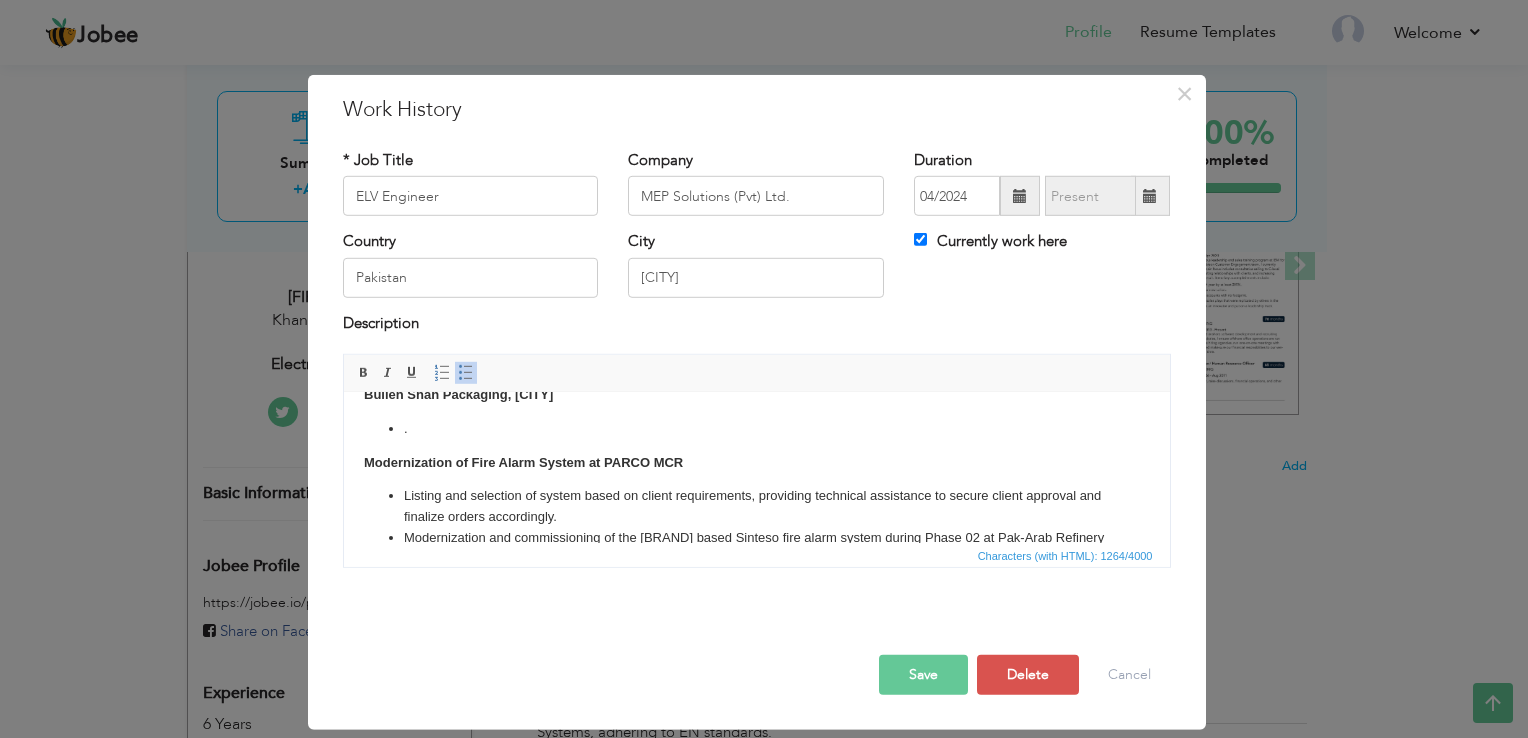 click on "." at bounding box center (756, 429) 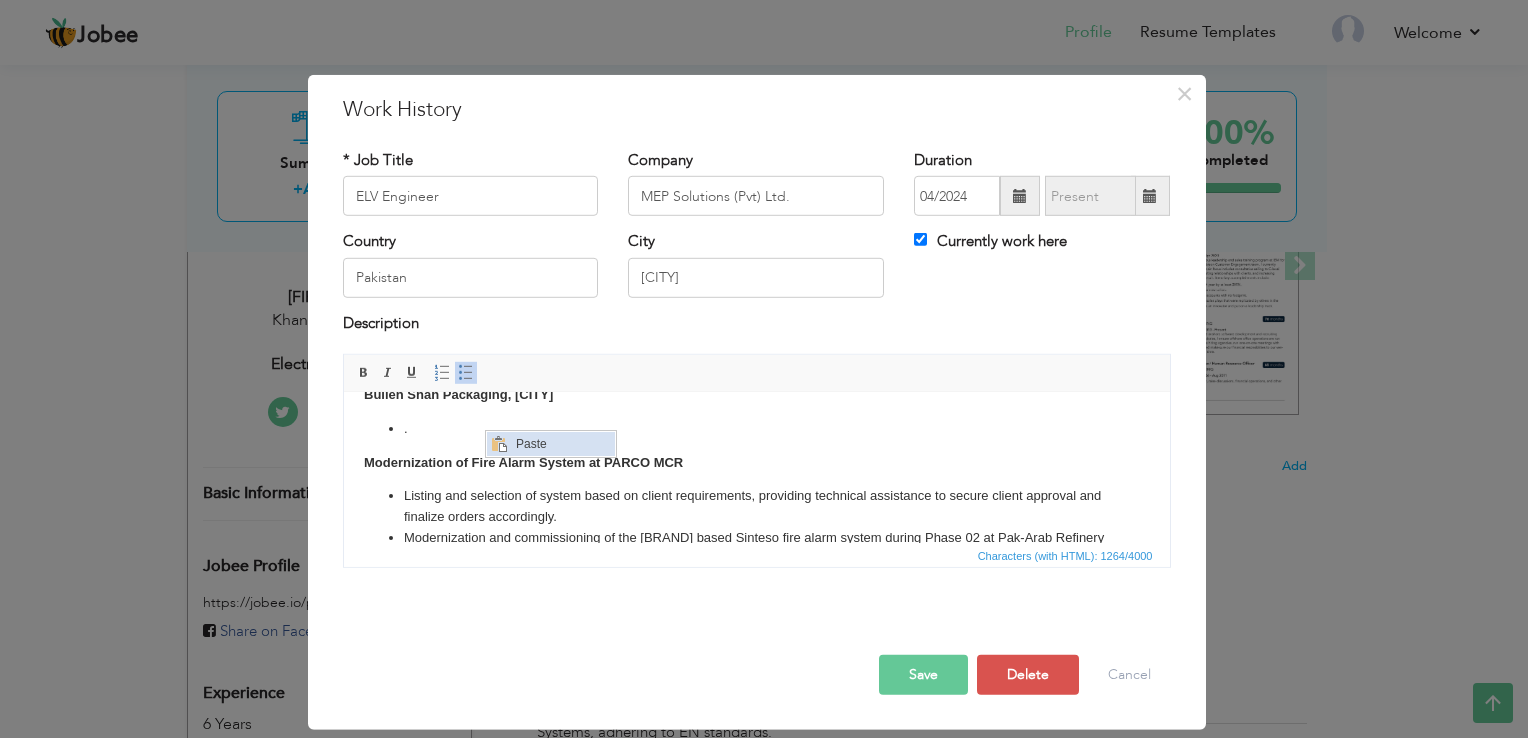 click at bounding box center (499, 443) 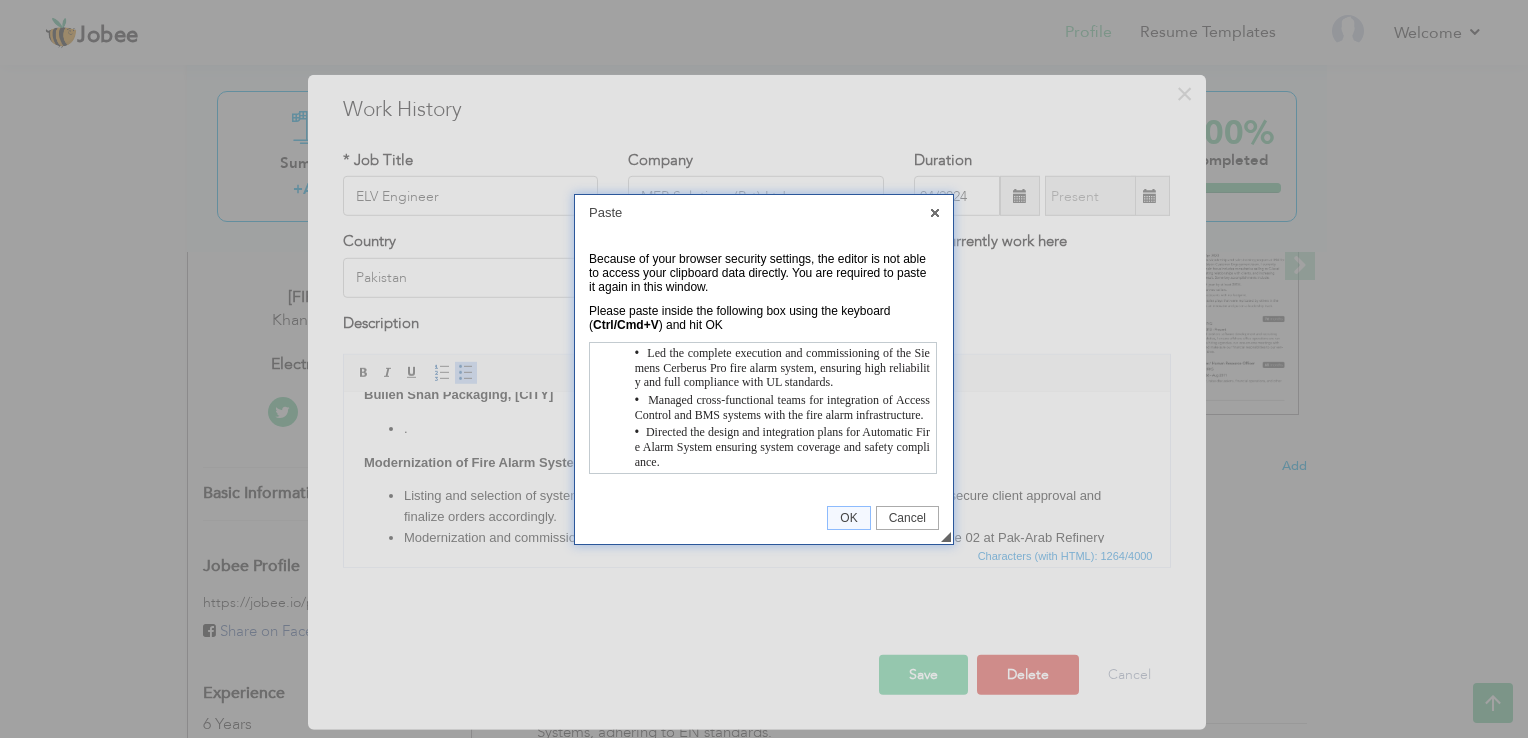 scroll, scrollTop: 0, scrollLeft: 0, axis: both 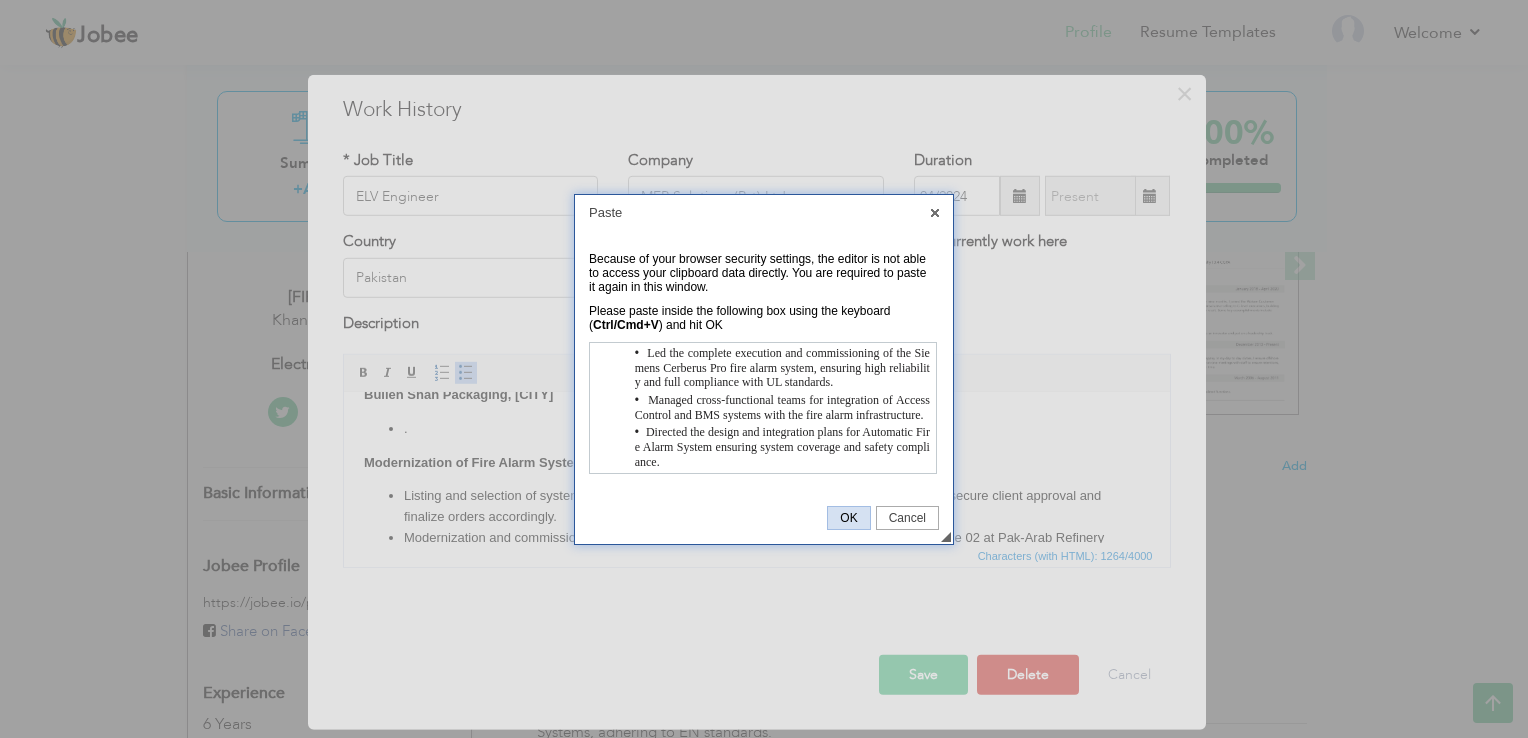 click on "OK" at bounding box center (848, 518) 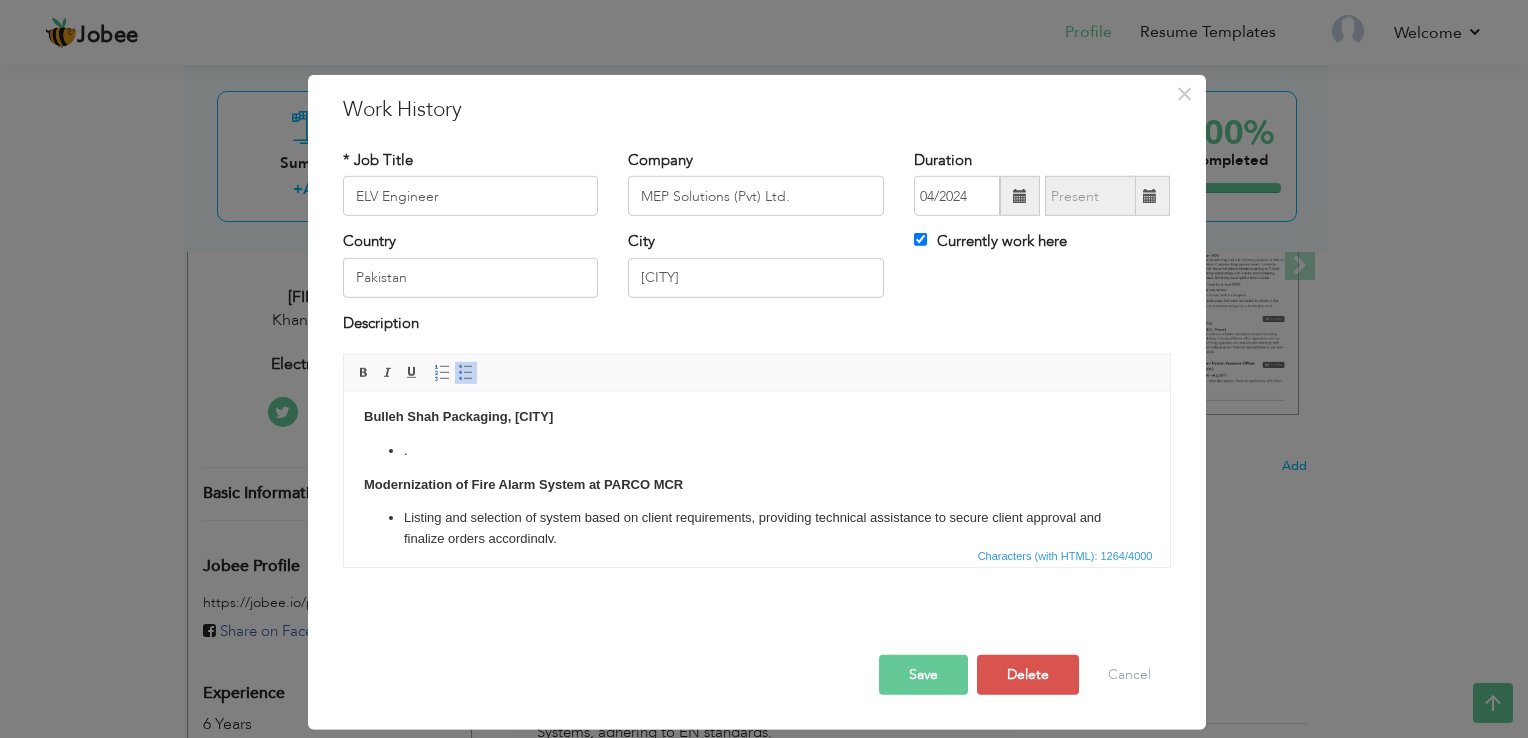 scroll, scrollTop: 0, scrollLeft: 0, axis: both 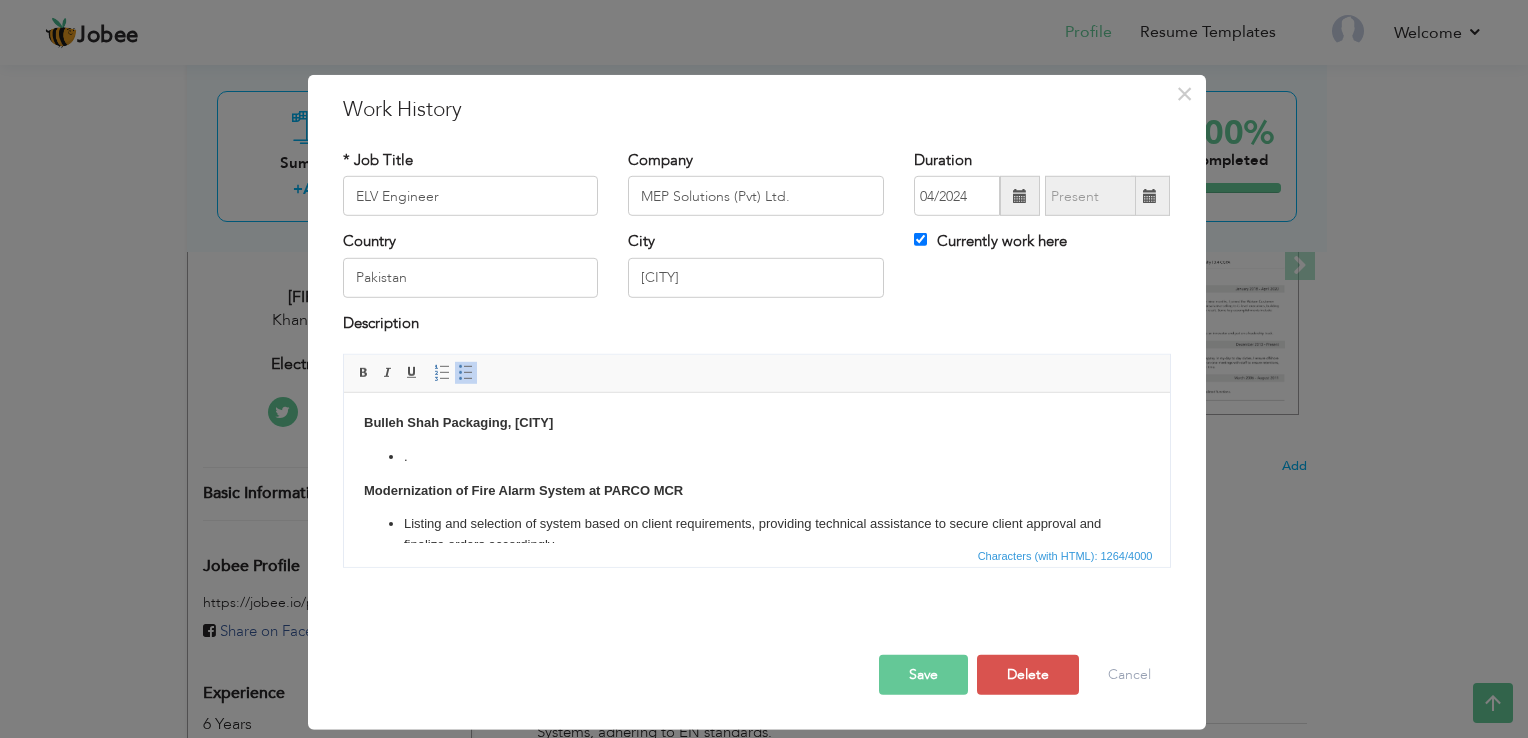 type 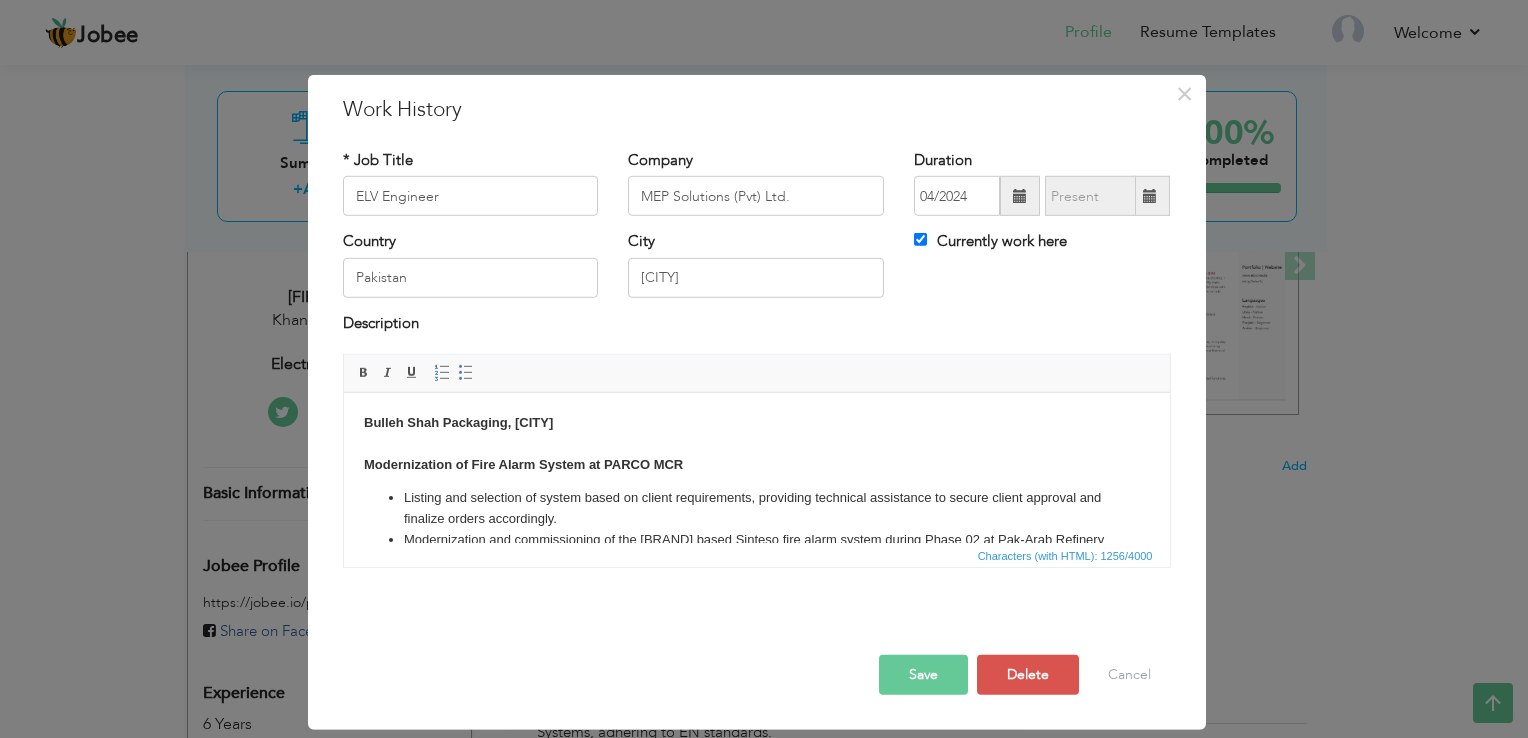 click on "Bulleh Shah Packaging, Kasur   Modernization of Fire Alarm System at PARCO MCR Listing and selection of system based on client requirements, providing technical assistance to secure client approval and finalize orders accordingly. Modernization and commissioning of the Siemens based Sinteso fire alarm system during Phase 02 at Pak-Arab Refinery (PARCO), ensuring adherence to safety standards and project specifications. Executed hands-on experience with Siemens-based Sinteso Fire Alarm Systems, adhering to EN standards. Integrated the Fire Alarm System (FAS) with Desigo-CC to monitor all operational activities through software. Designed comprehensive project graphics on Desigo-CC for visual tracking and system management. Conducted complete loop testing and fault rectification to ensure a fault-free system. Integrated HVAC, and BMS system with fire alarm system   Indus Hospital Lahore Commissioning of Public address System PRAESENSA (BOSCH) for INDUS Hospital Lahore" at bounding box center [756, 599] 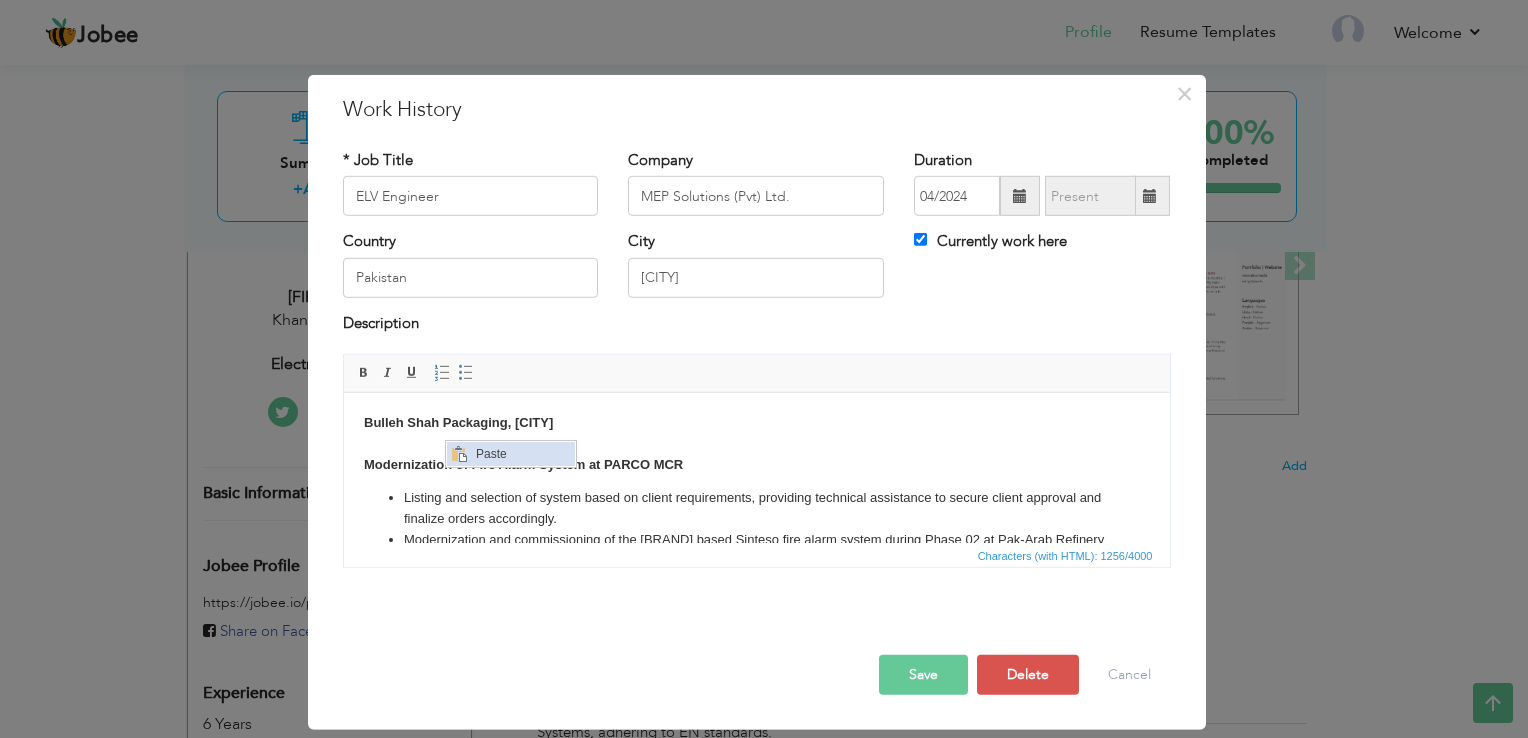 click on "Paste" at bounding box center [523, 453] 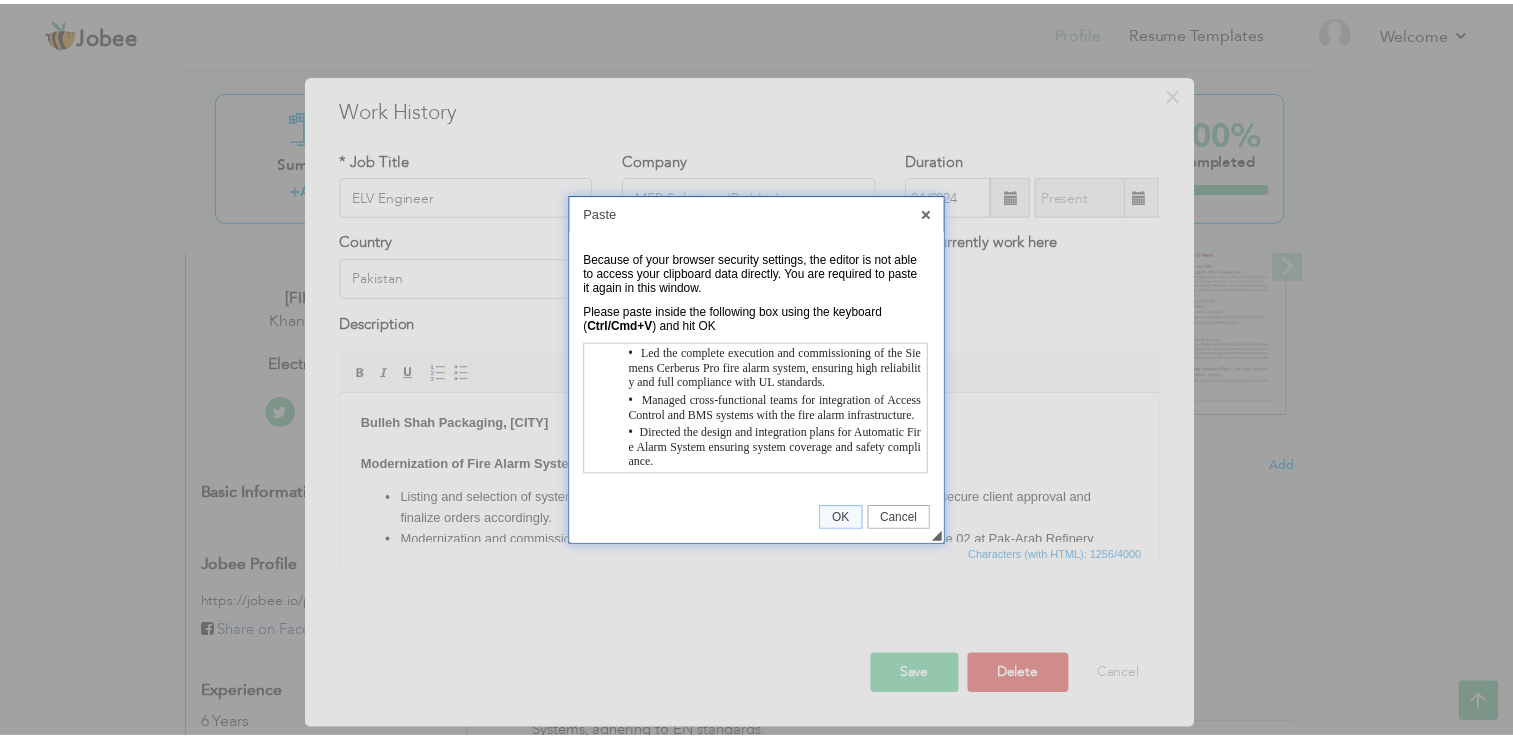 scroll, scrollTop: 0, scrollLeft: 0, axis: both 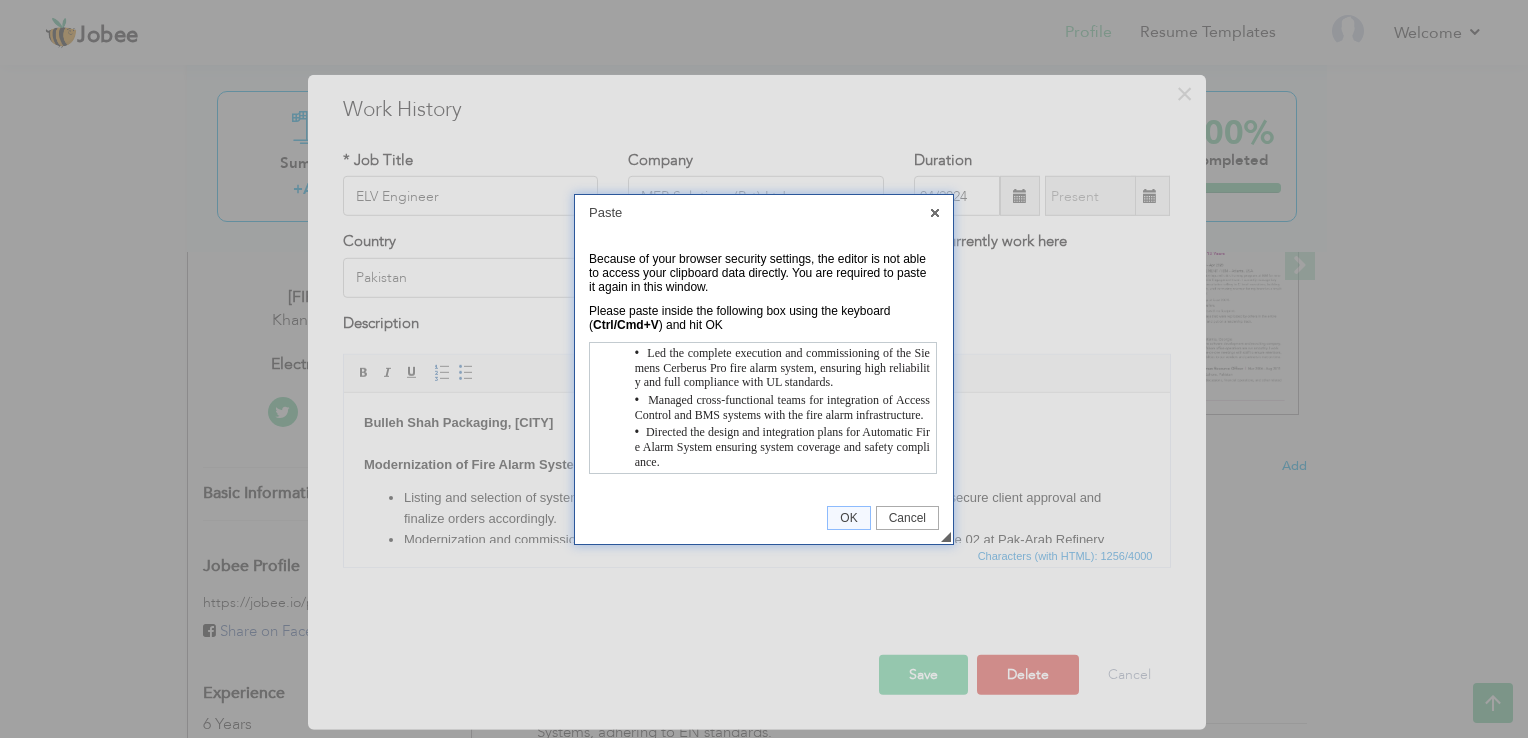 type 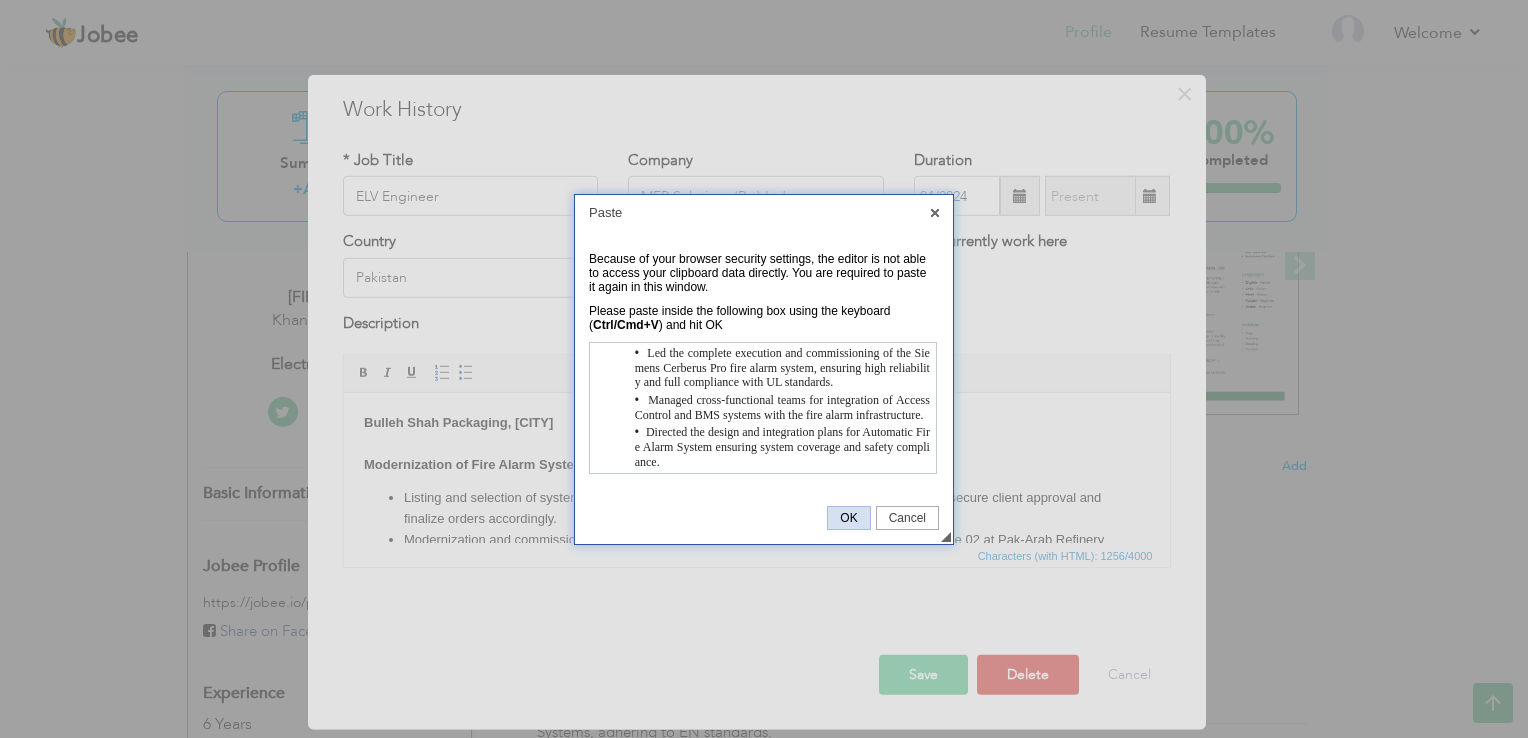 click on "OK" at bounding box center (848, 518) 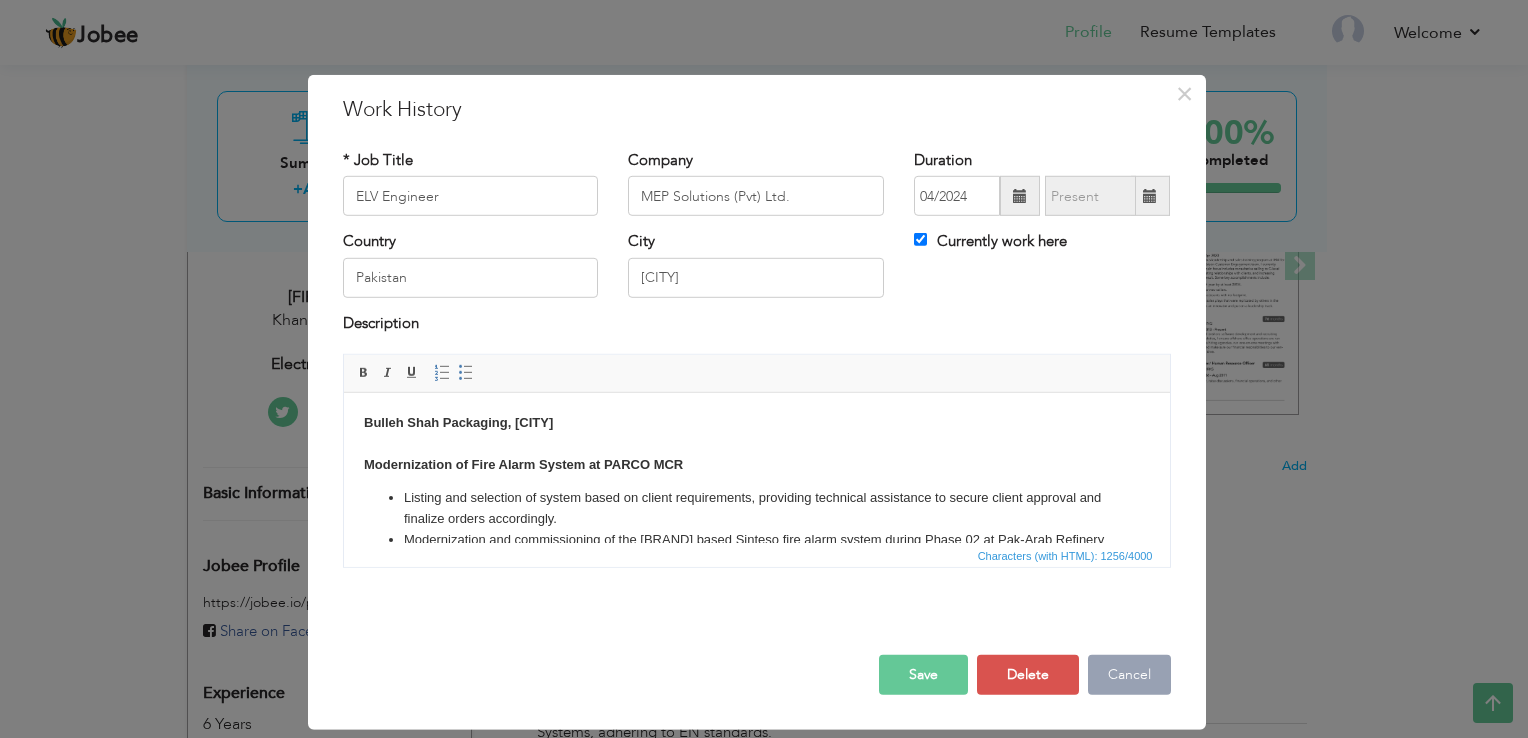 click on "Cancel" at bounding box center (1129, 675) 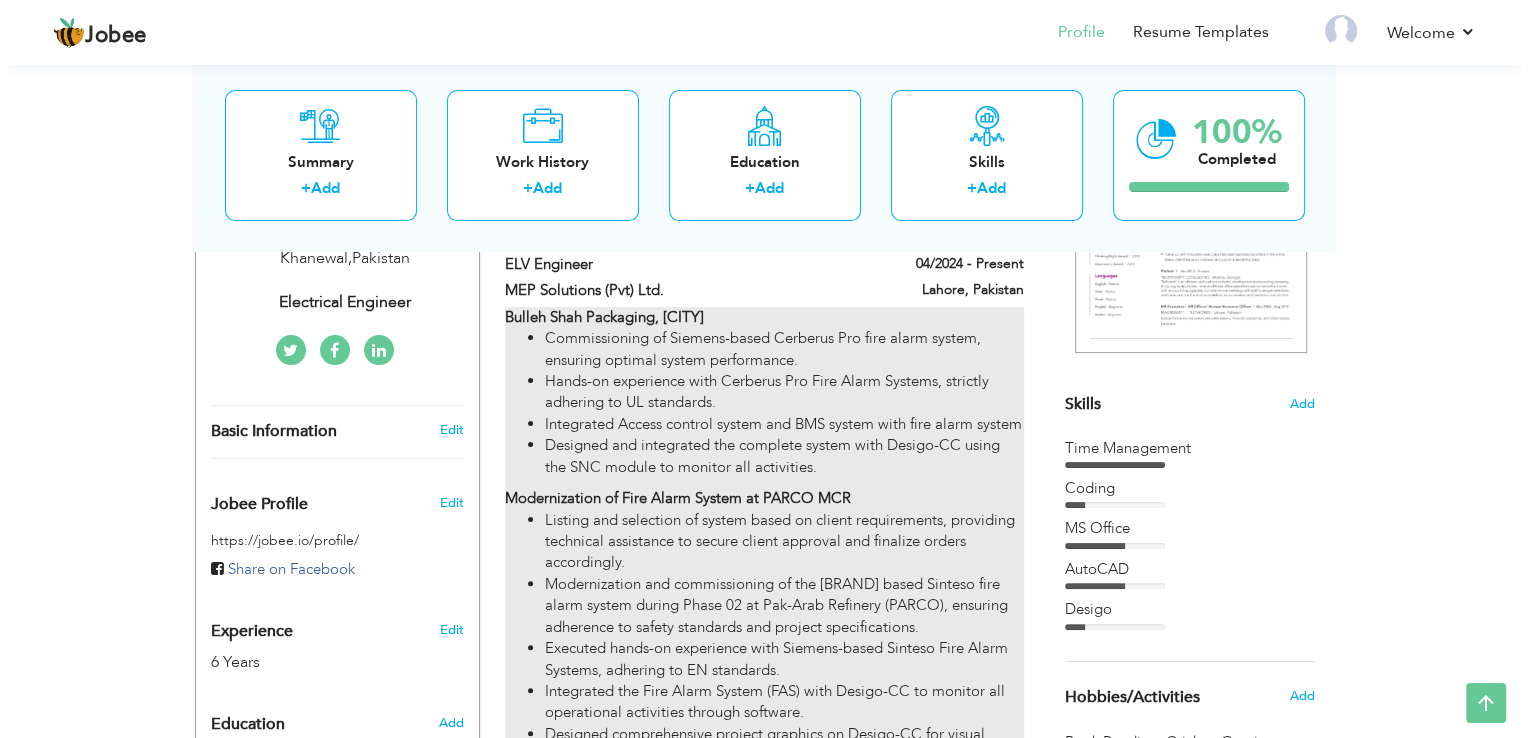 scroll, scrollTop: 377, scrollLeft: 0, axis: vertical 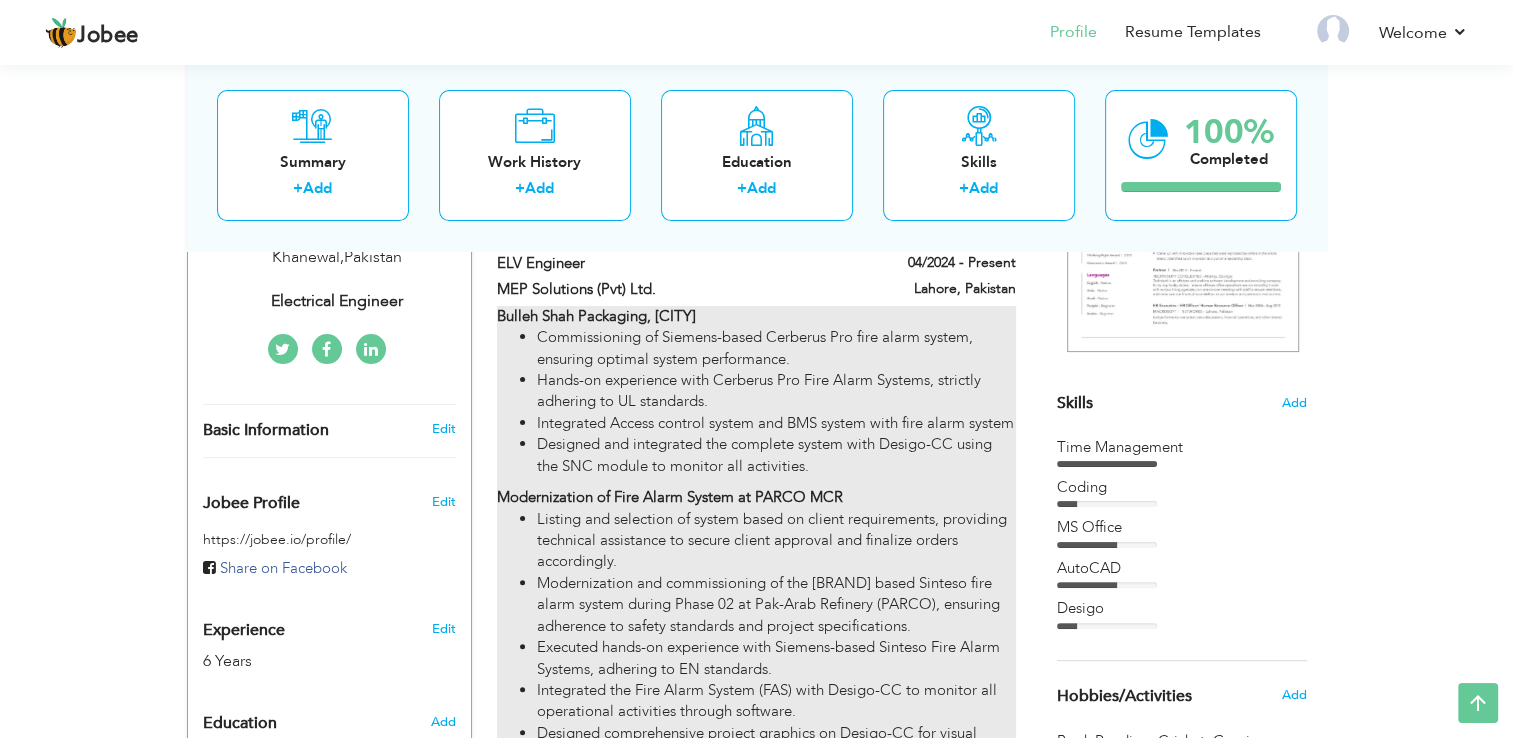 click on "Modernization of Fire Alarm System at PARCO MCR" at bounding box center [670, 497] 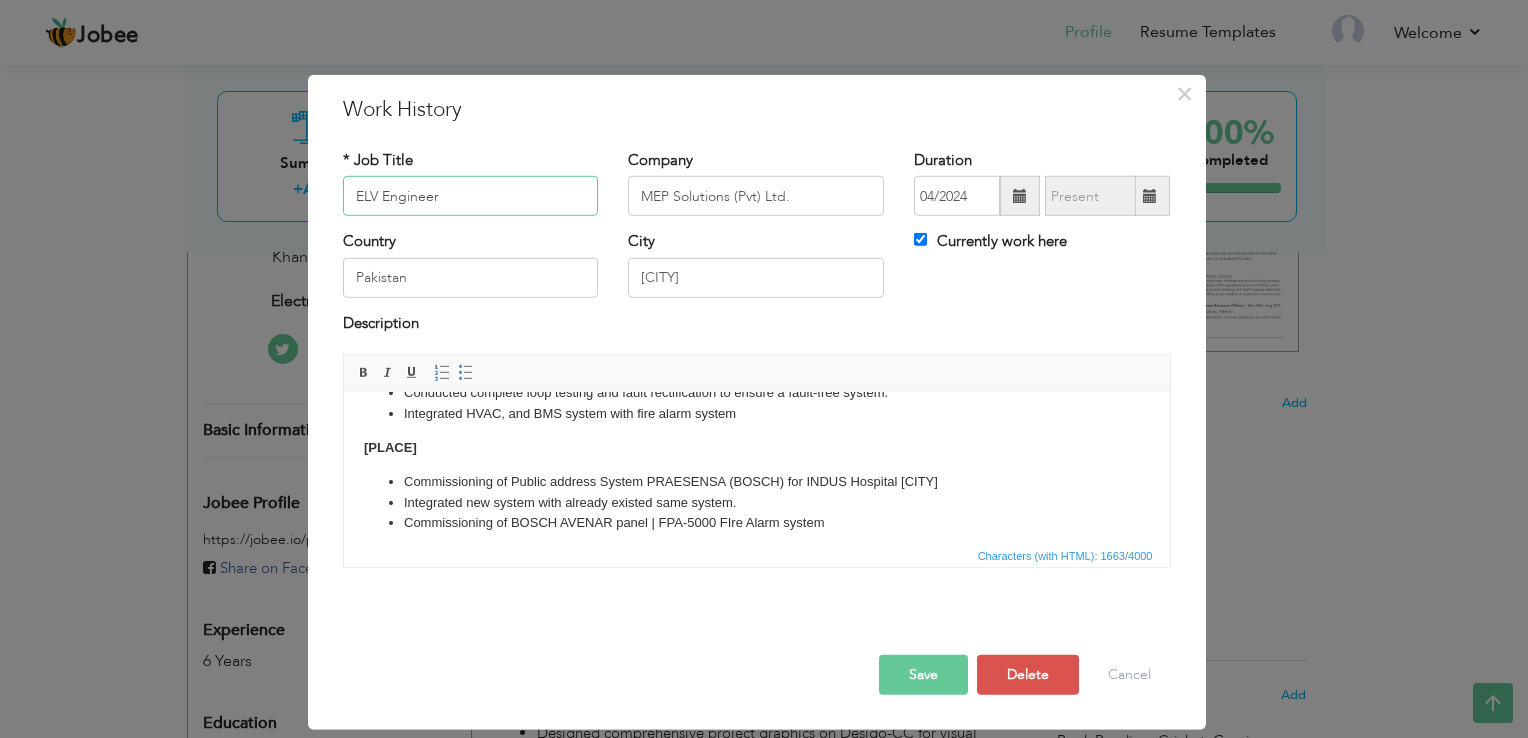 scroll, scrollTop: 349, scrollLeft: 0, axis: vertical 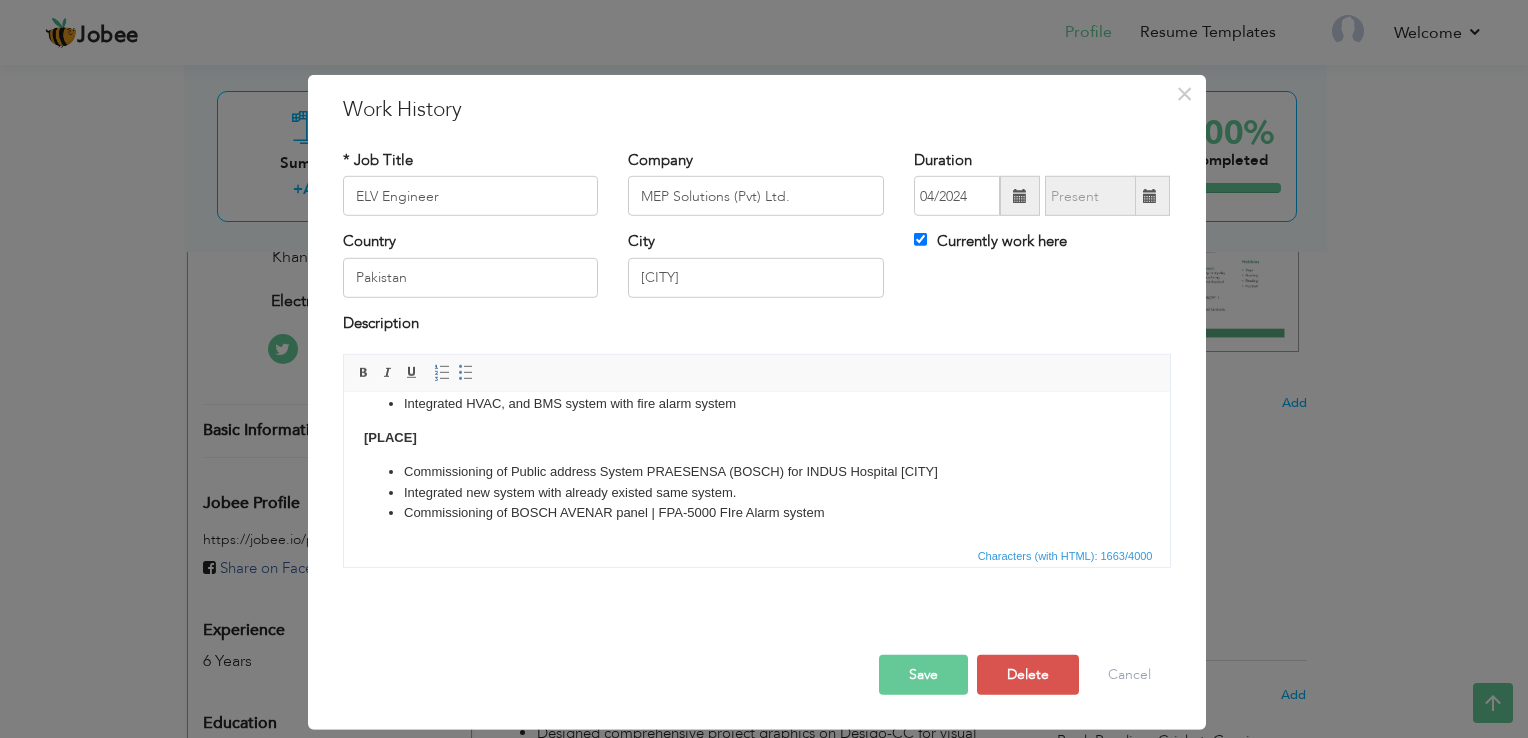 click on "Integrated HVAC, and BMS system with fire alarm system" at bounding box center (756, 404) 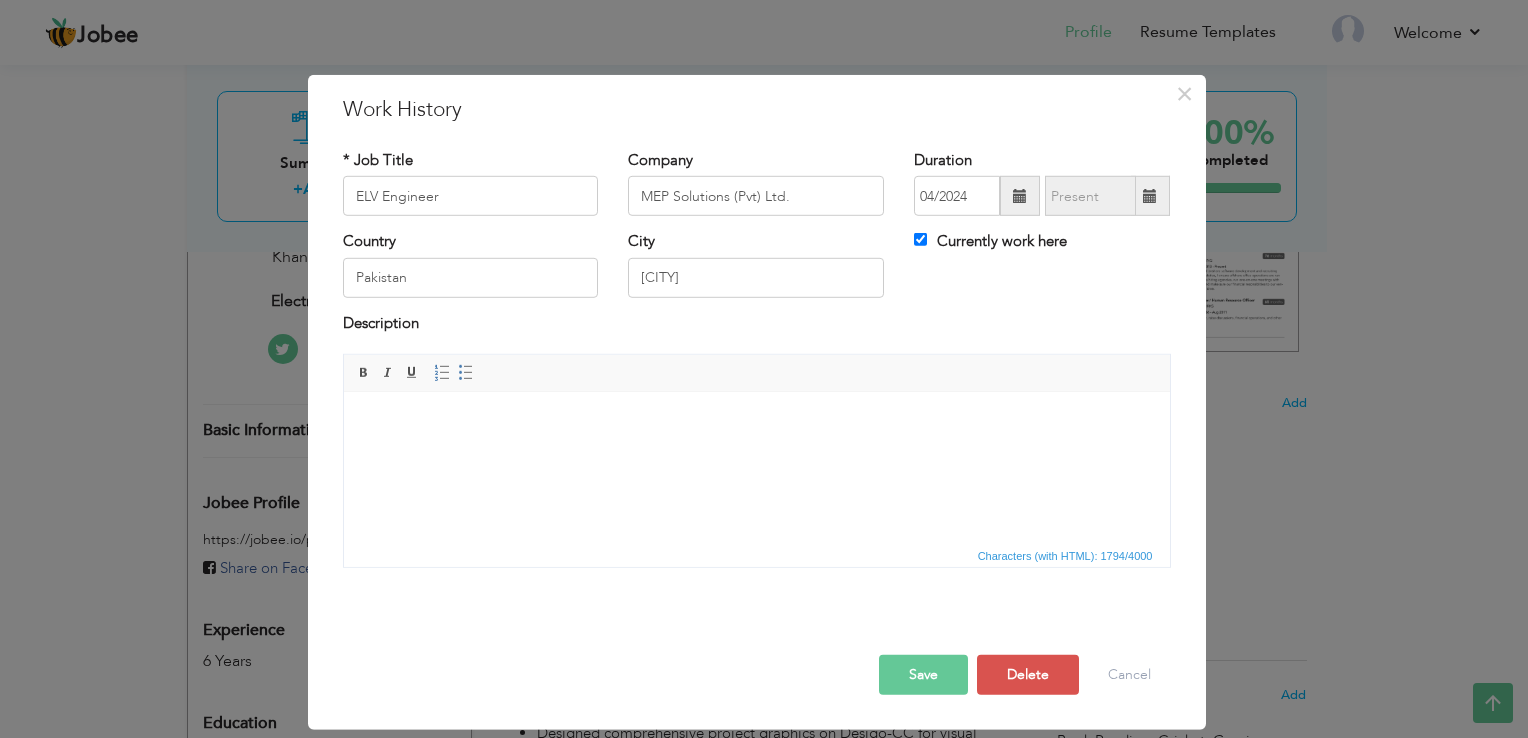 scroll, scrollTop: 688, scrollLeft: 0, axis: vertical 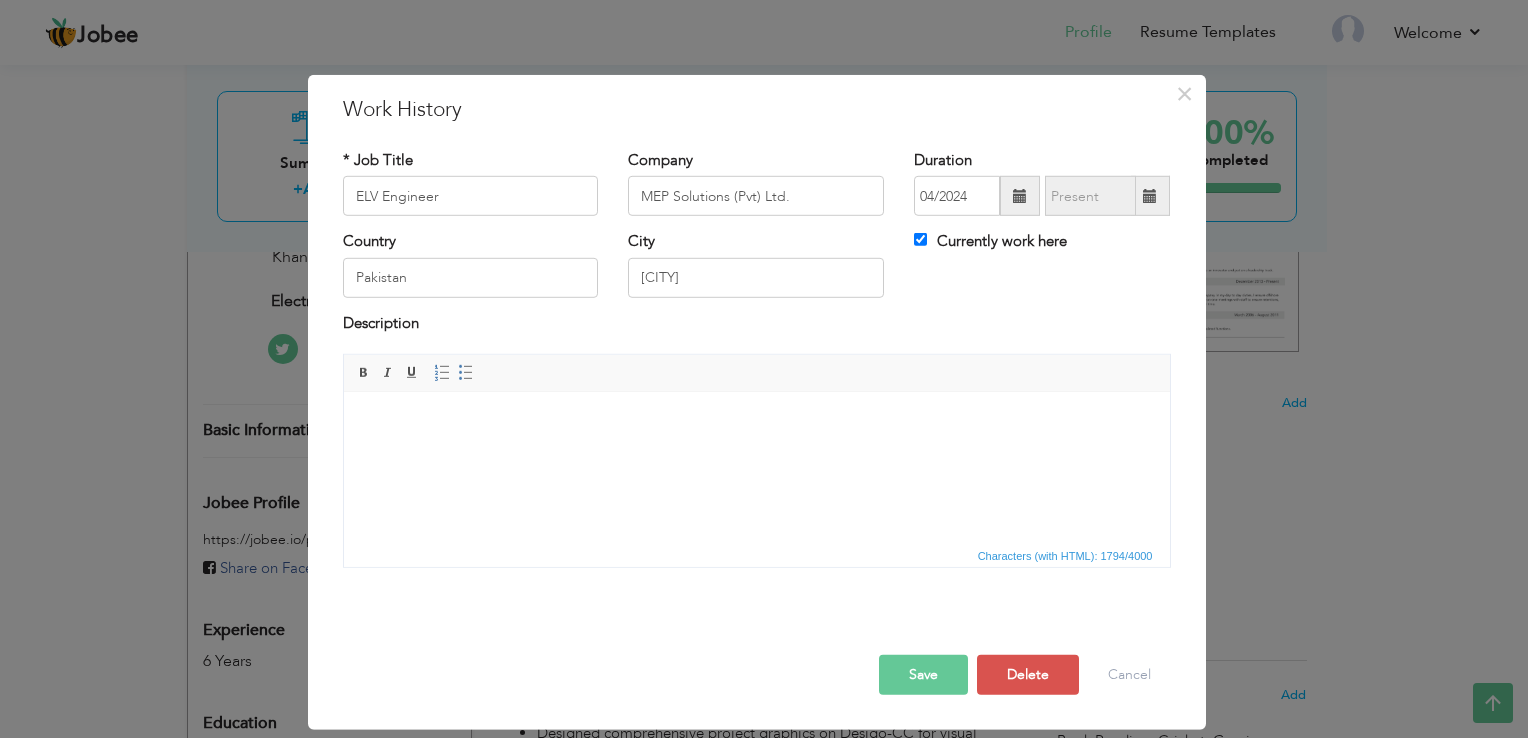 click on "Save" at bounding box center [923, 675] 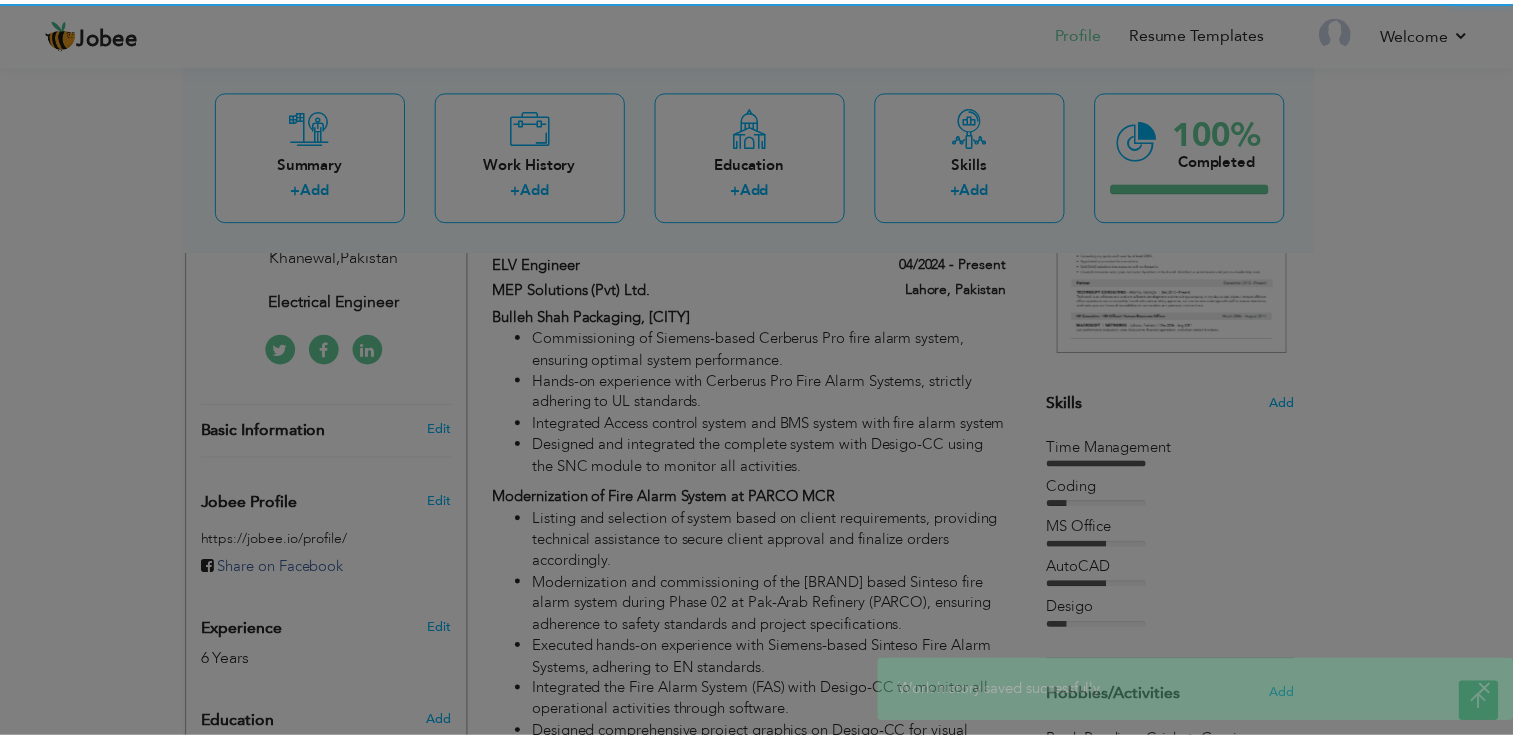 scroll, scrollTop: 0, scrollLeft: 0, axis: both 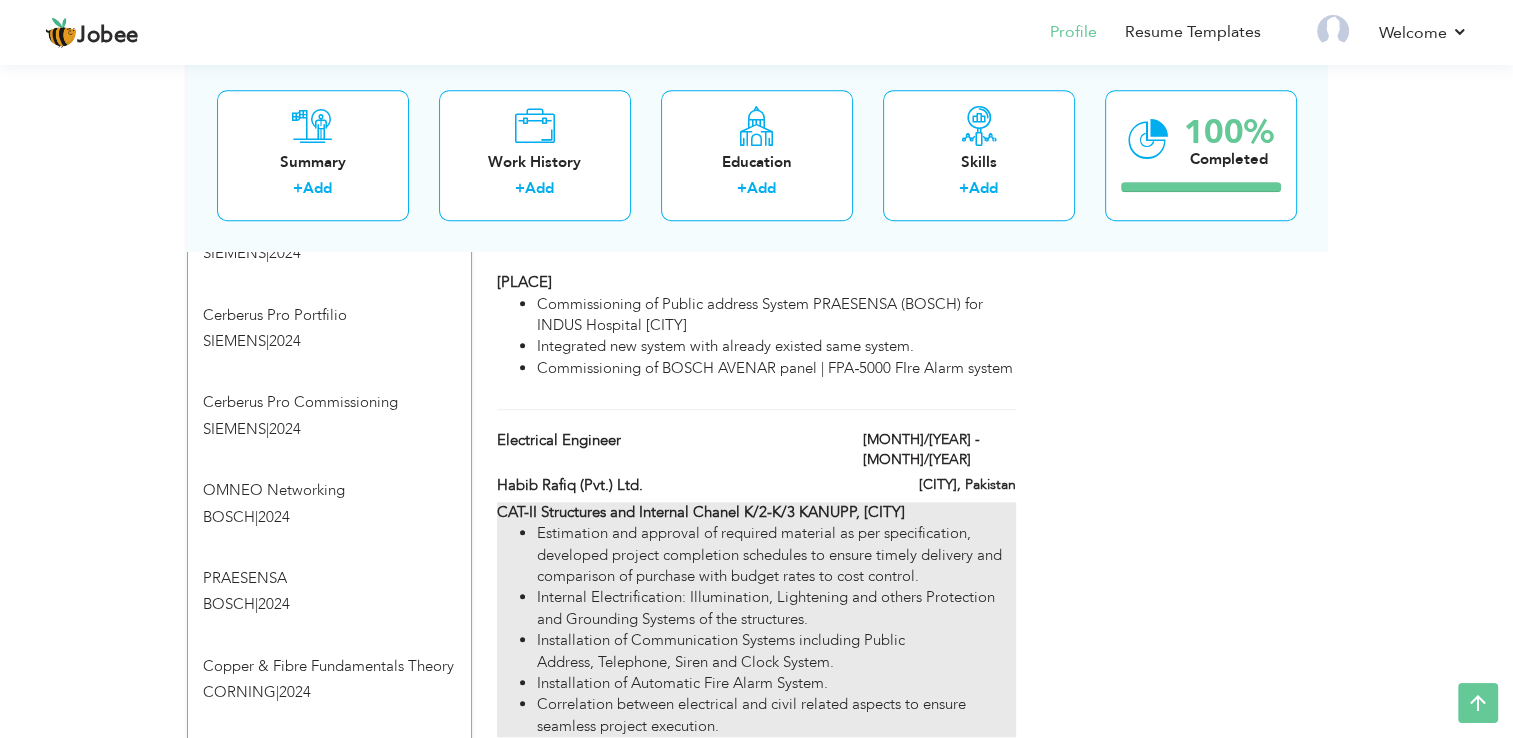 click on "Estimation and approval of required material as per specification, developed project completion schedules to ensure timely delivery and comparison of purchase with budget rates to cost control." at bounding box center (776, 555) 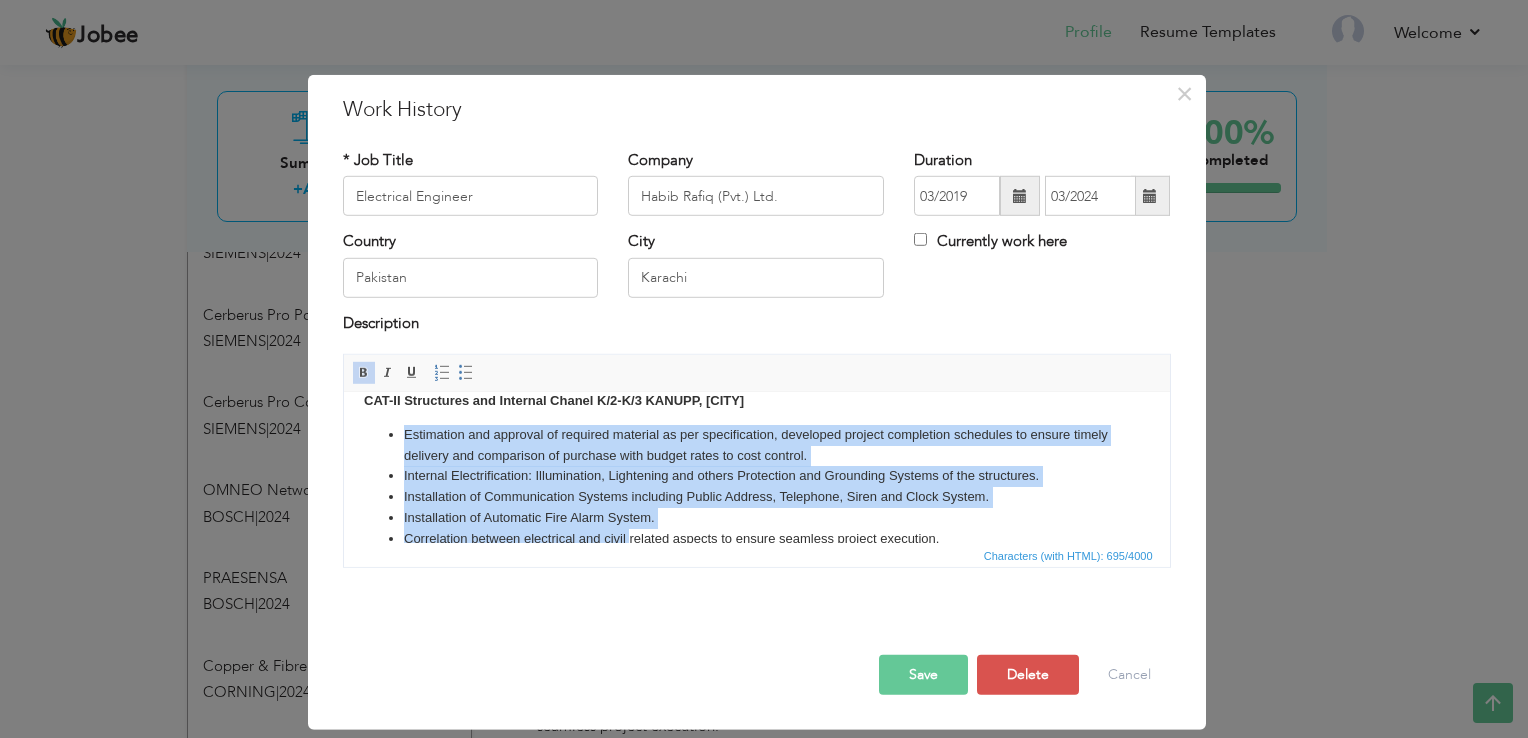 scroll, scrollTop: 48, scrollLeft: 0, axis: vertical 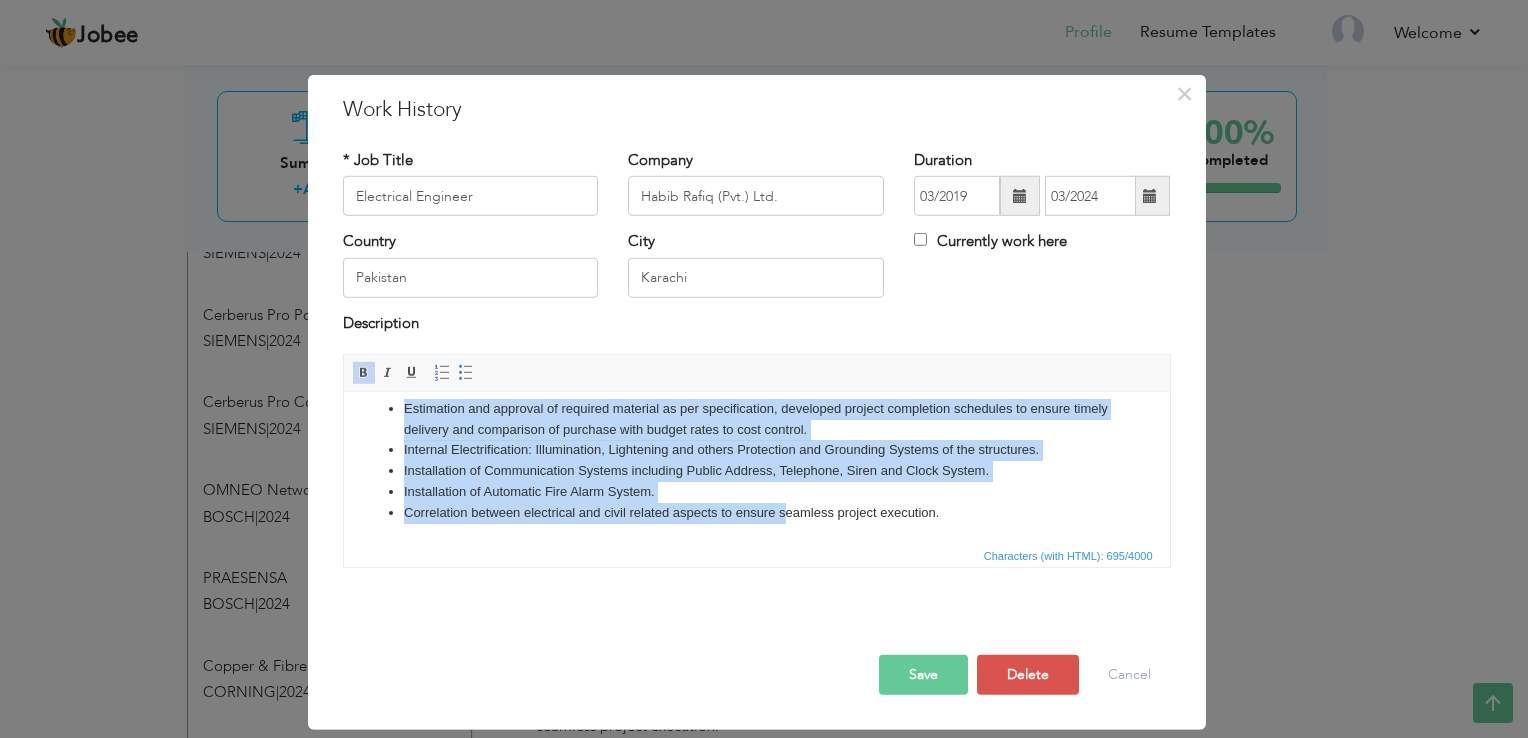drag, startPoint x: 400, startPoint y: 454, endPoint x: 783, endPoint y: 534, distance: 391.2659 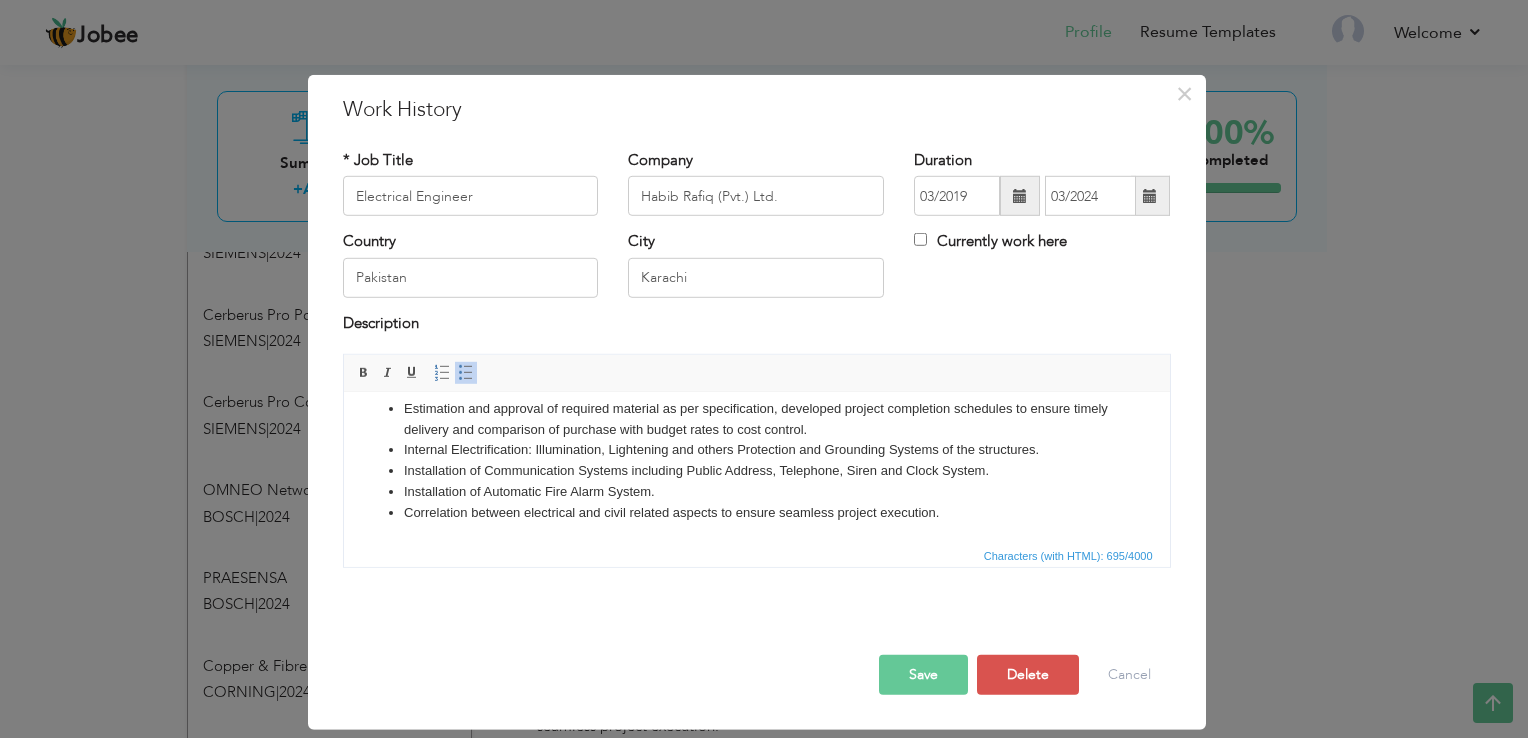 click on "Correlation between electrical and civil related aspects to ensure seamless project execution." at bounding box center (756, 513) 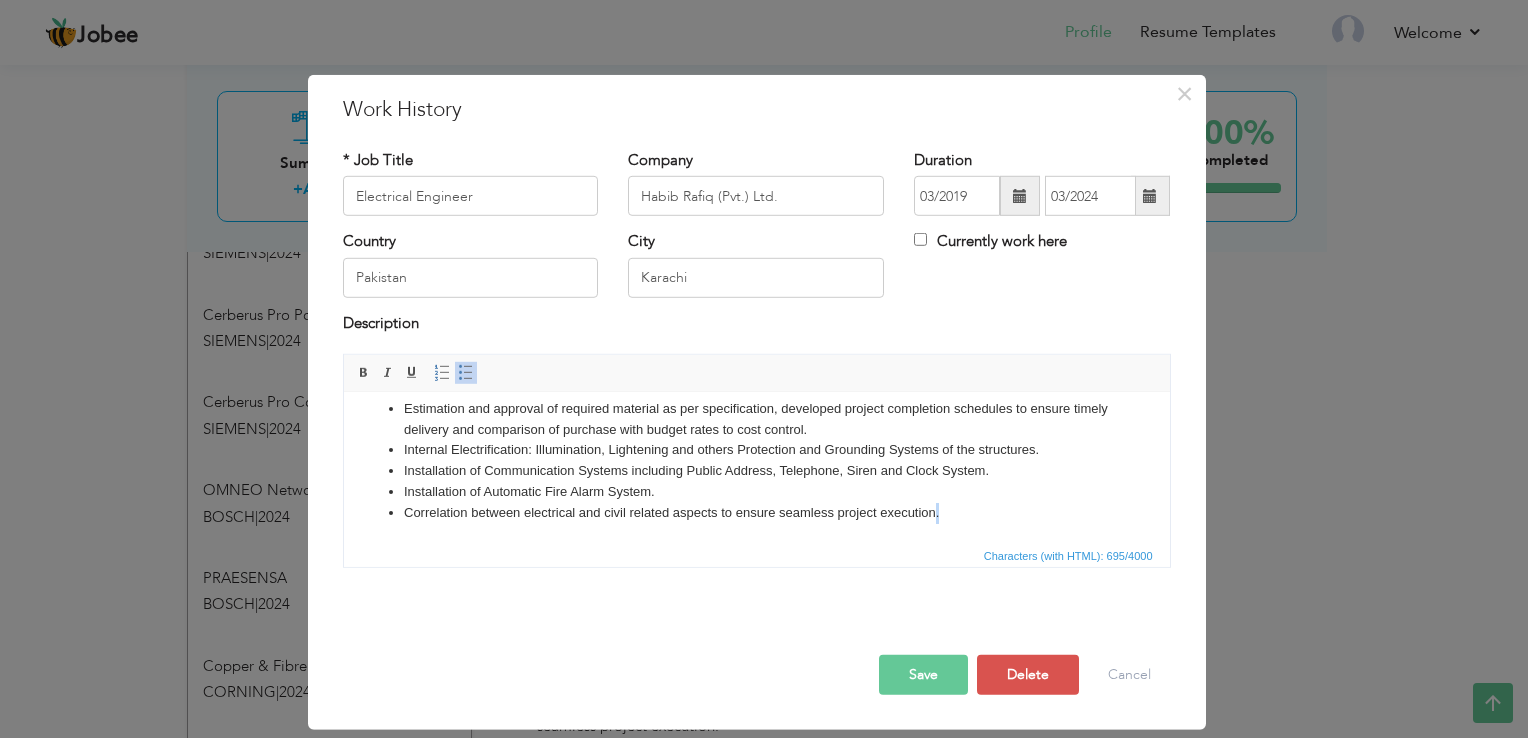 click on "Correlation between electrical and civil related aspects to ensure seamless project execution." at bounding box center (756, 513) 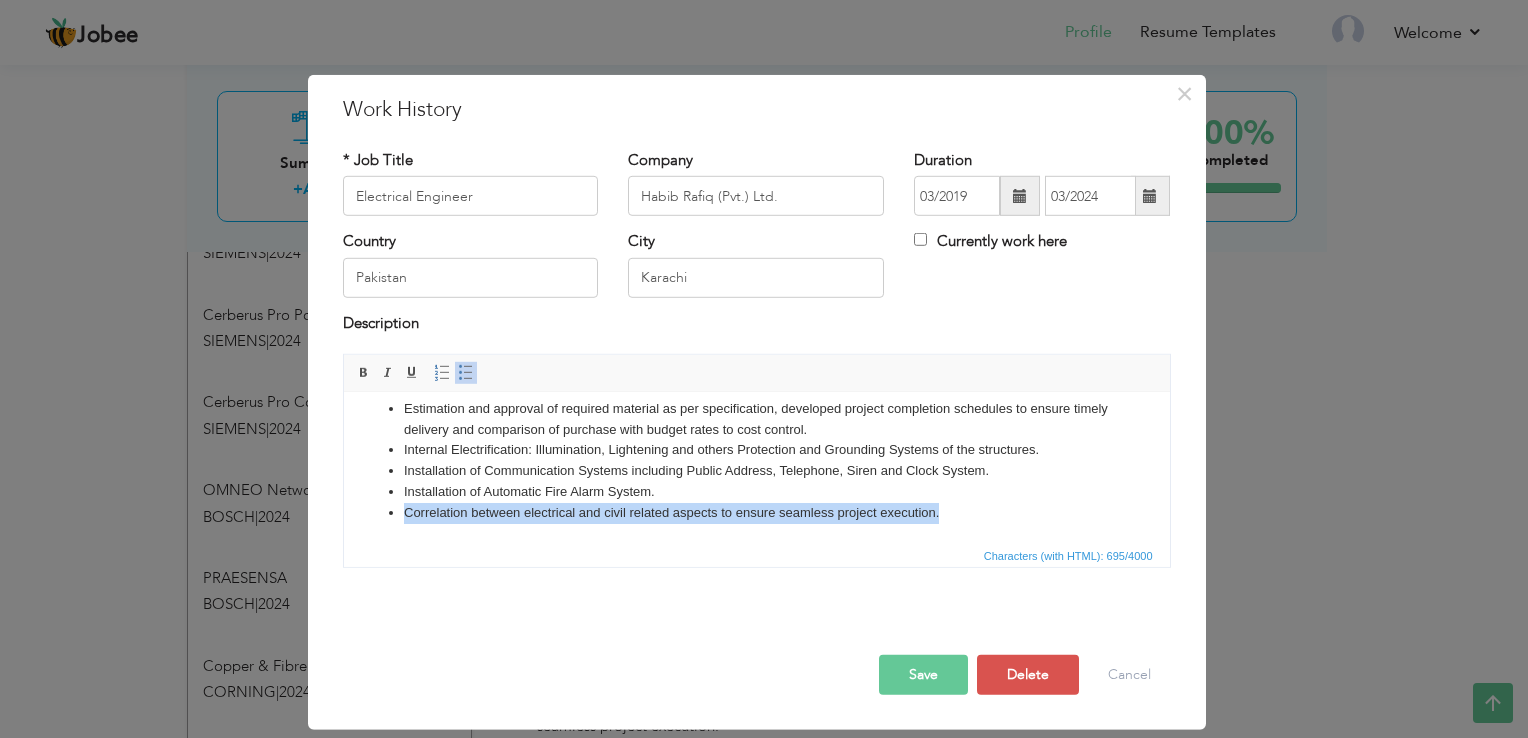 click on "Correlation between electrical and civil related aspects to ensure seamless project execution." at bounding box center (756, 513) 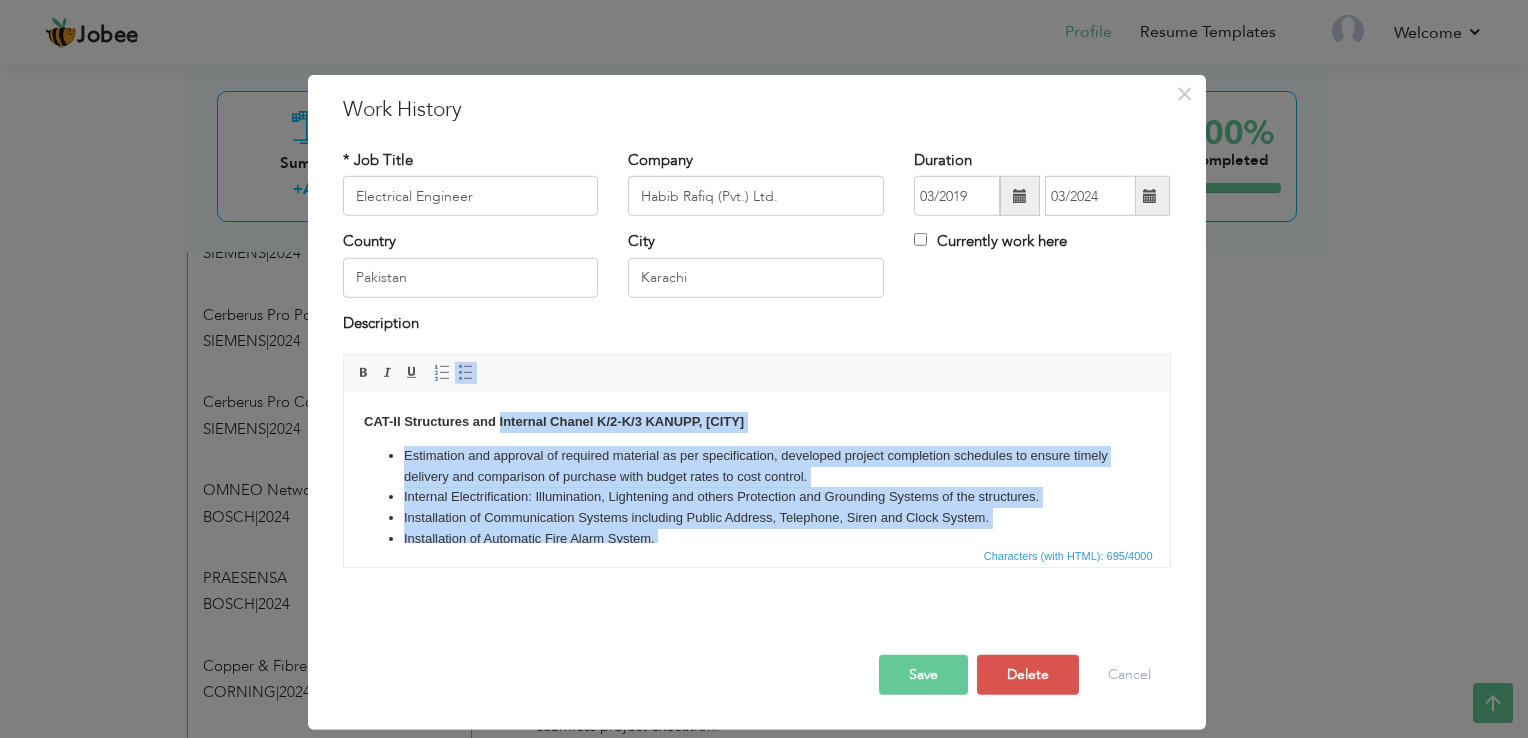 scroll, scrollTop: 0, scrollLeft: 0, axis: both 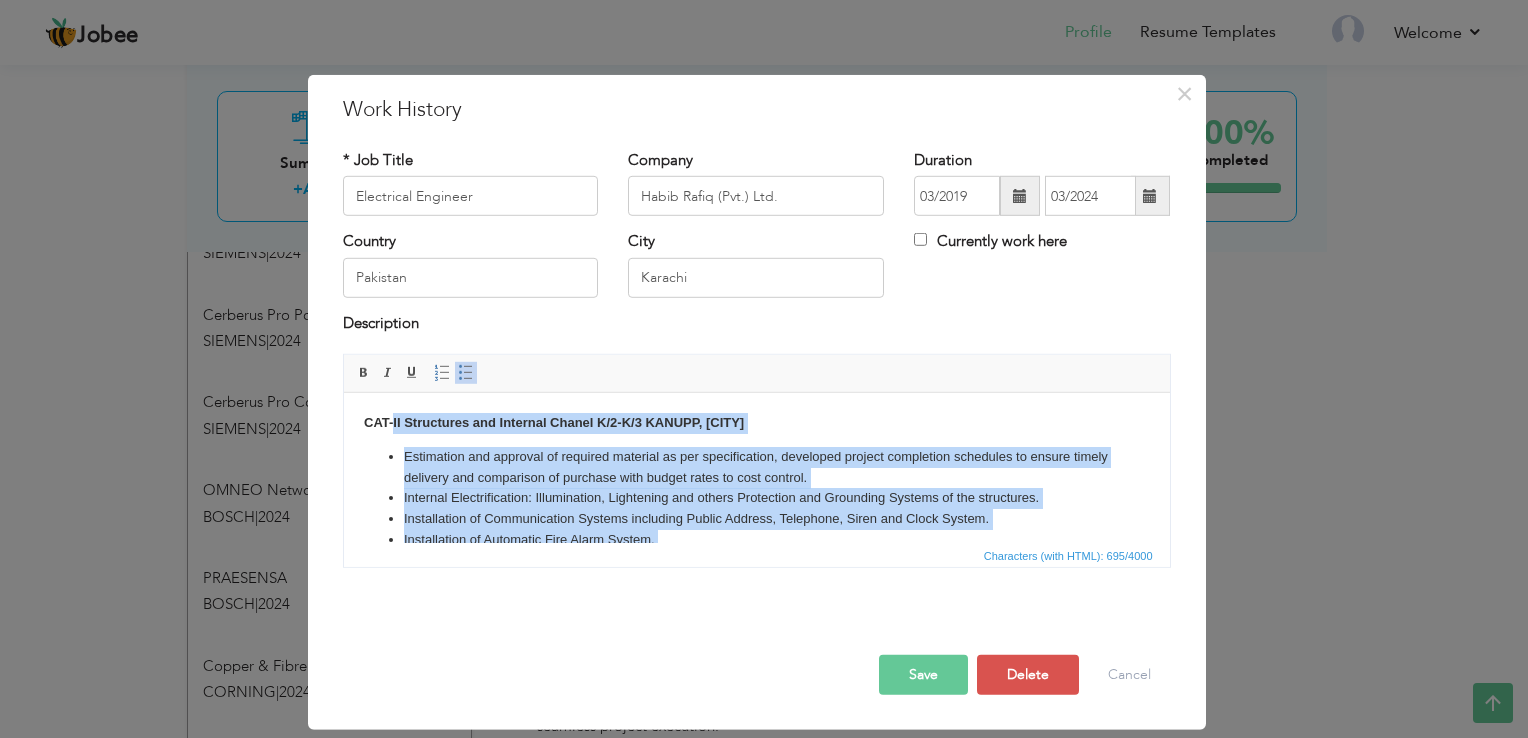 drag, startPoint x: 942, startPoint y: 518, endPoint x: 386, endPoint y: 402, distance: 567.9718 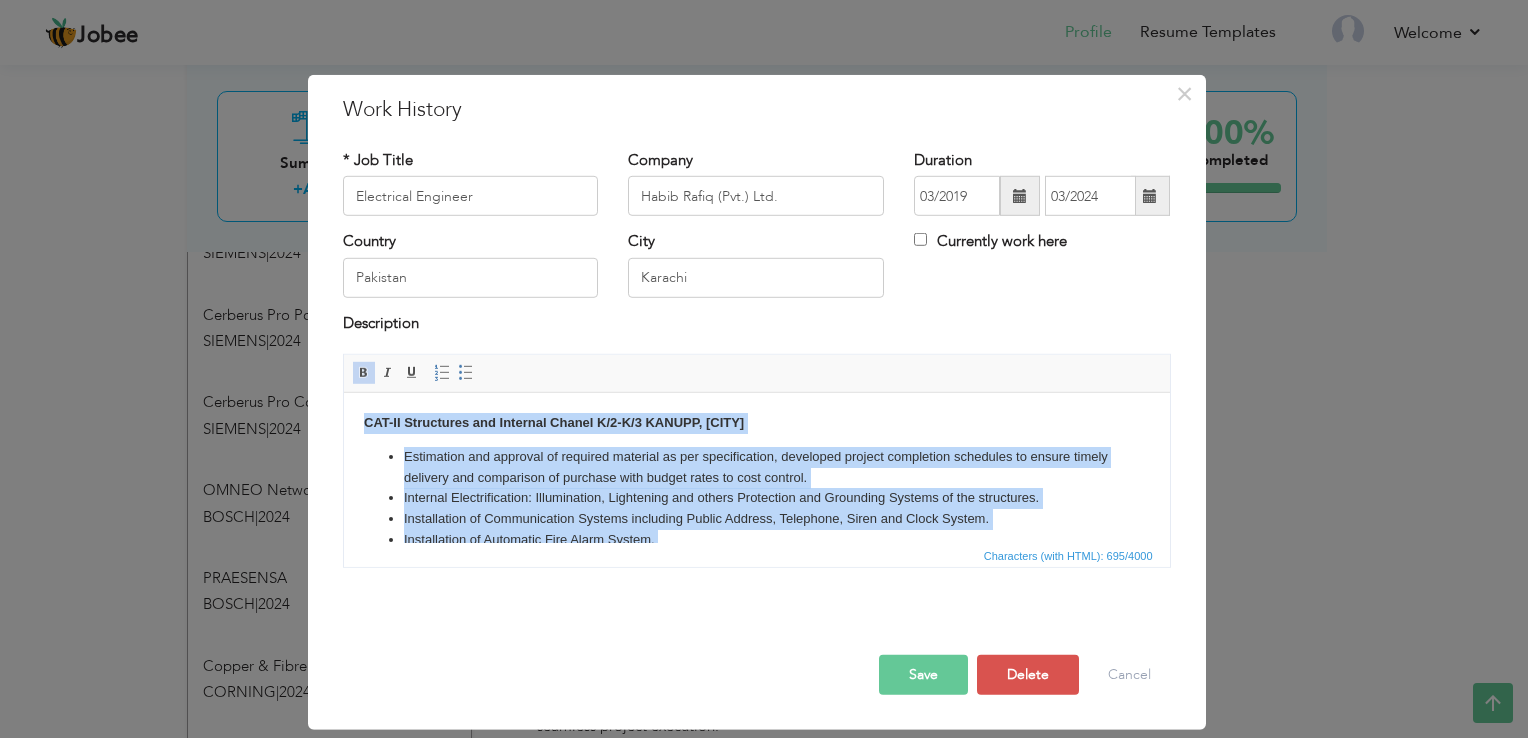 copy on "CAT-II Structures and Internal Chanel K/2-K/3 KANUPP, Karachi Estimation and approval of required material as per specification, developed project completion schedules to ensure timely delivery and comparison of purchase with budget rates to cost control. Internal Electrification: Illumination, Lightening and others Protection and Grounding Systems of the structures.  Installation of Communication Systems including Public Address, Telephone, Siren and Clock System. Installation of Automatic Fire Alarm System. Correlation between electrical and civil related aspects to ensure seamless project execution." 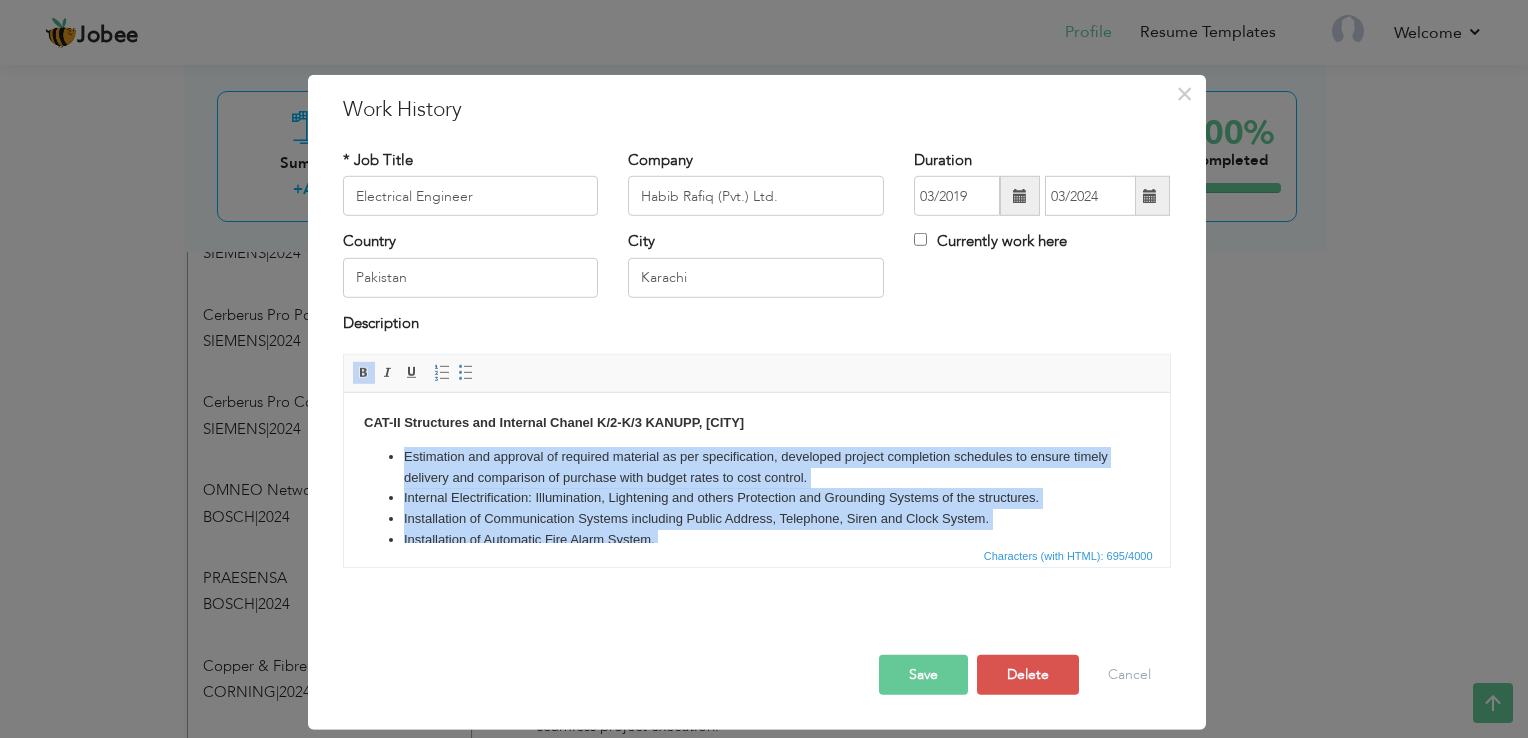 scroll, scrollTop: 48, scrollLeft: 0, axis: vertical 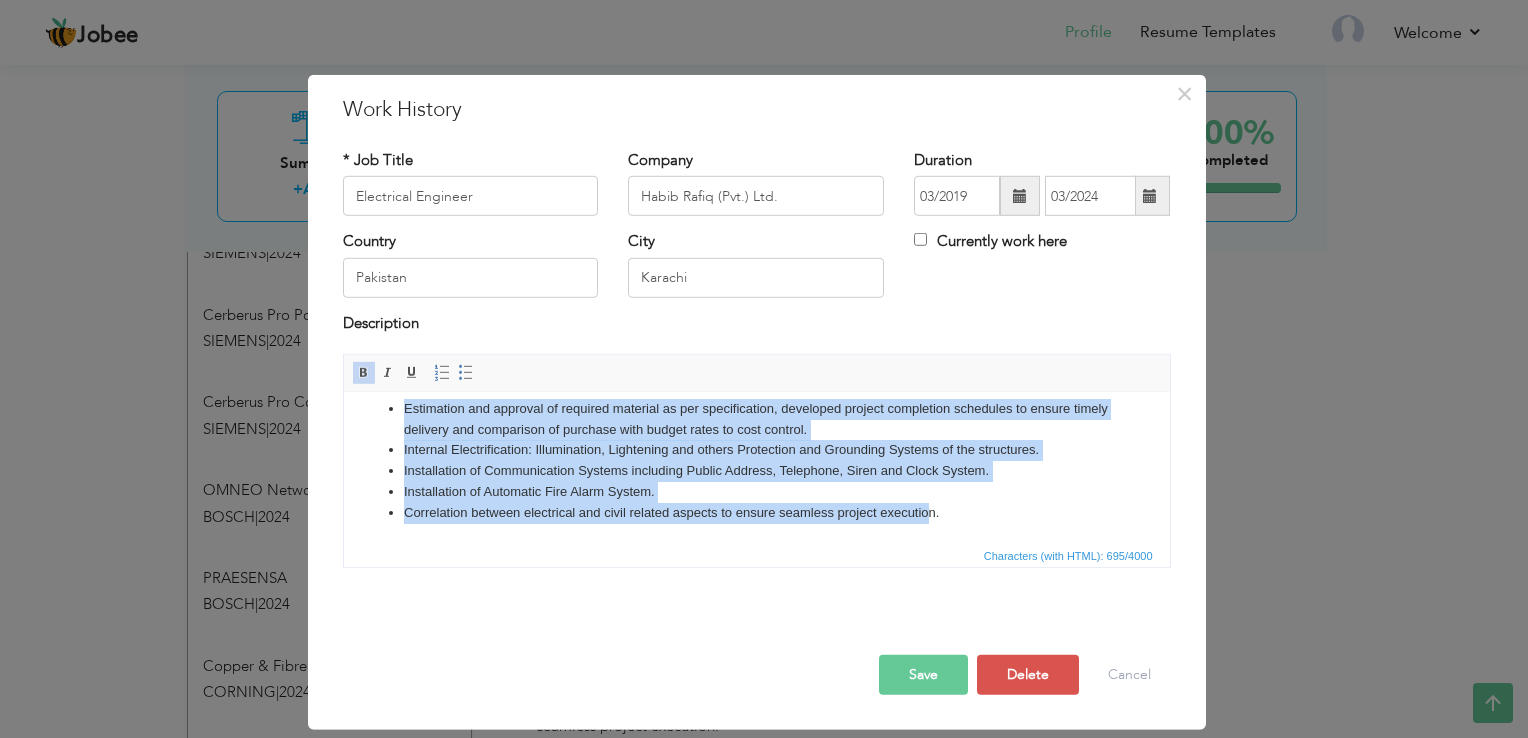 drag, startPoint x: 400, startPoint y: 459, endPoint x: 931, endPoint y: 579, distance: 544.3905 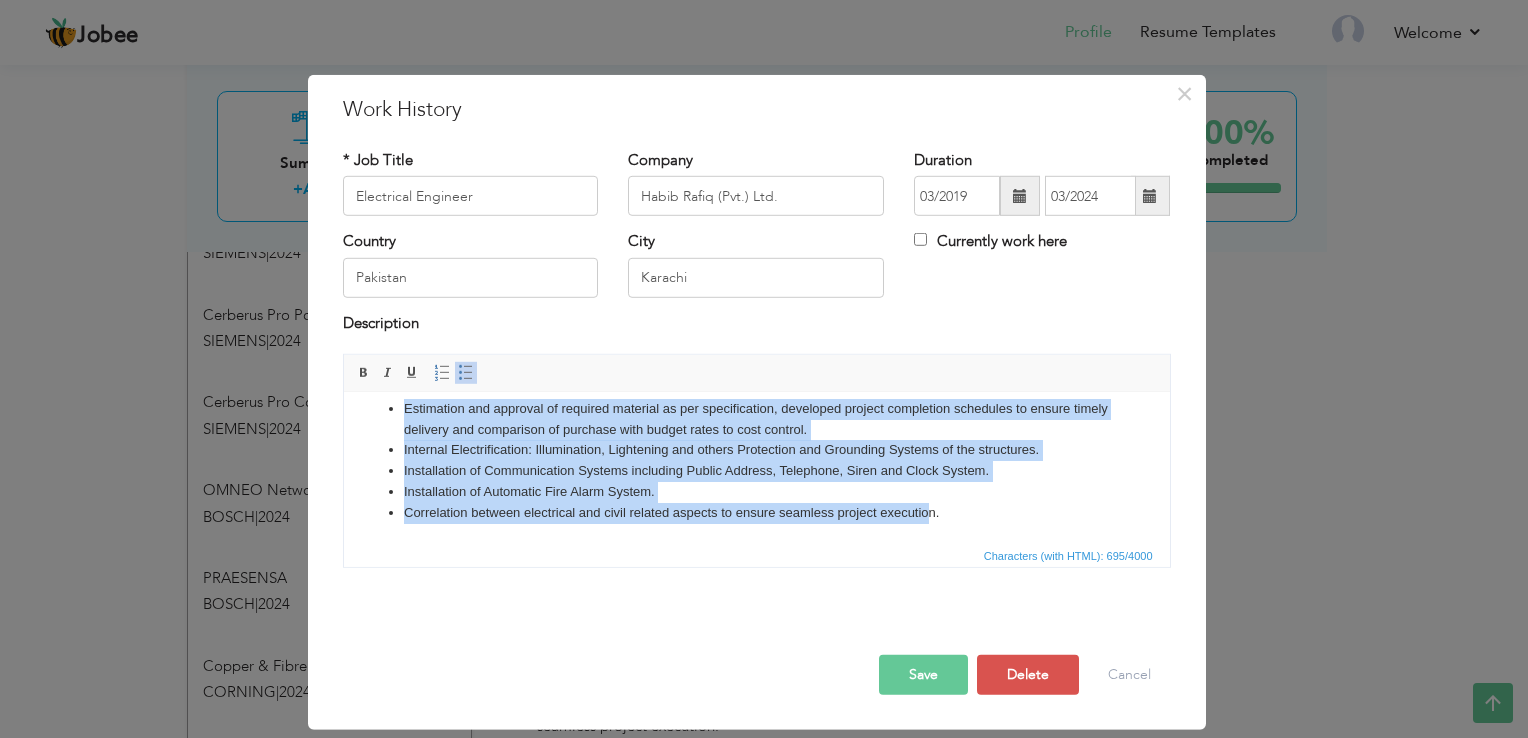 paste 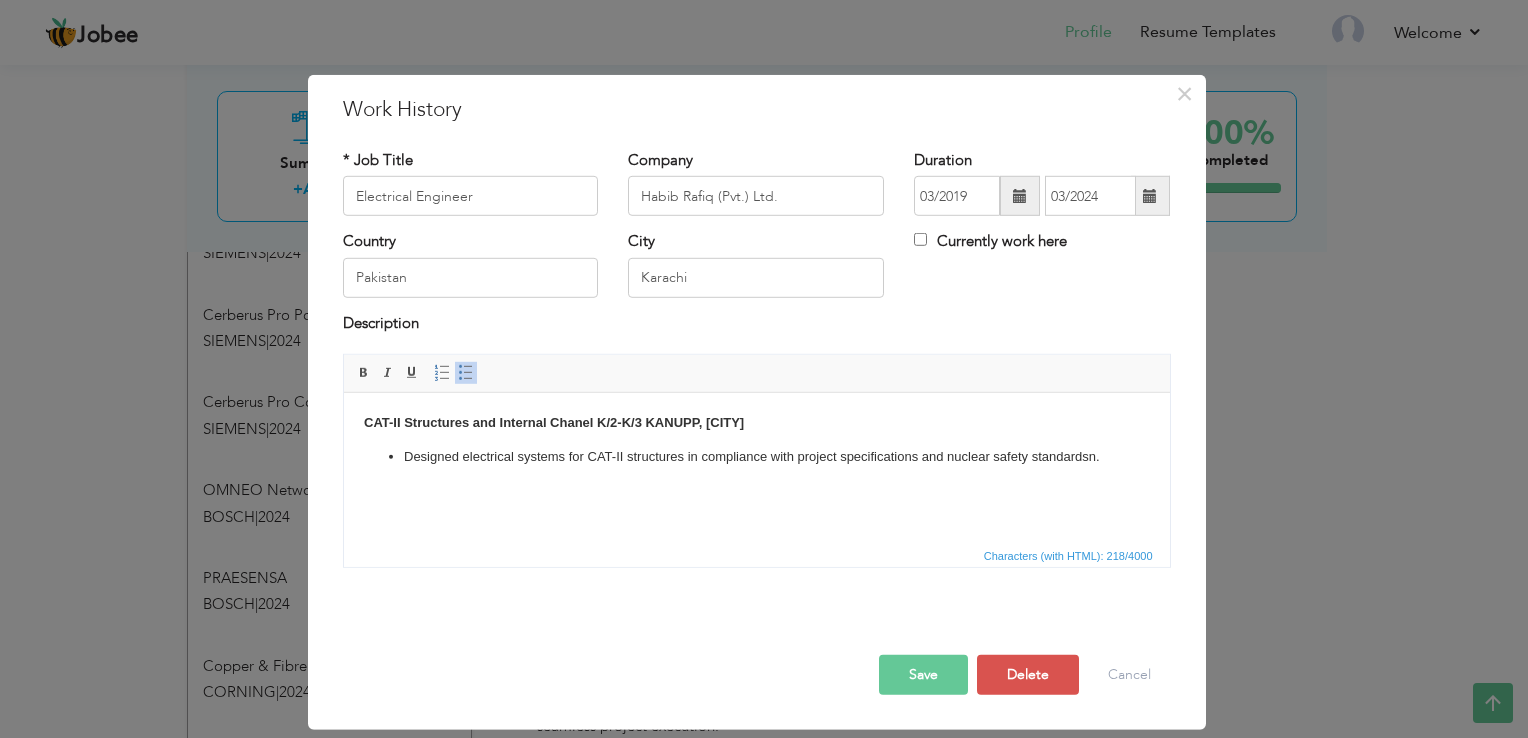 scroll, scrollTop: 0, scrollLeft: 0, axis: both 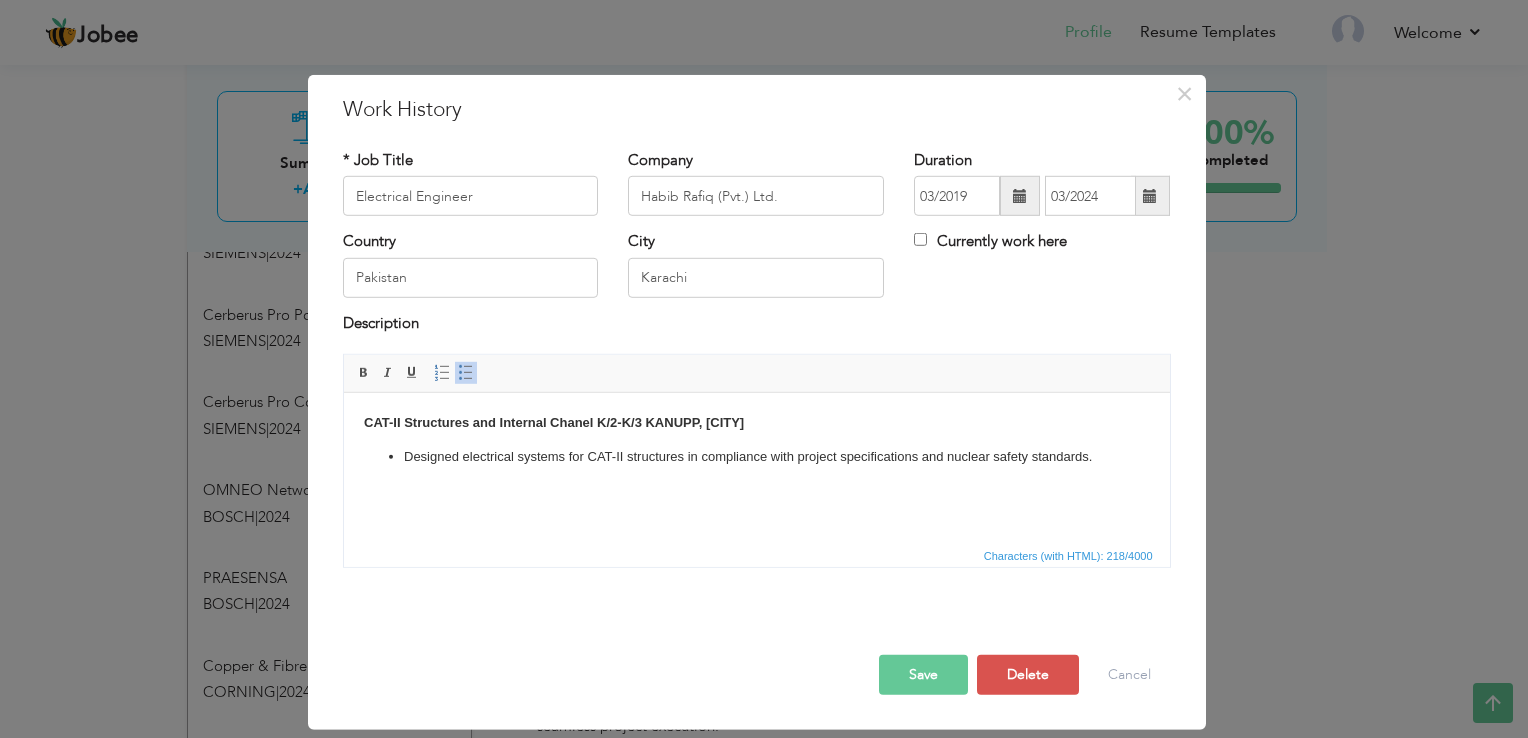 click on "Designed electrical systems for CAT-II structures in compliance with project specifications and nuclear safety standards ." at bounding box center [756, 457] 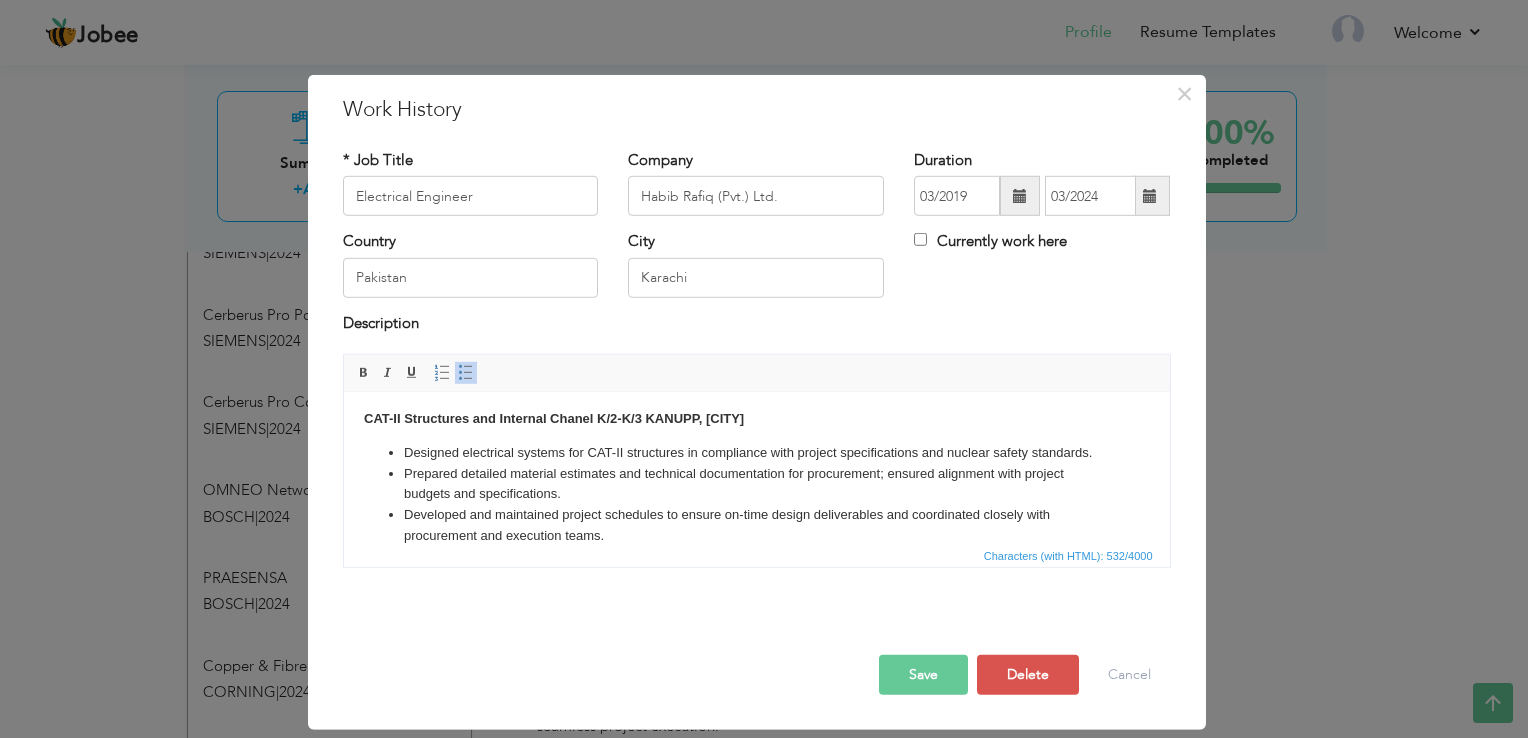 scroll, scrollTop: 24, scrollLeft: 0, axis: vertical 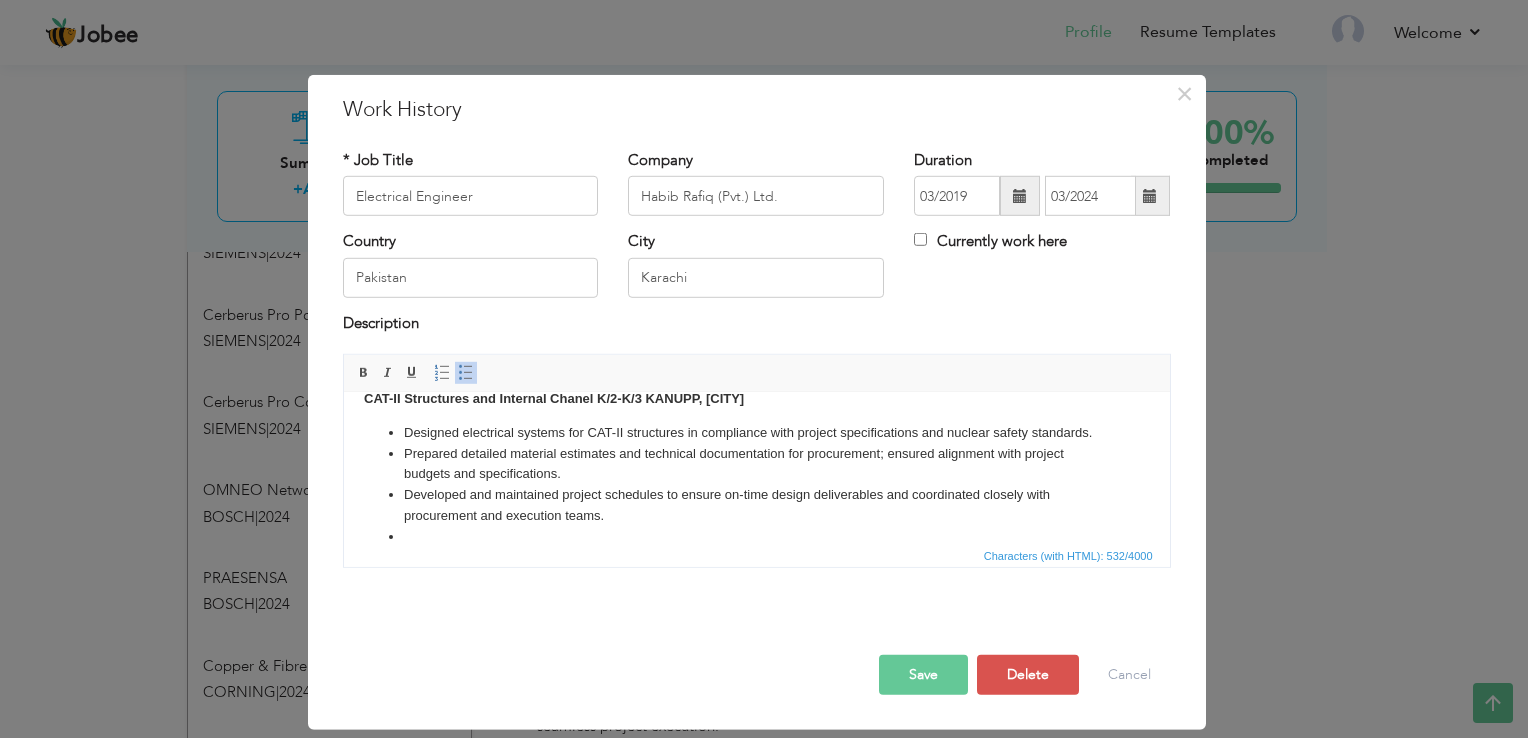 click at bounding box center (756, 537) 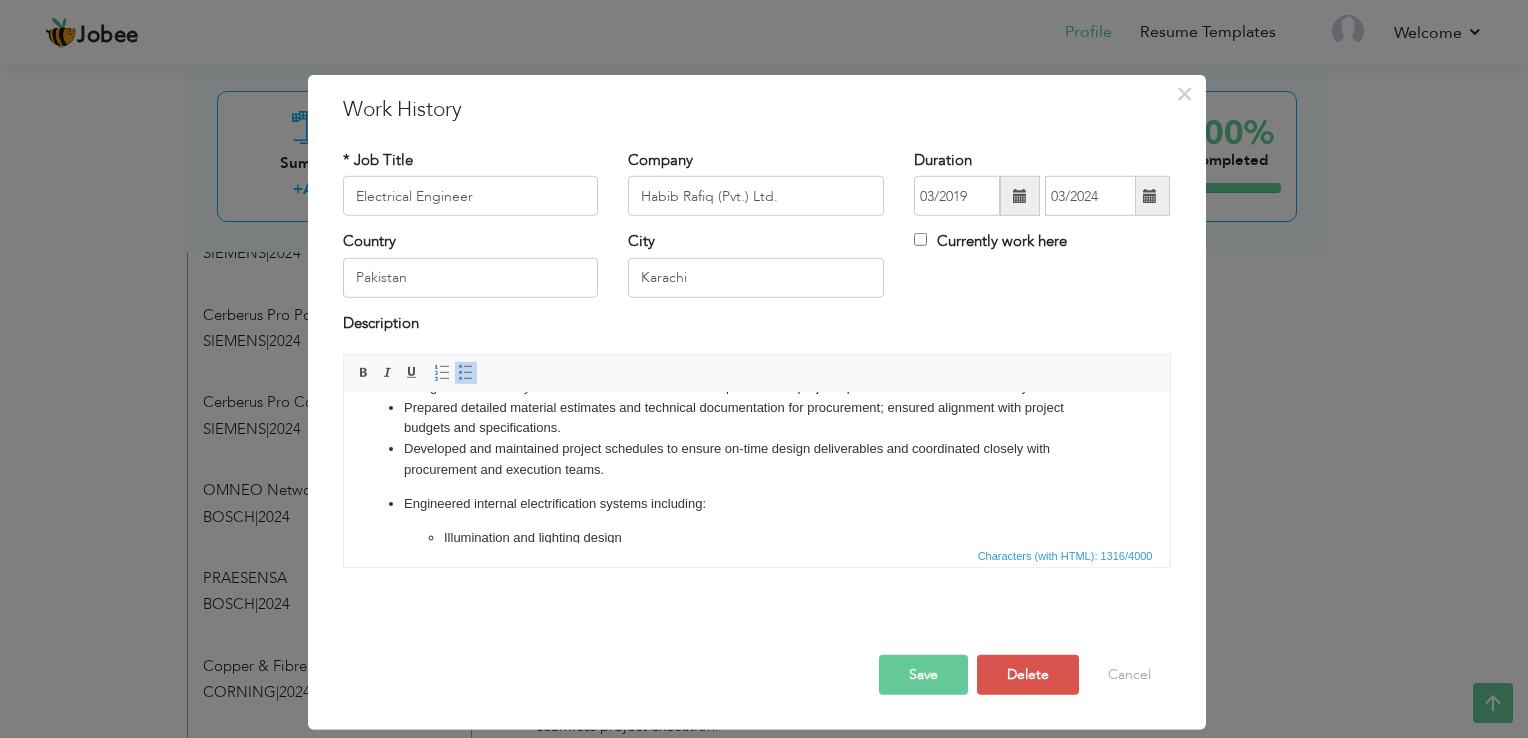 scroll, scrollTop: 44, scrollLeft: 0, axis: vertical 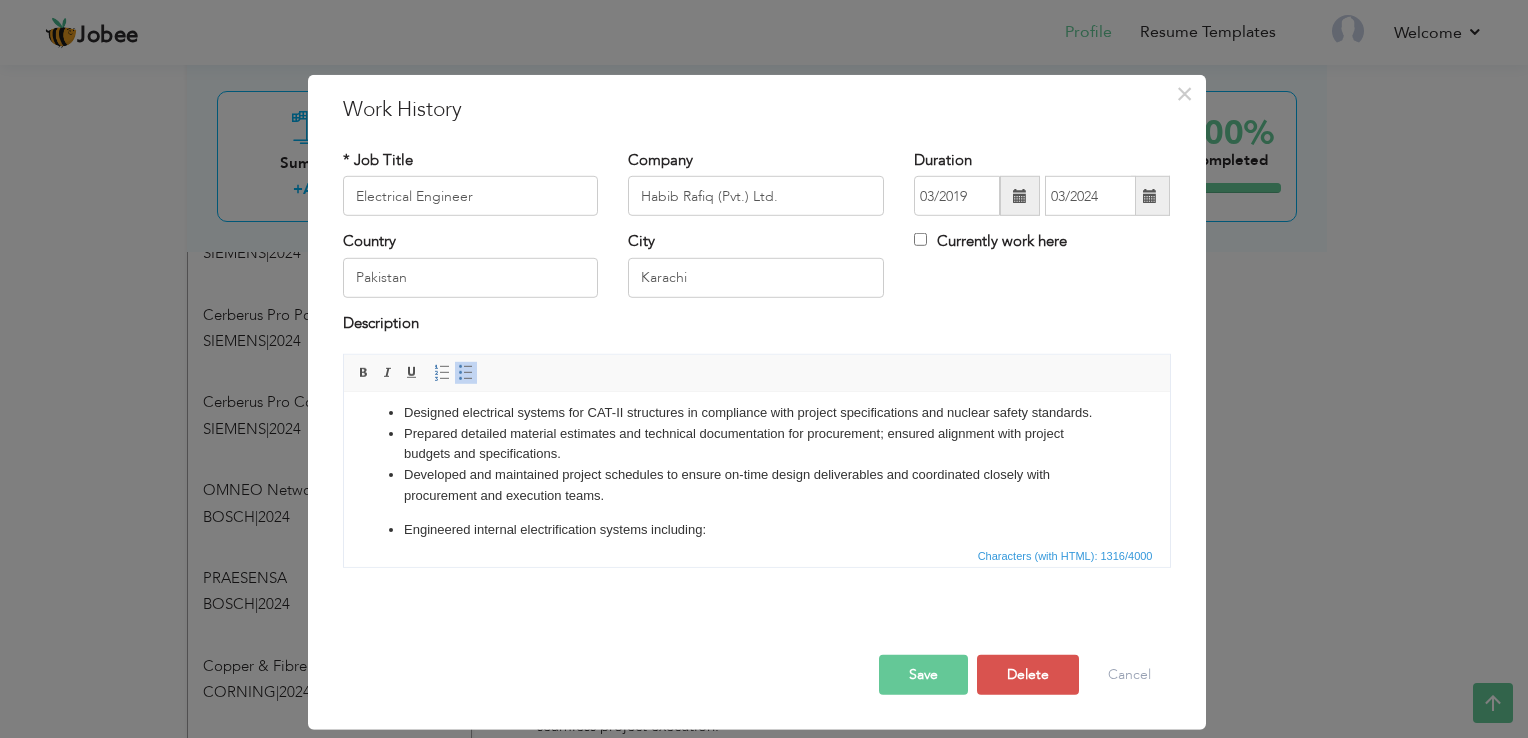 click on "Engineered internal electrification systems including:" at bounding box center (756, 530) 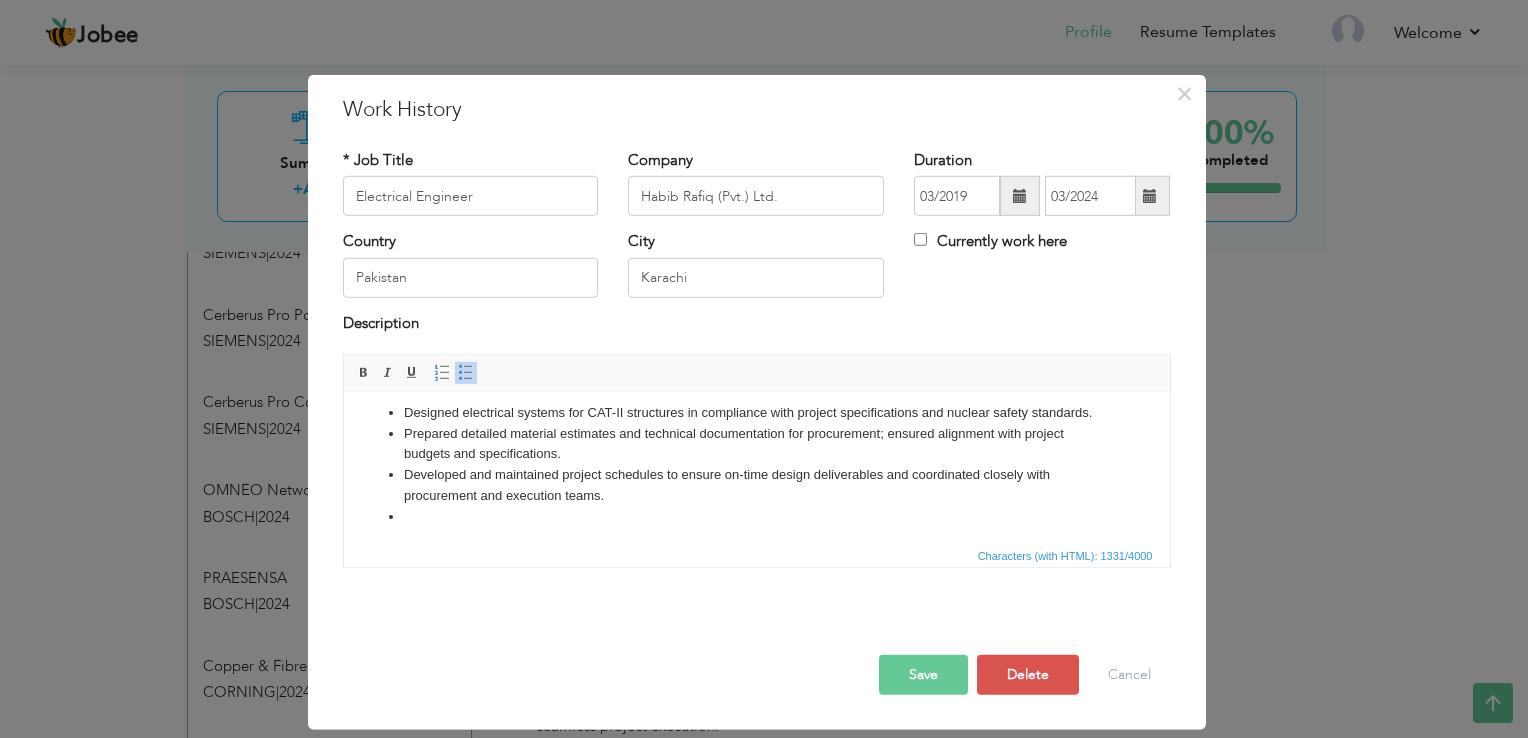 scroll, scrollTop: 0, scrollLeft: 0, axis: both 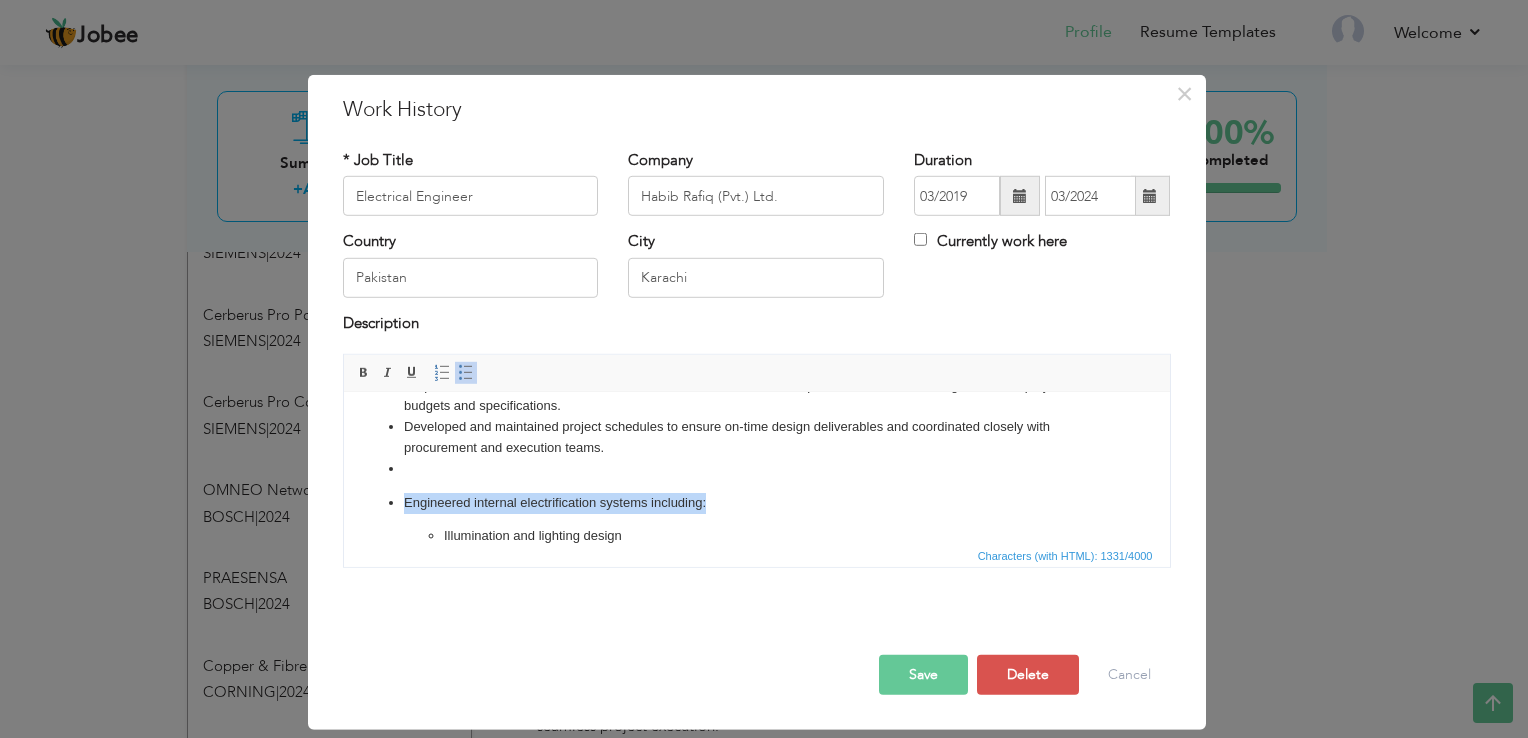 copy on "Engineered internal electrification systems including:" 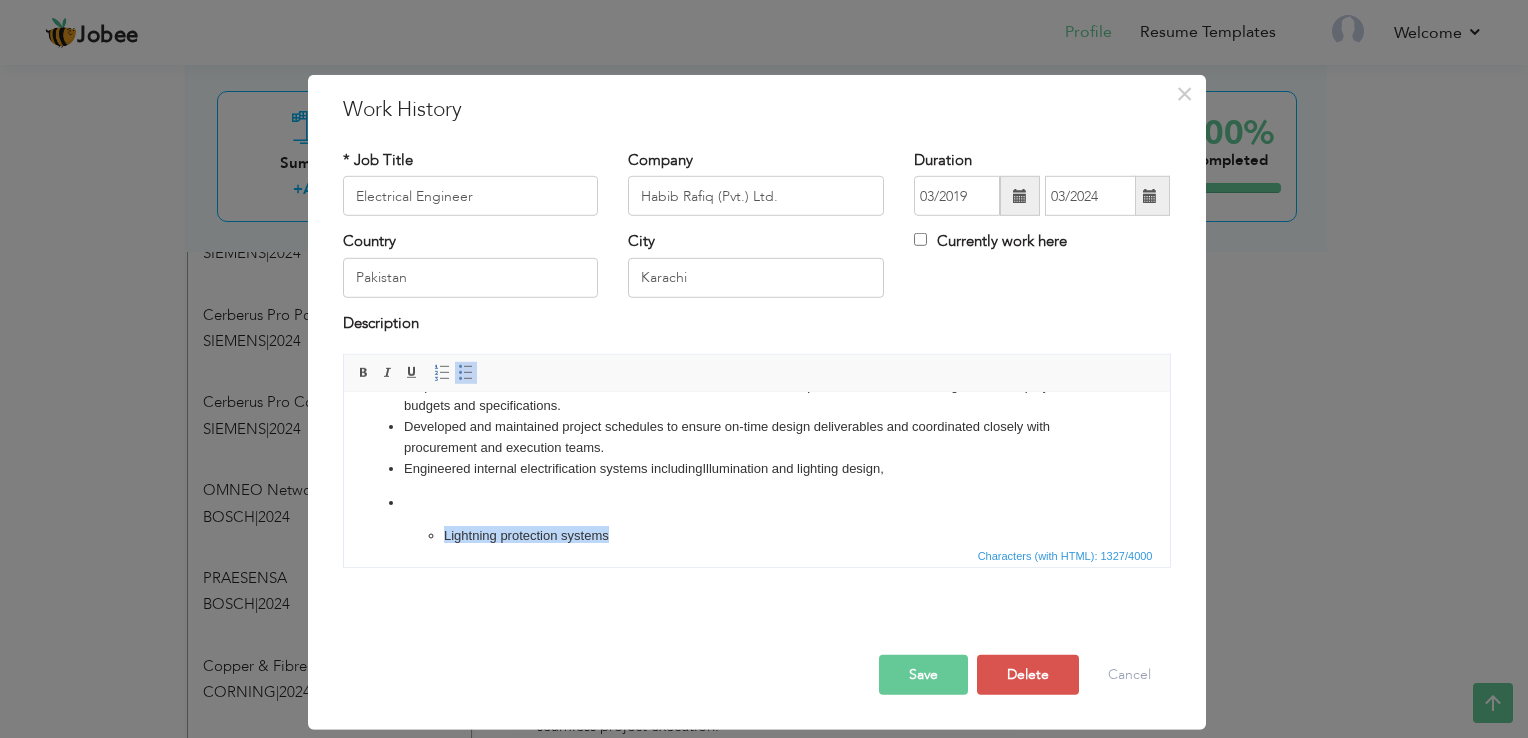 copy on "Lightning protection systems" 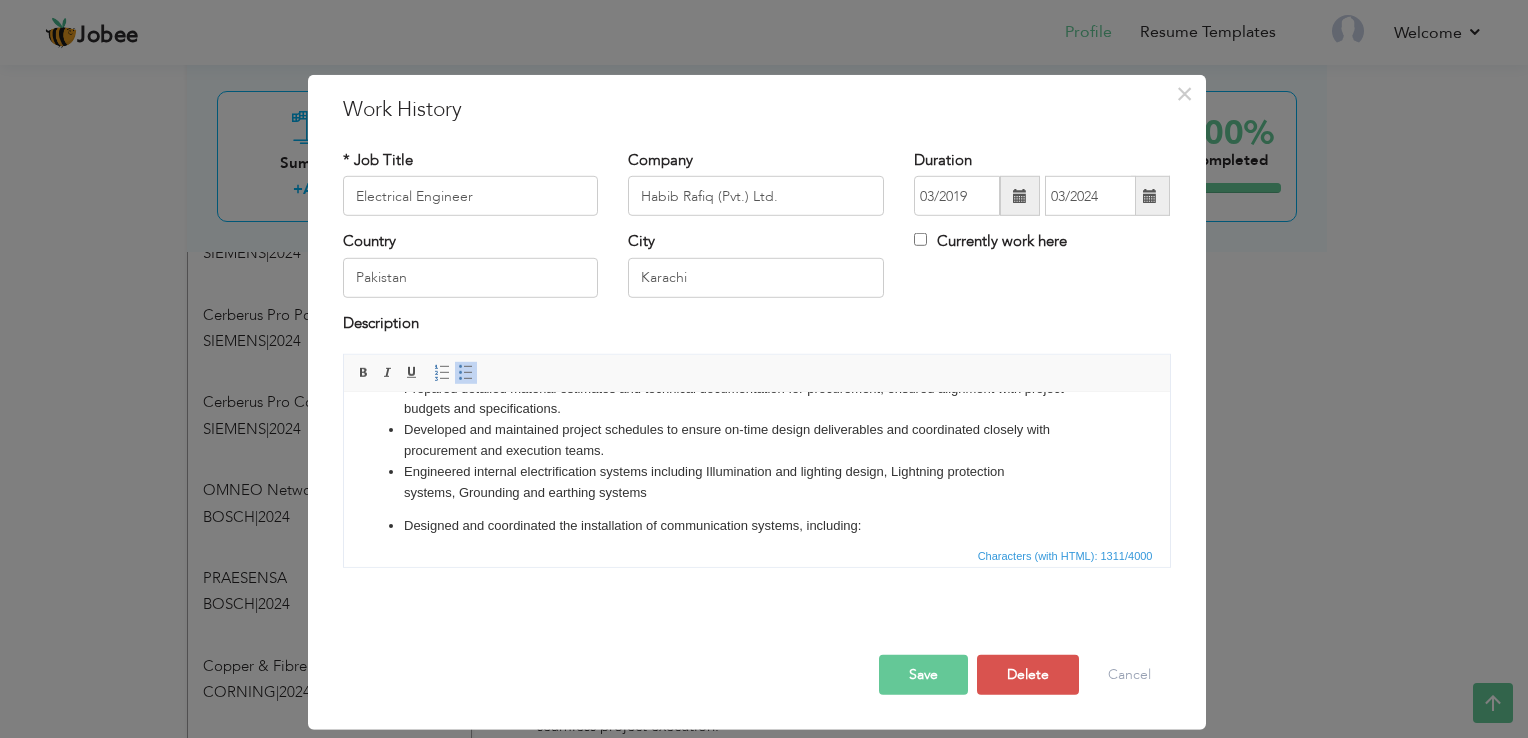 scroll, scrollTop: 92, scrollLeft: 0, axis: vertical 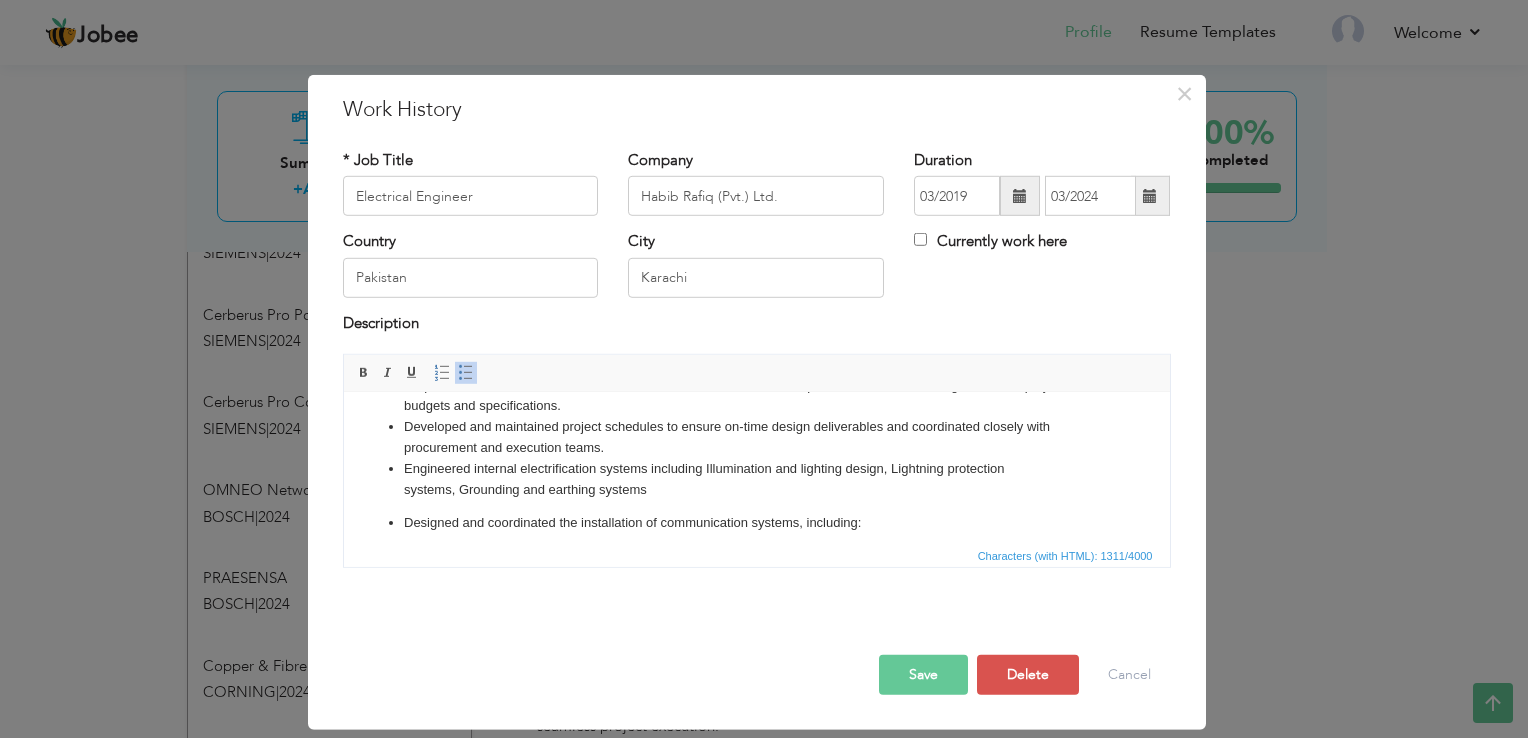 click on "Engineered internal electrification systems including Illumination and lighting design, Lightning protection systems, Grounding and earthing systems" at bounding box center [756, 480] 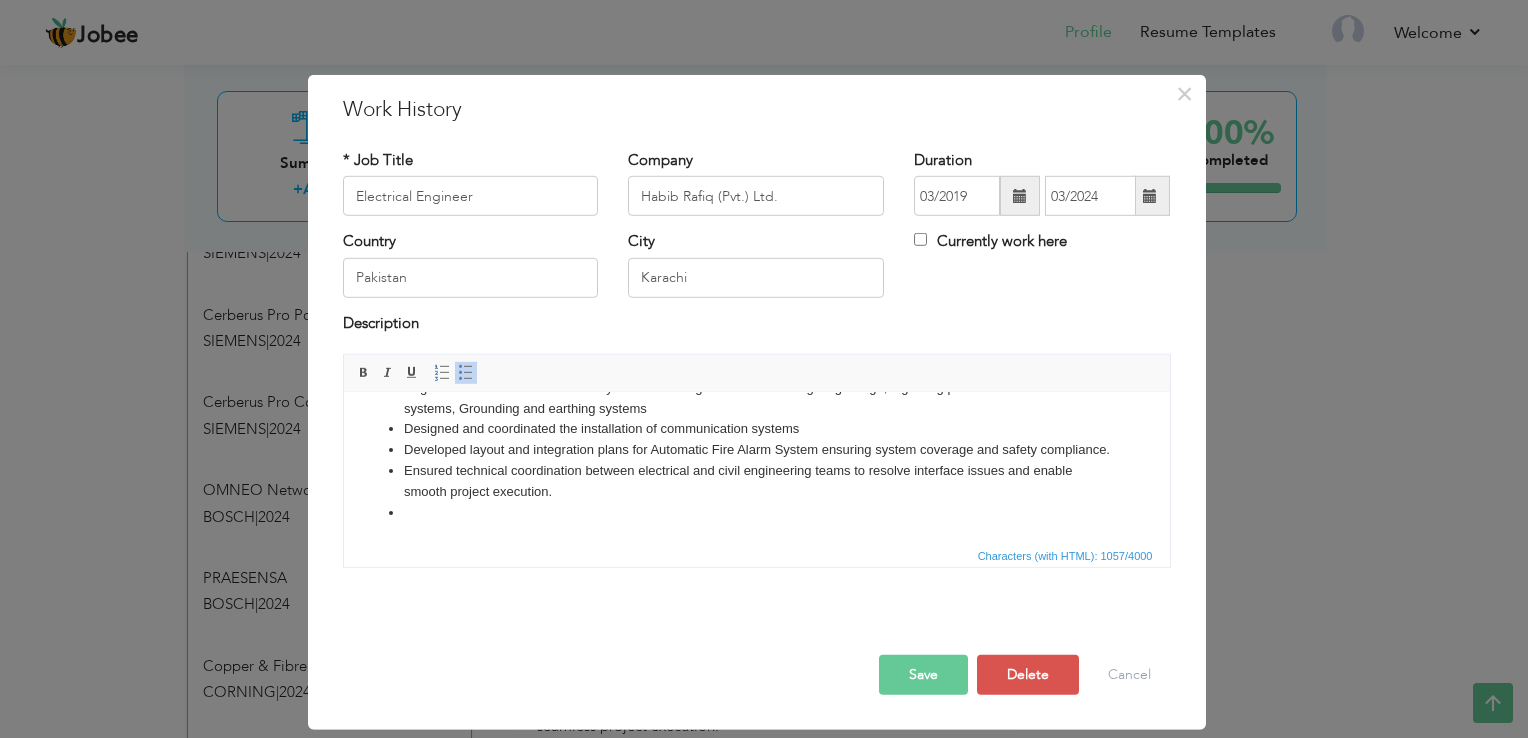 scroll, scrollTop: 172, scrollLeft: 0, axis: vertical 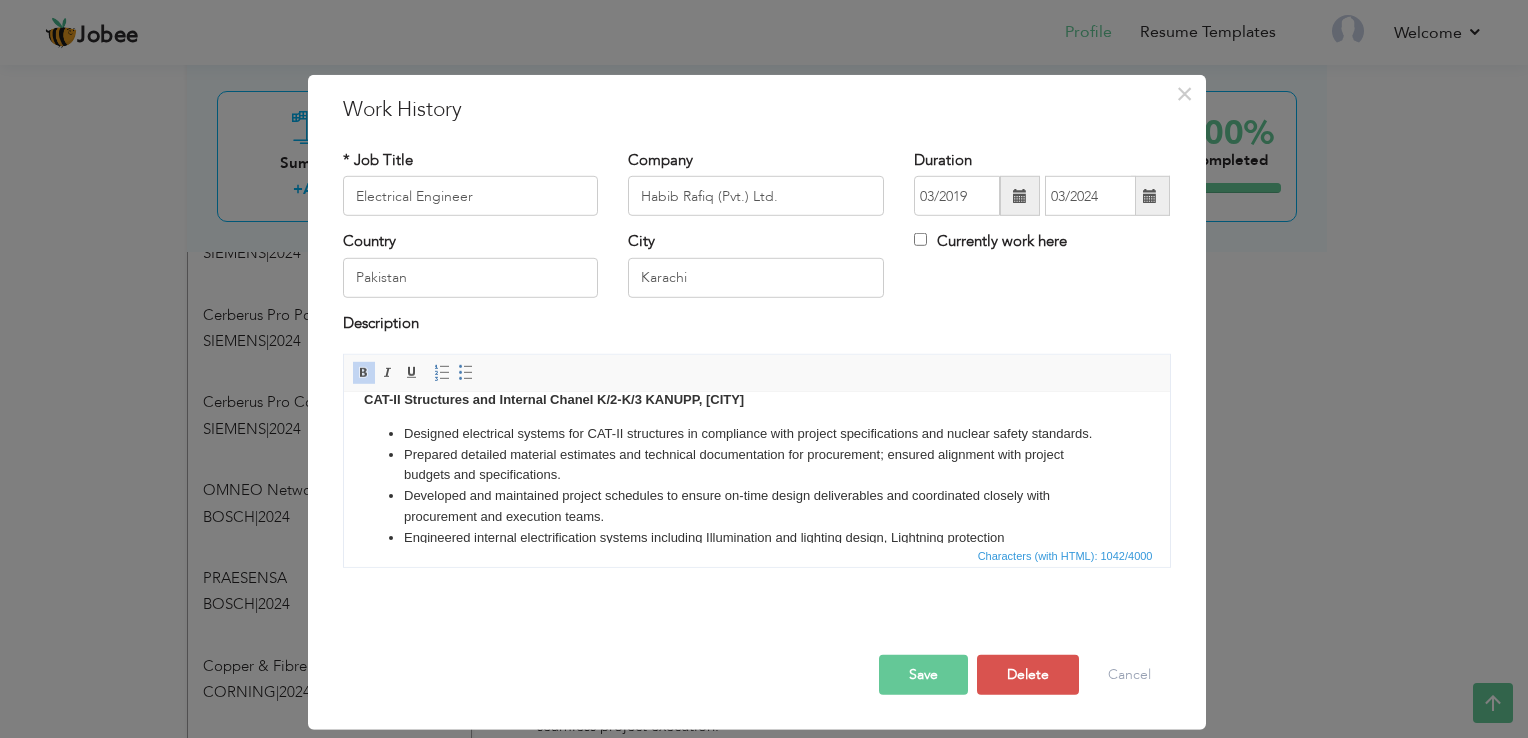 click on "Save" at bounding box center [923, 675] 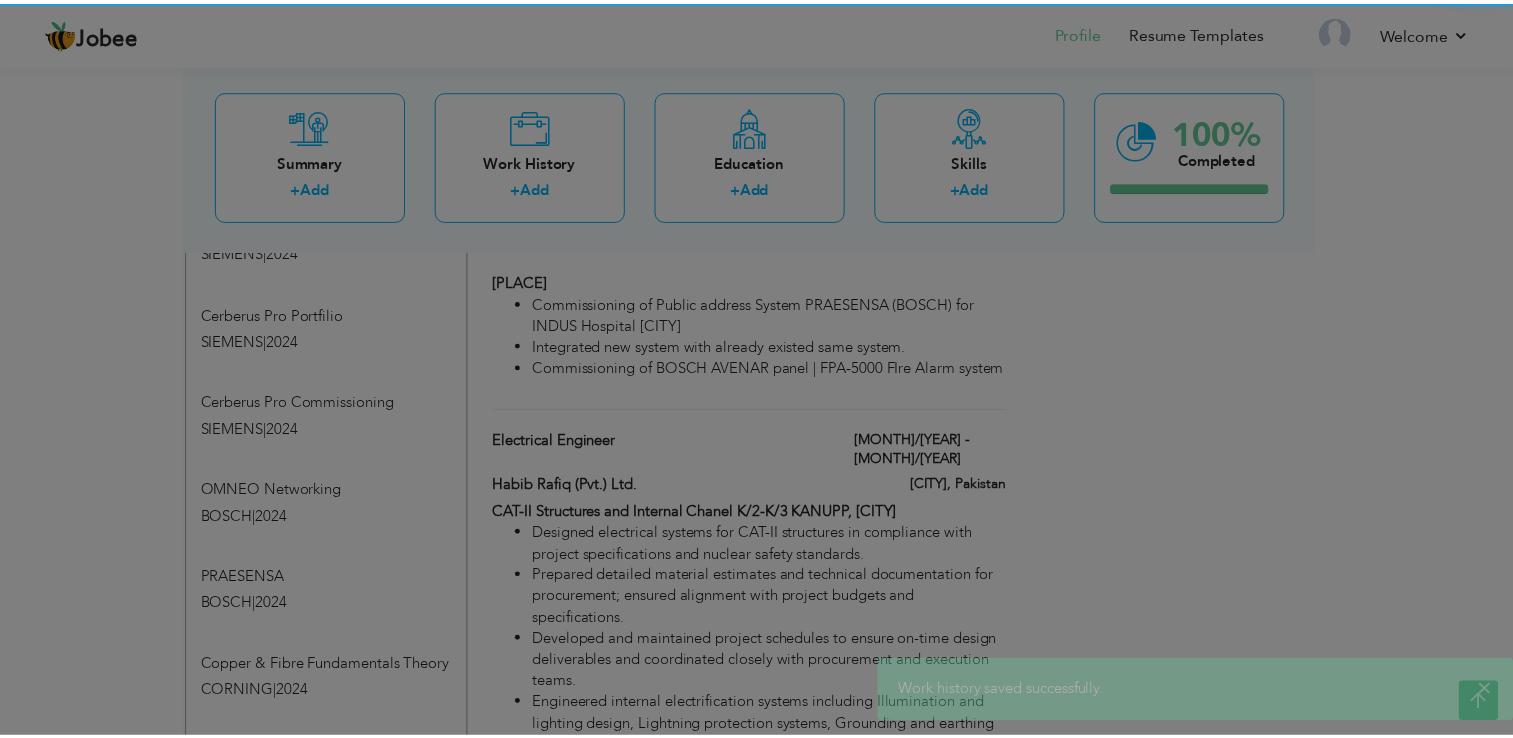 scroll, scrollTop: 0, scrollLeft: 0, axis: both 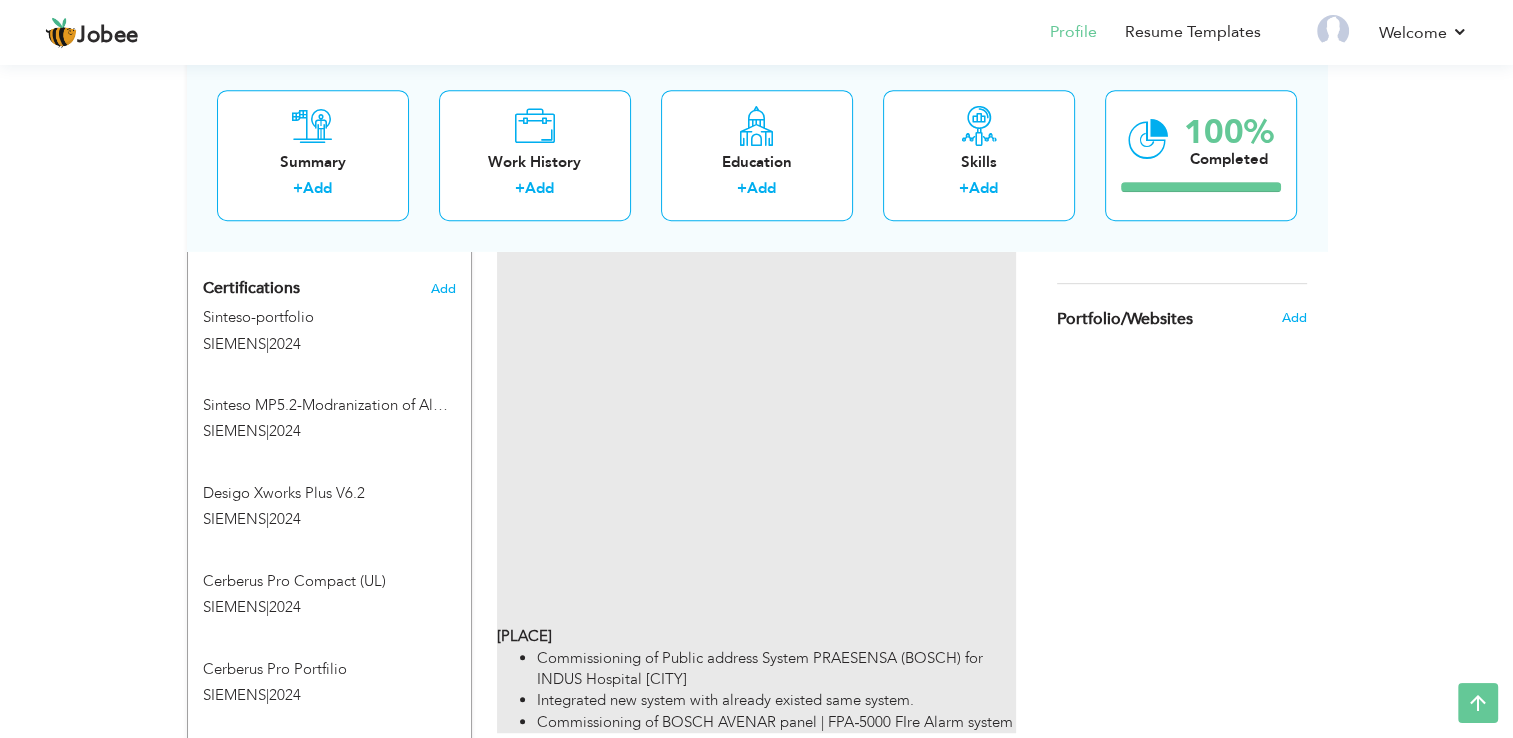 click on "Bulleh Shah Packaging, Kasur
Commissioning of Siemens-based Cerberus Pro fire alarm system, ensuring optimal system performance.
Hands-on experience with Cerberus Pro Fire Alarm Systems, strictly adhering to UL standards.
Integrated Access control system and BMS system with fire alarm system
Designed and integrated the complete system with Desigo-CC using the SNC module to monitor all activities.
Modernization of Fire Alarm System at PARCO MCR
Listing and selection of system based on client requirements, providing technical assistance to secure client approval and finalize orders accordingly.
Modernization and commissioning of the Siemens based Sinteso fire alarm system during Phase 02 at Pak-Arab Refinery (PARCO), ensuring adherence to safety standards and project specifications.
Executed hands-on experience with Siemens-based Sinteso Fire Alarm Systems, adhering to EN standards.
Conducted complete loop testing and fault rectification to ensure a fault-free system." at bounding box center [756, 177] 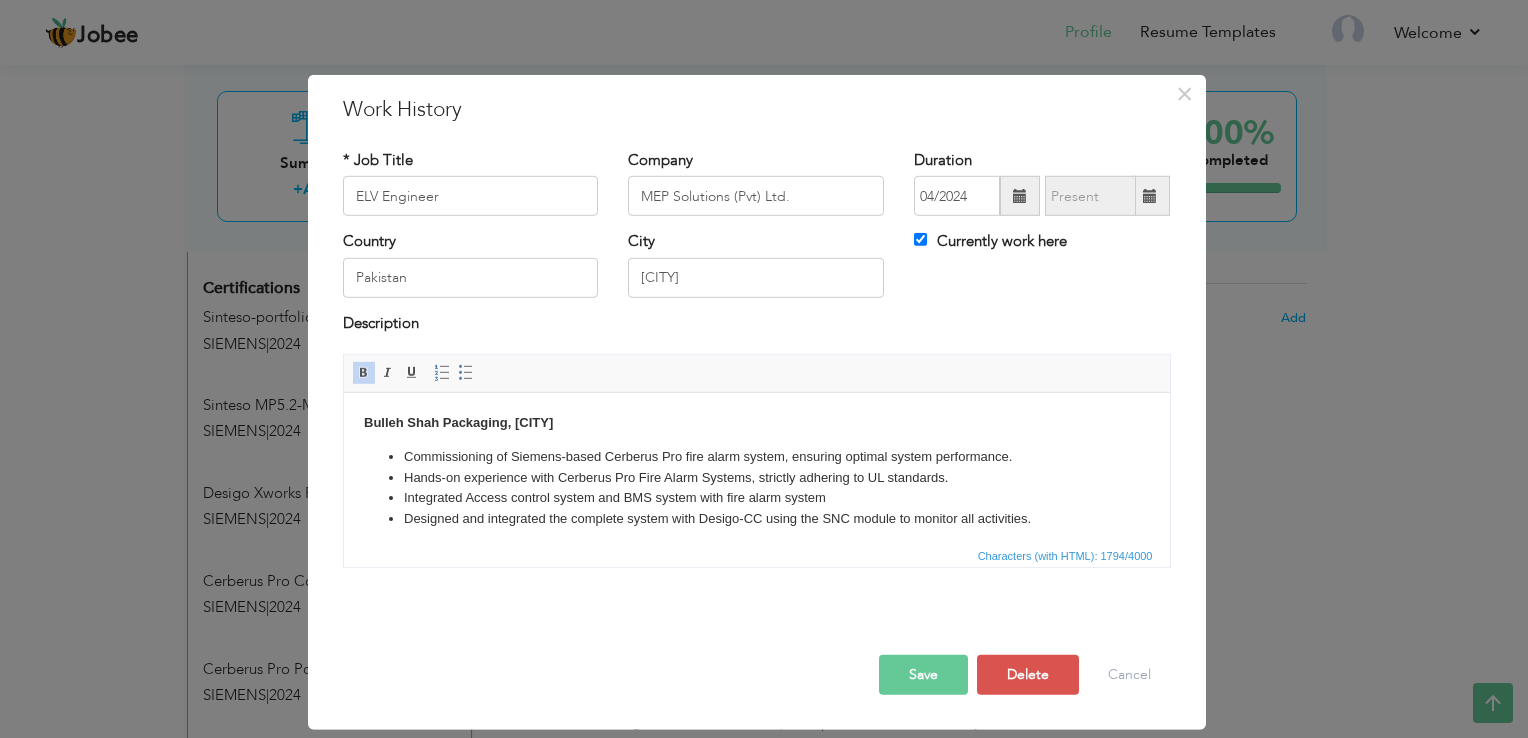 click on "Designed and integrated the complete system with Desigo-CC using the SNC module to monitor all activities." at bounding box center (756, 519) 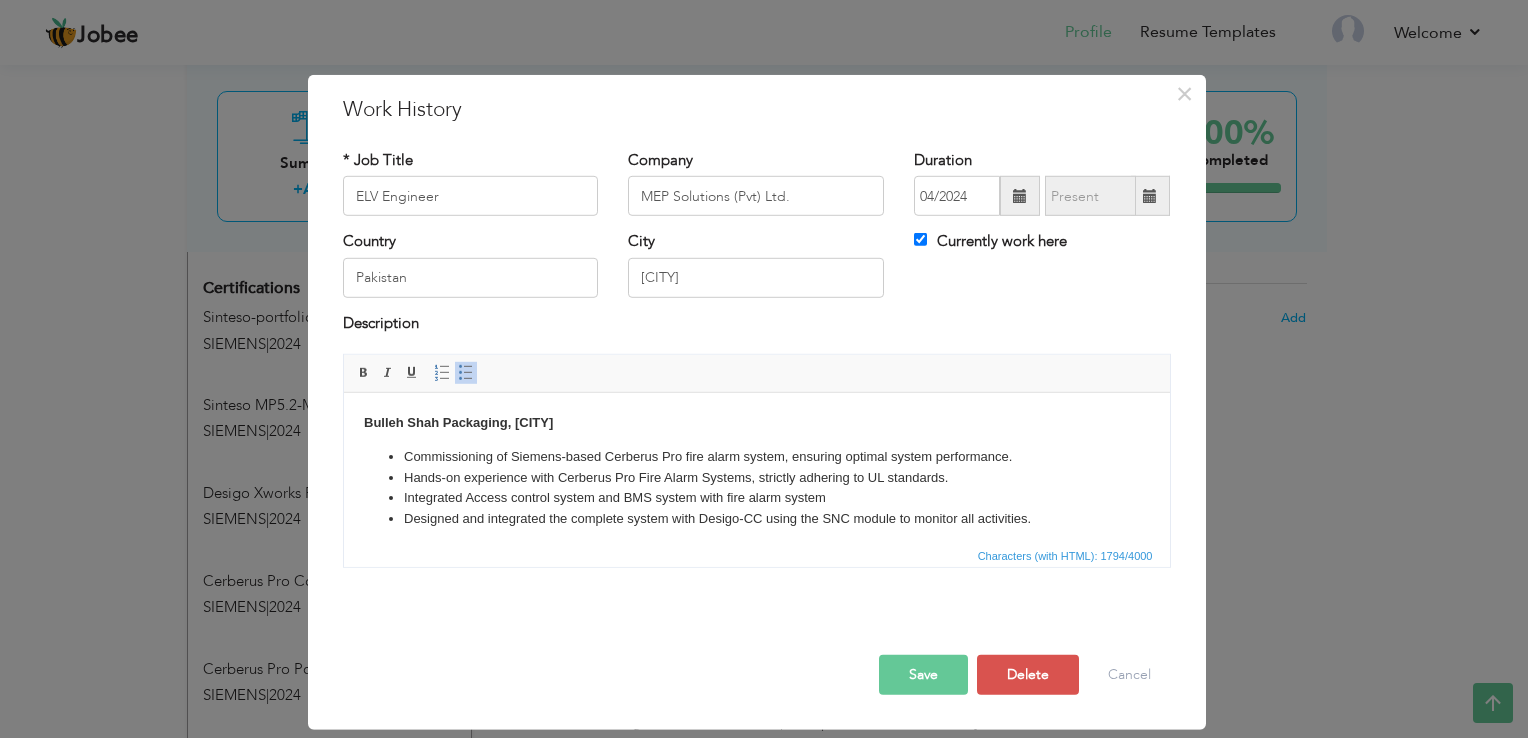 scroll, scrollTop: 17, scrollLeft: 0, axis: vertical 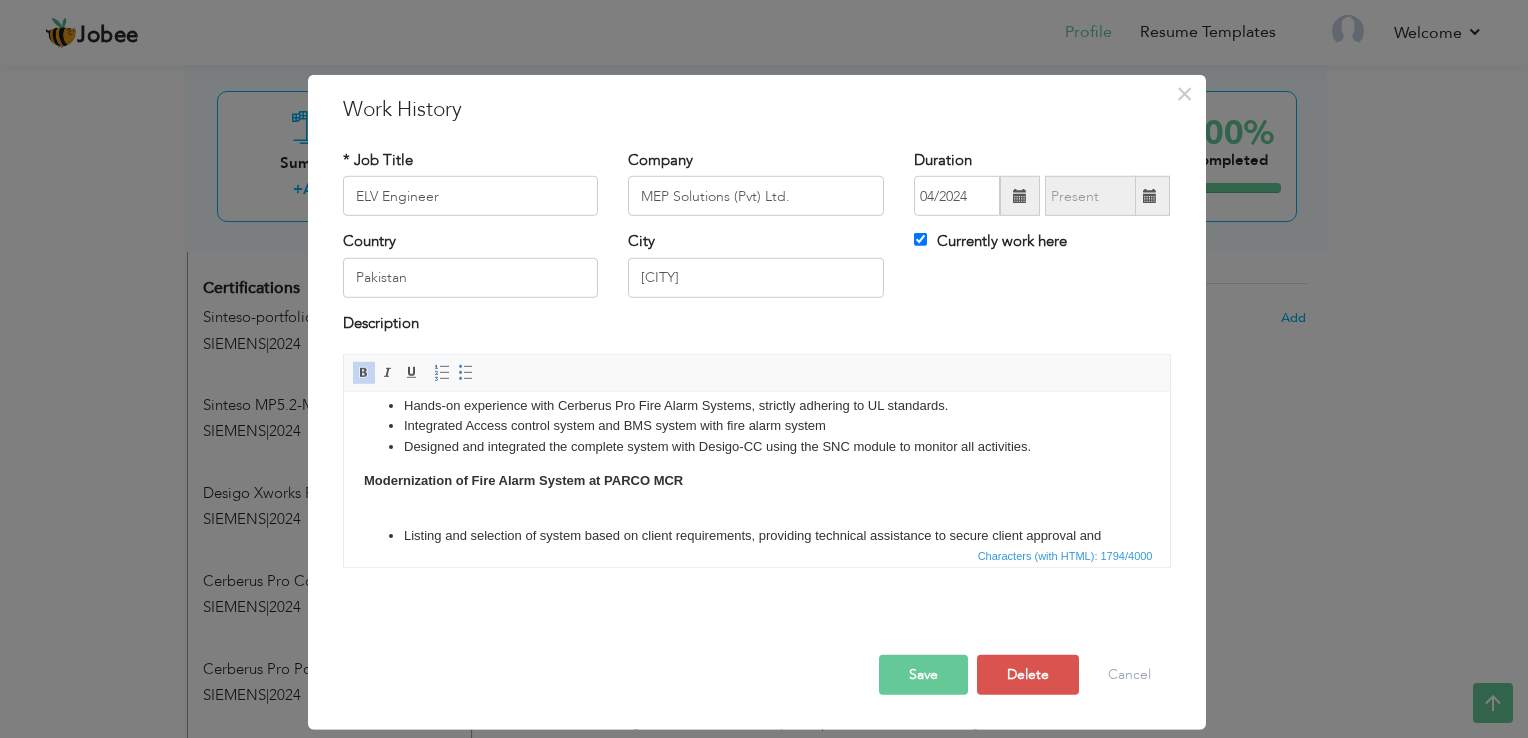 paste 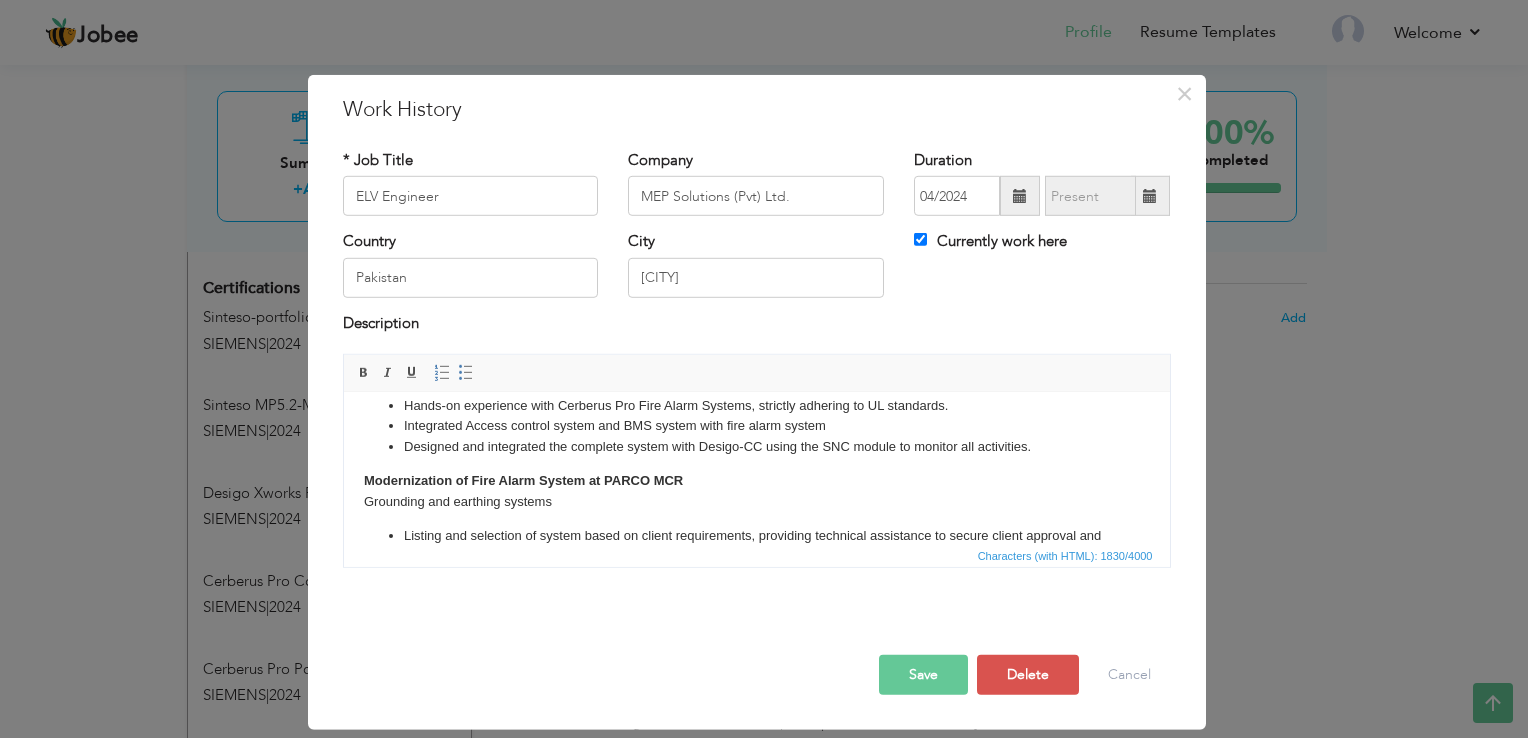 type 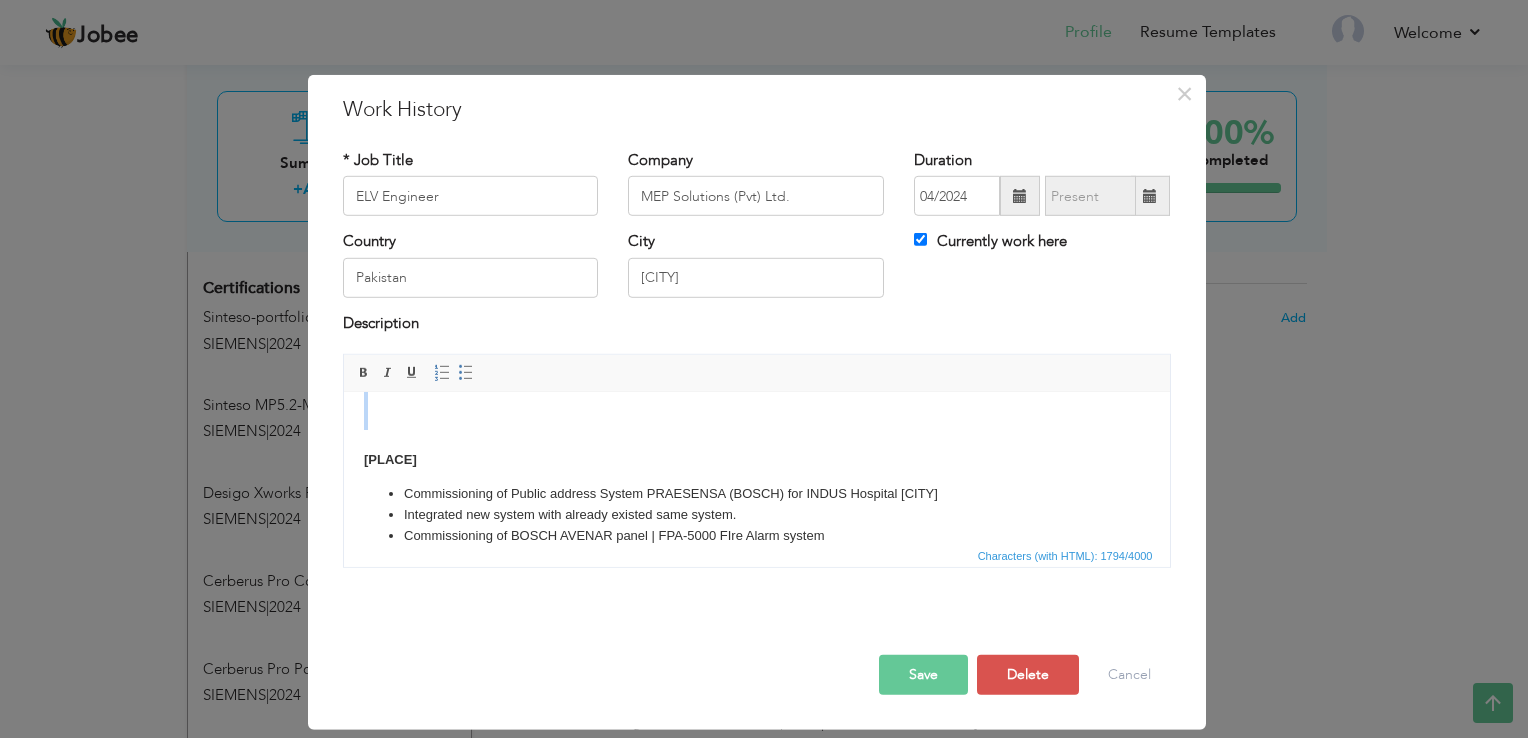 scroll, scrollTop: 720, scrollLeft: 0, axis: vertical 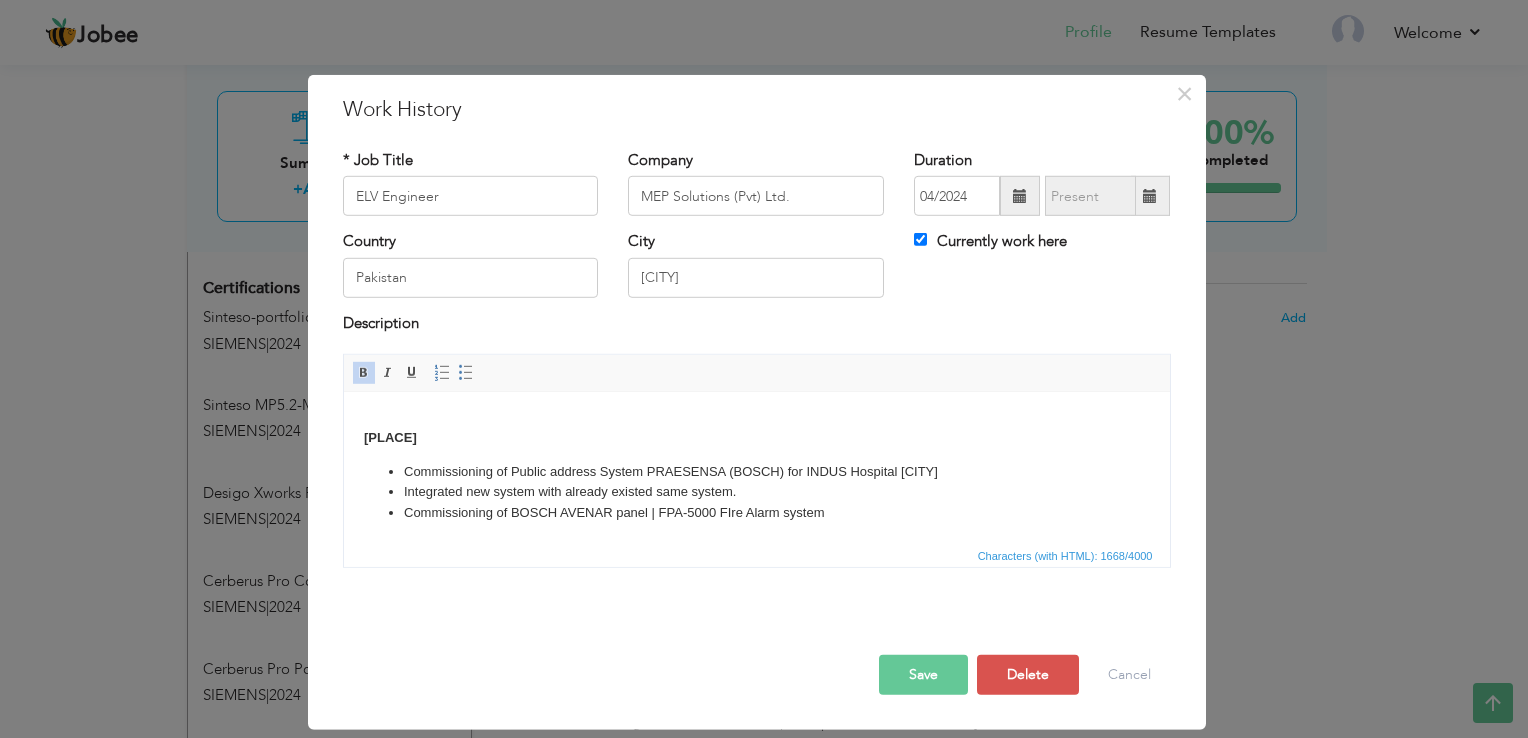 drag, startPoint x: 354, startPoint y: 439, endPoint x: 739, endPoint y: 410, distance: 386.09067 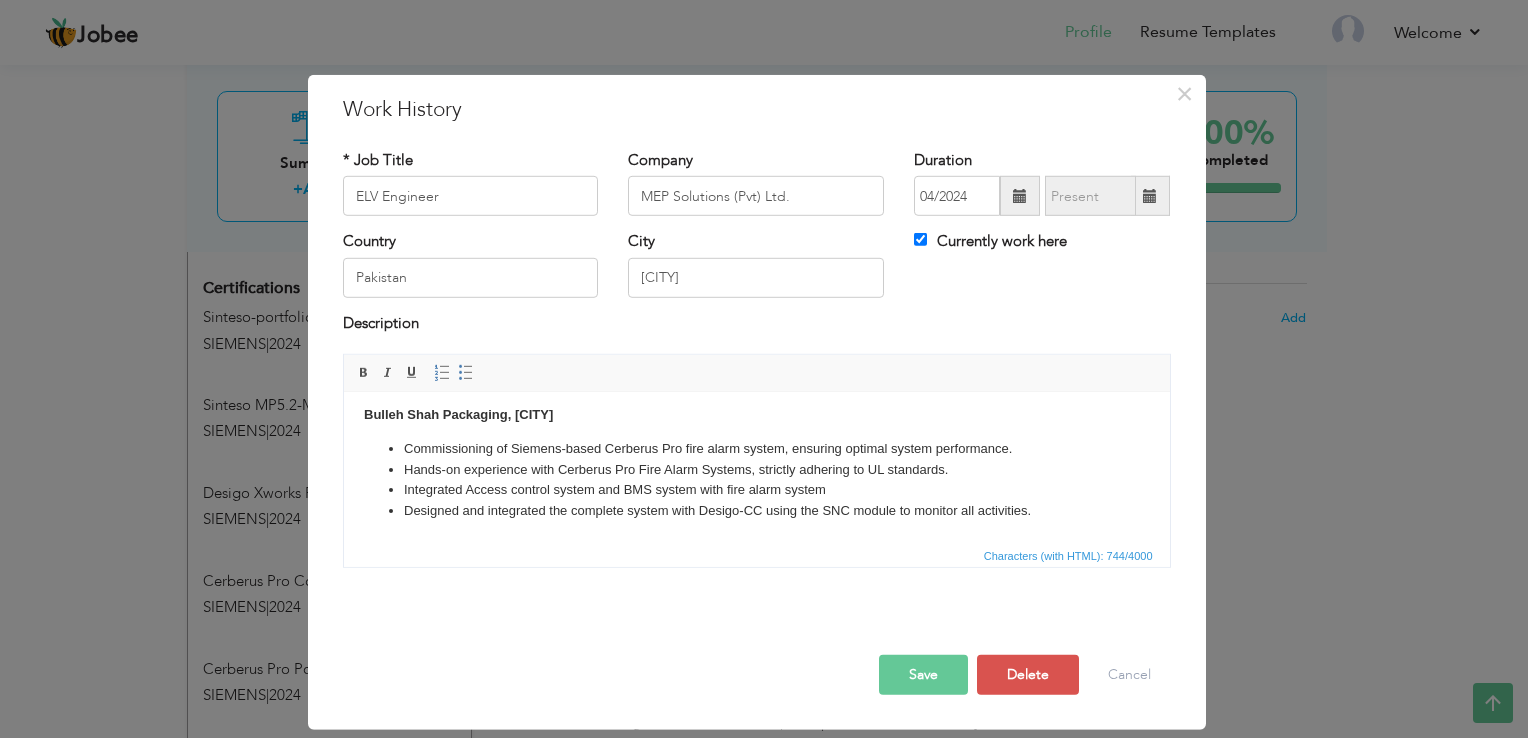 scroll, scrollTop: 0, scrollLeft: 0, axis: both 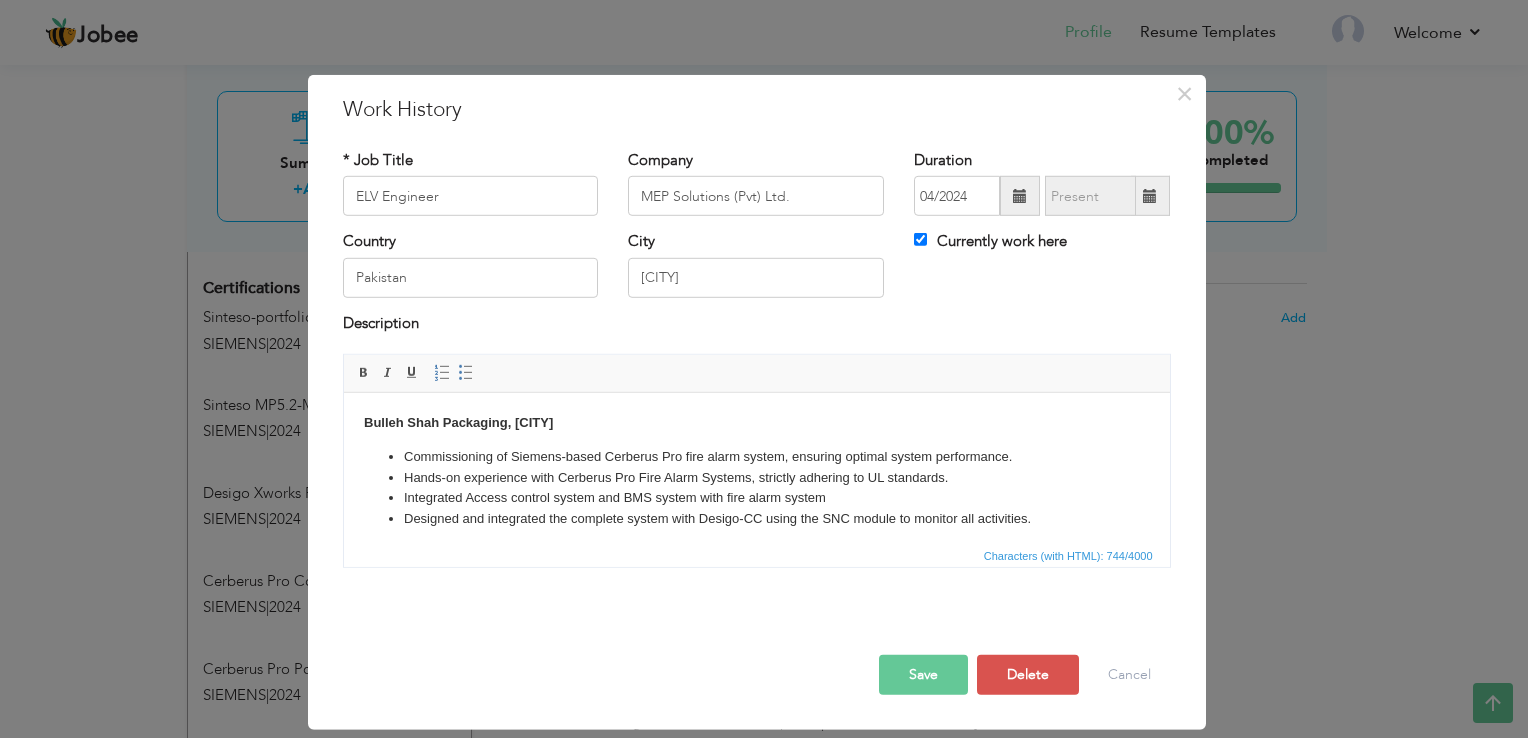 click on "Bulleh Shah Packaging, Kasur" at bounding box center [457, 422] 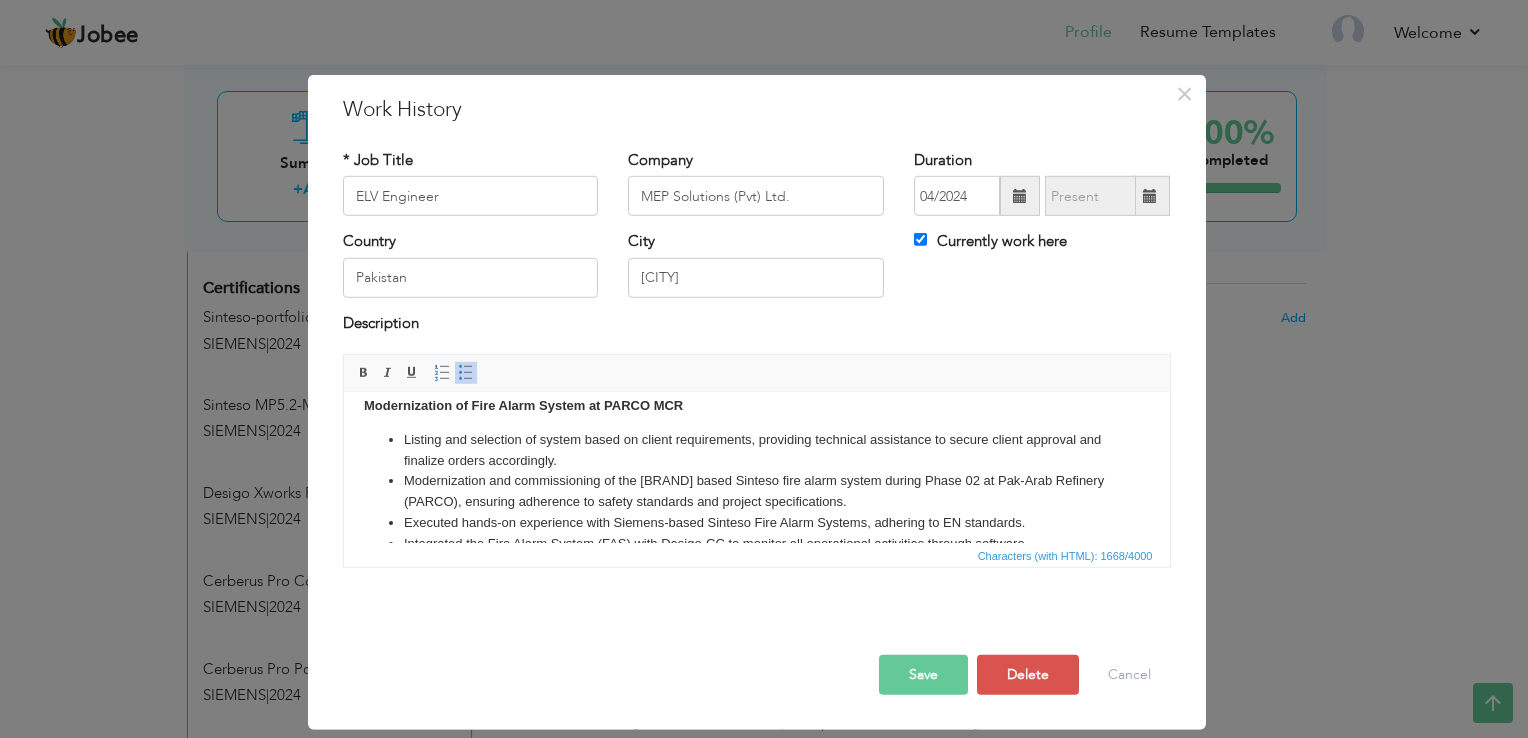 scroll, scrollTop: 0, scrollLeft: 0, axis: both 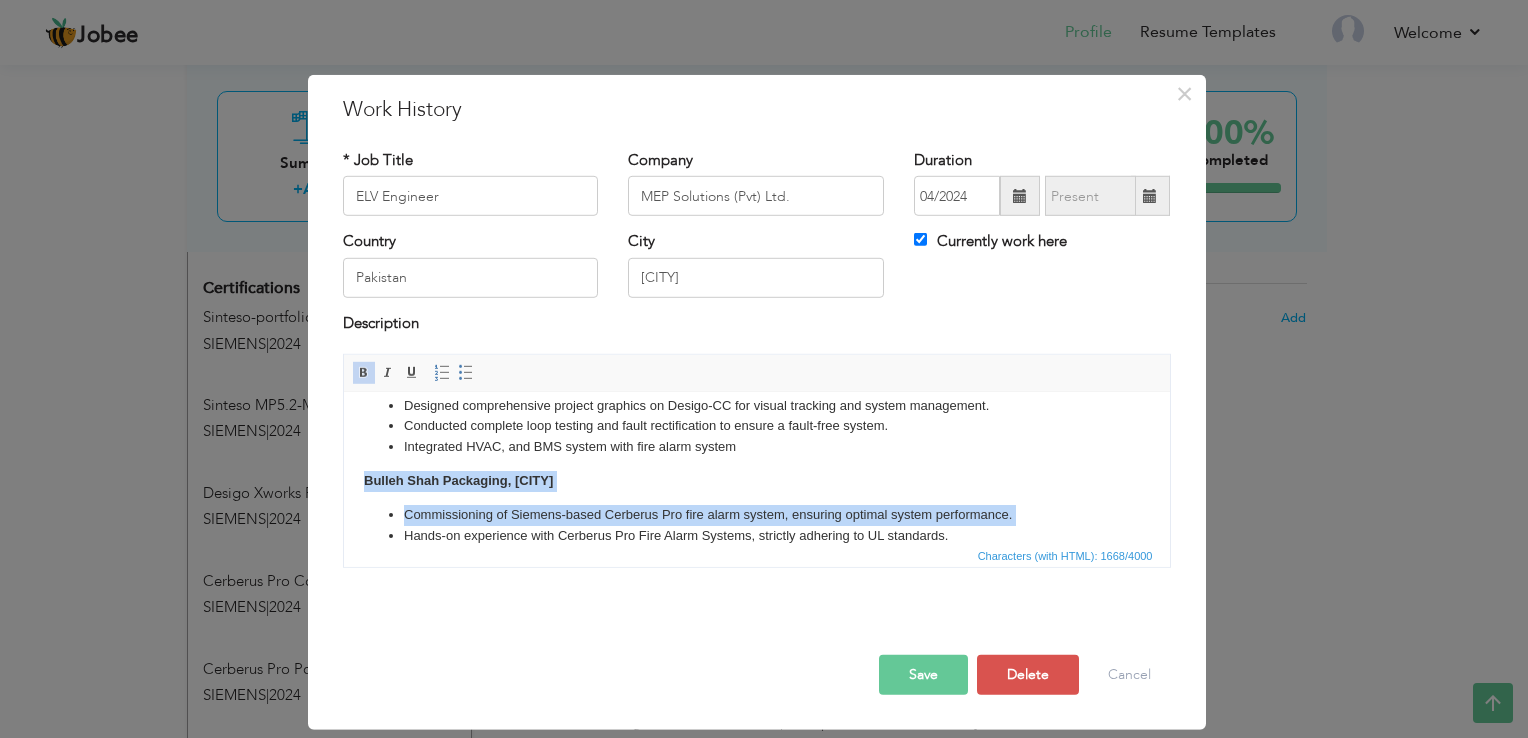 copy on "Bulleh Shah Packaging, Kasur Commissioning of Siemens-based Cerberus Pro fire alarm system, ensuring optimal system performance." 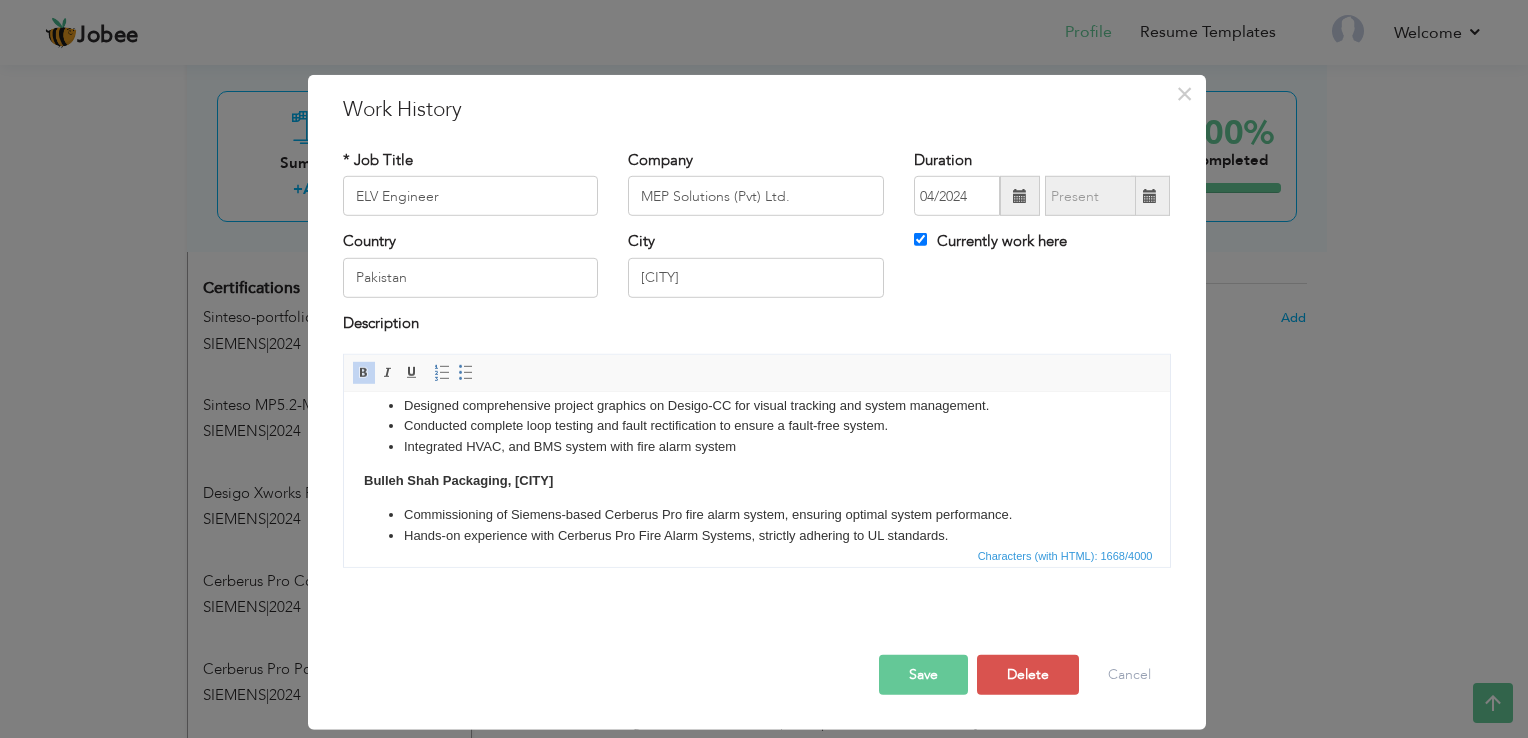 scroll, scrollTop: 188, scrollLeft: 0, axis: vertical 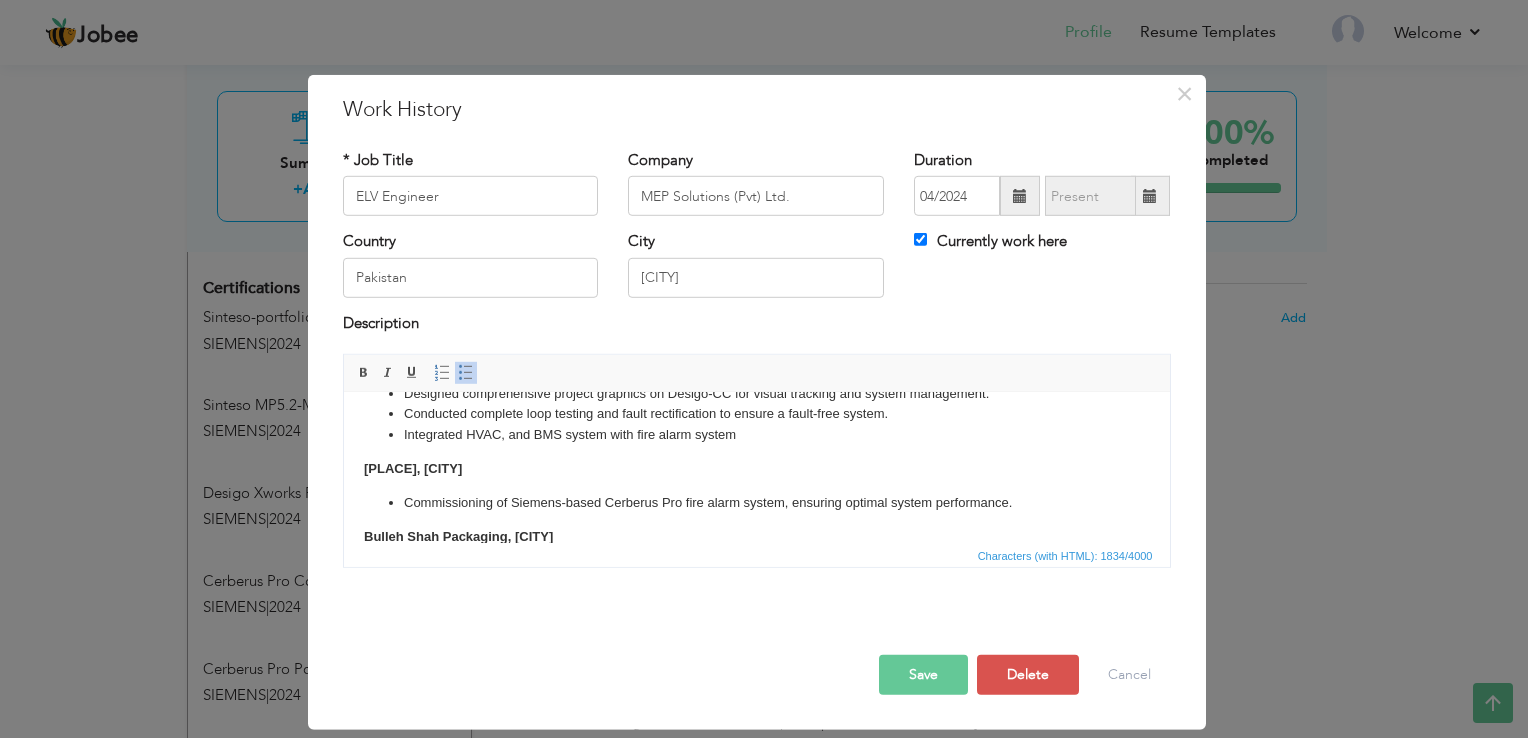 type 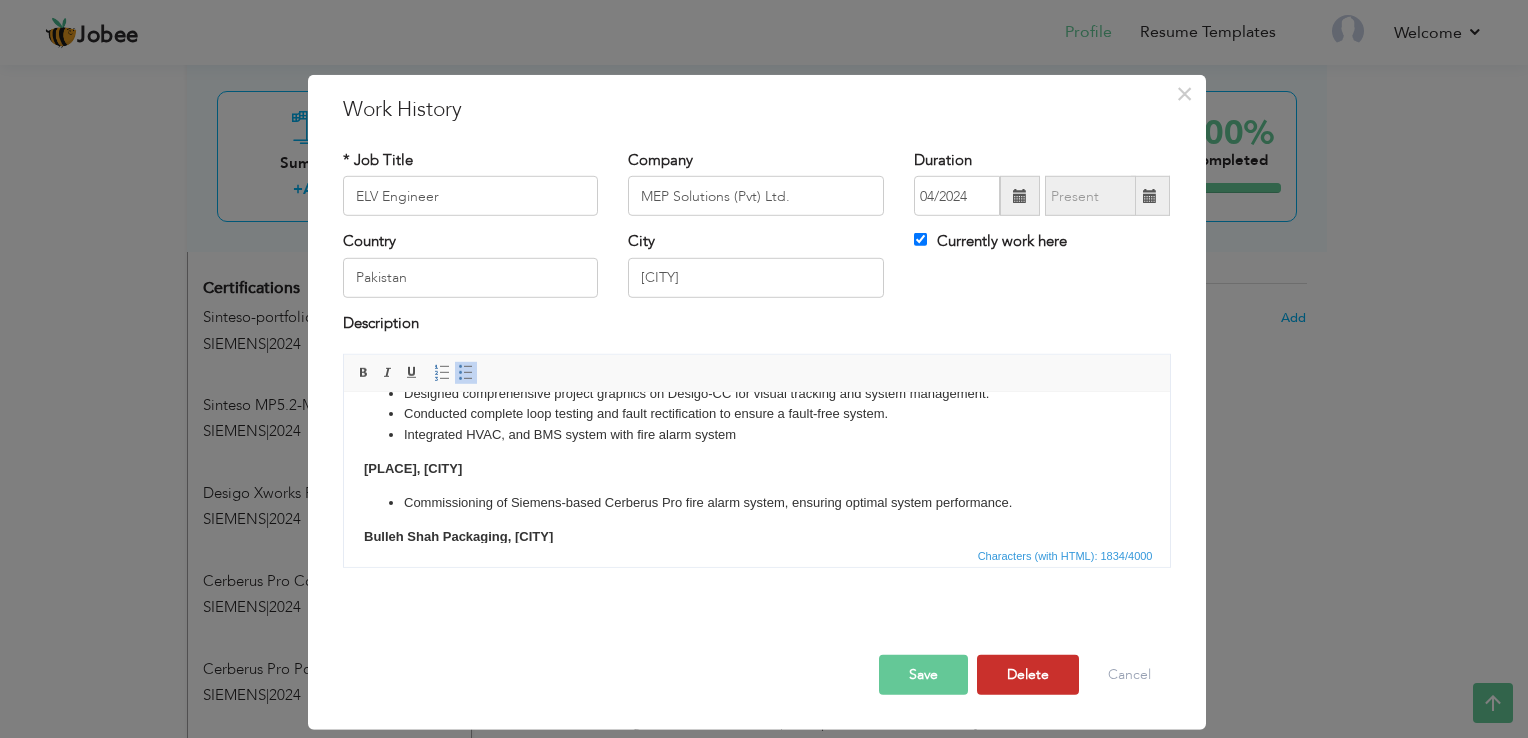 type 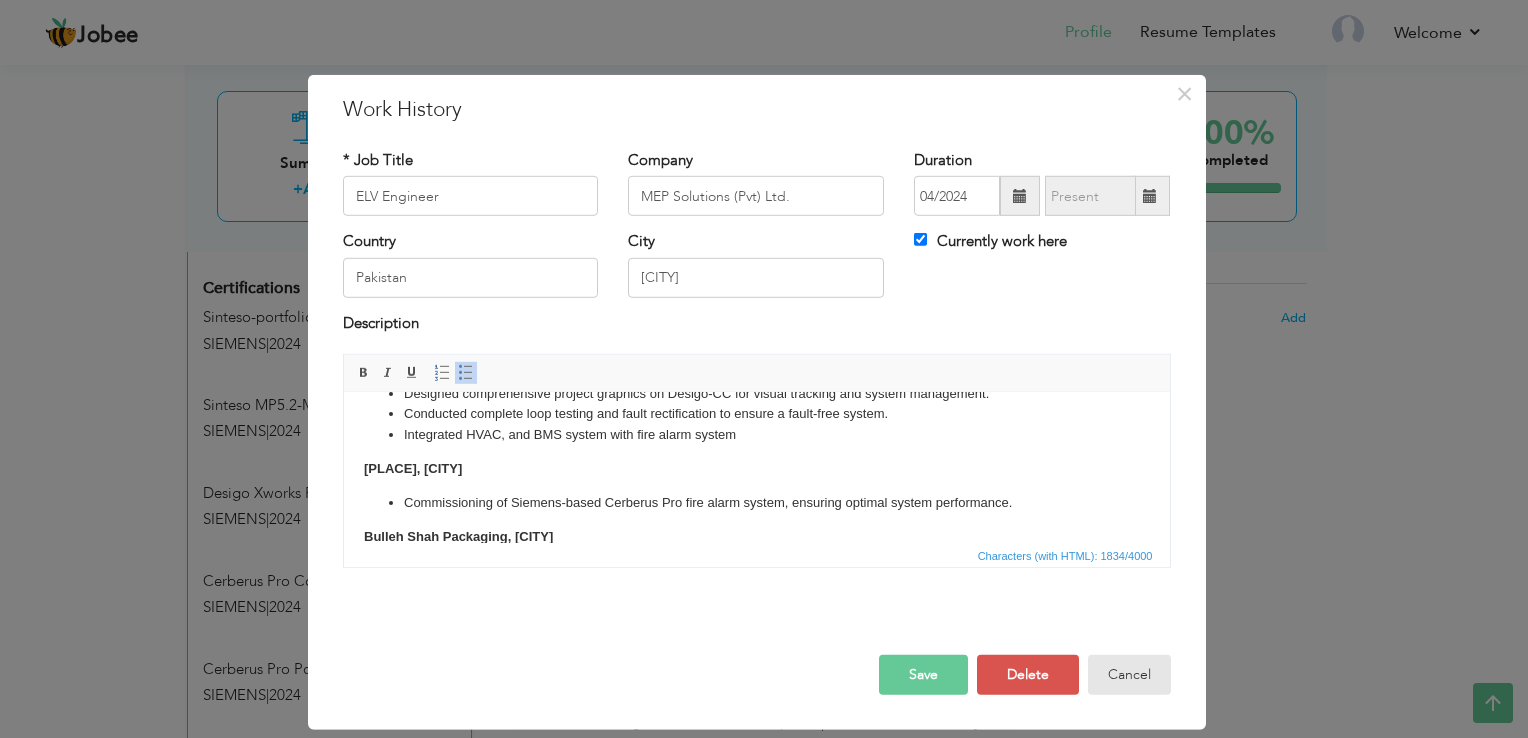 type 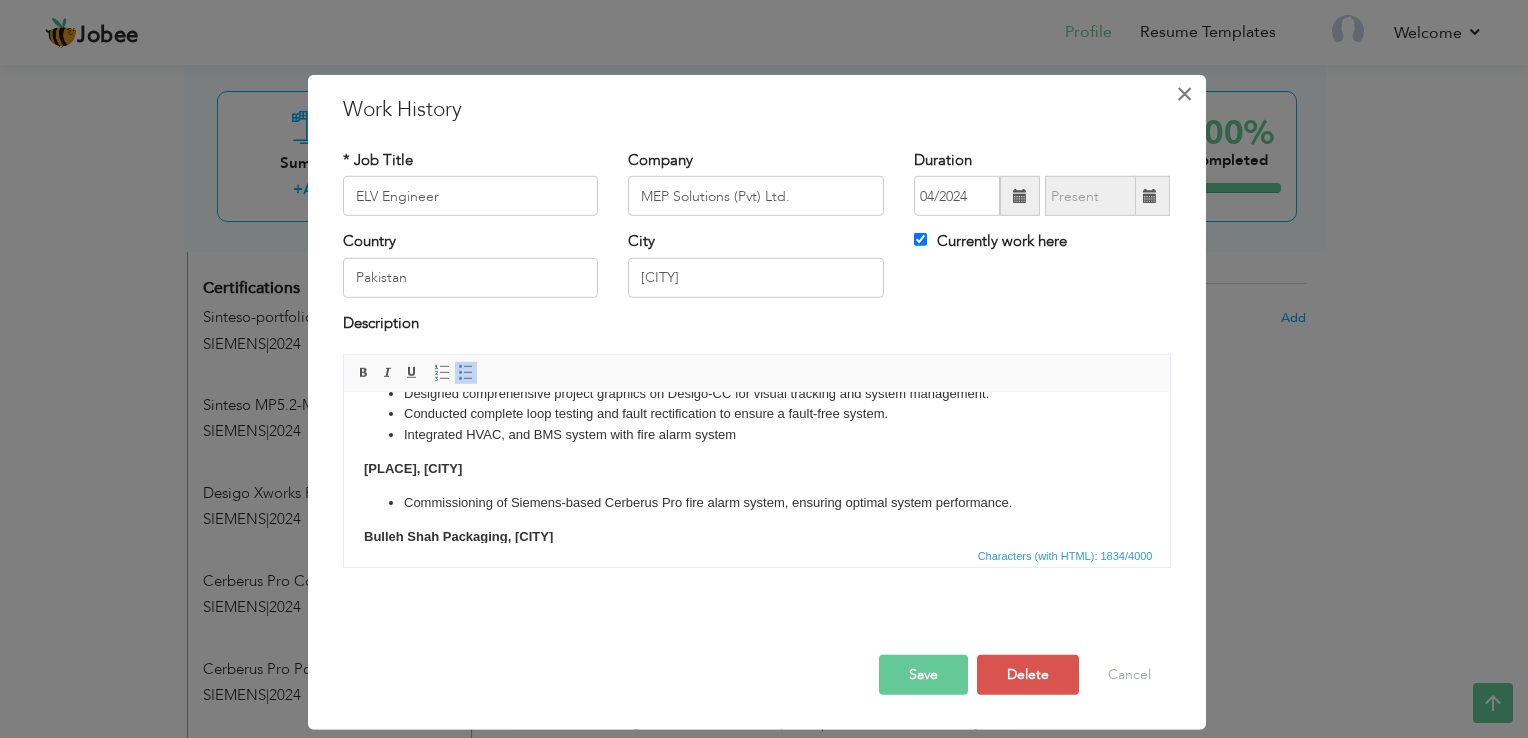type 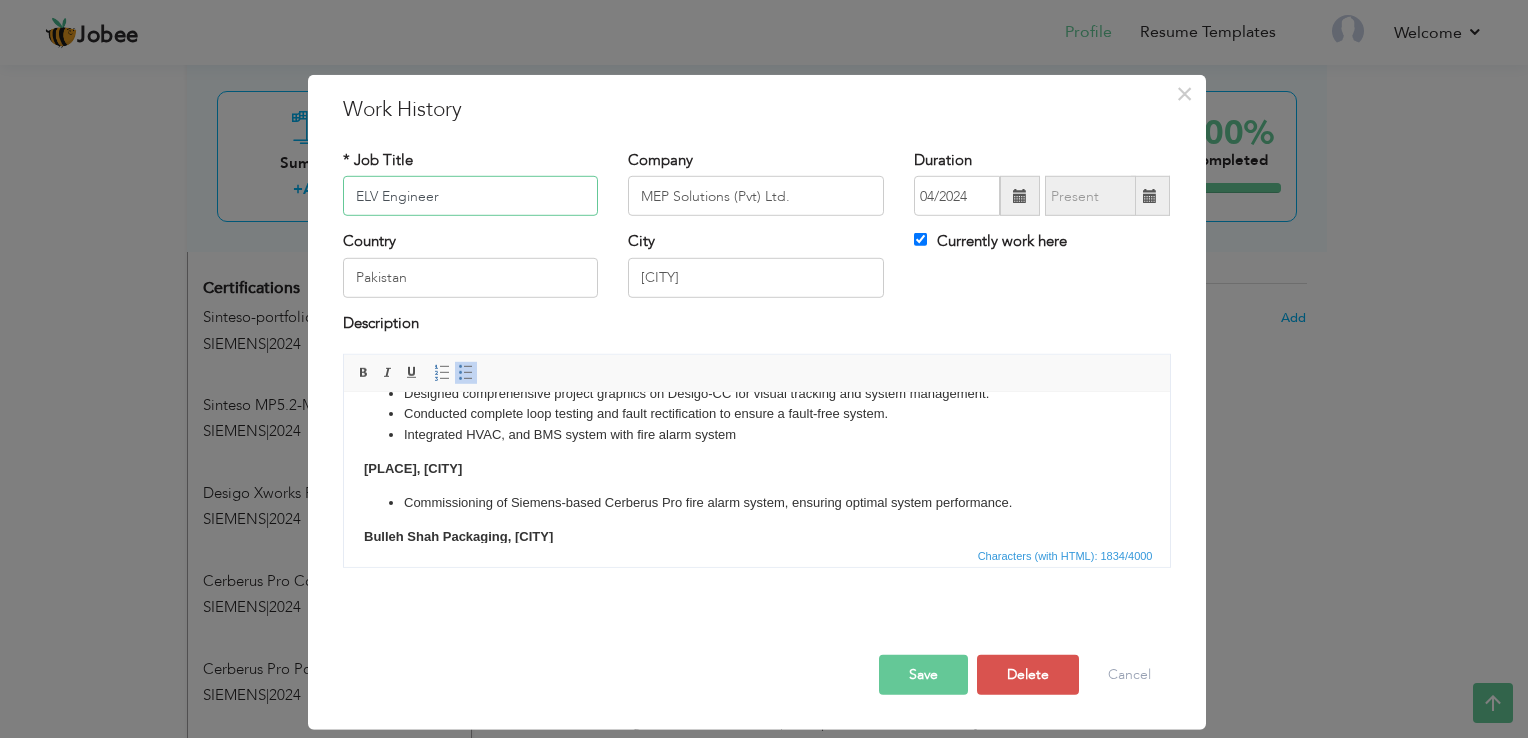 scroll, scrollTop: 2182, scrollLeft: 0, axis: vertical 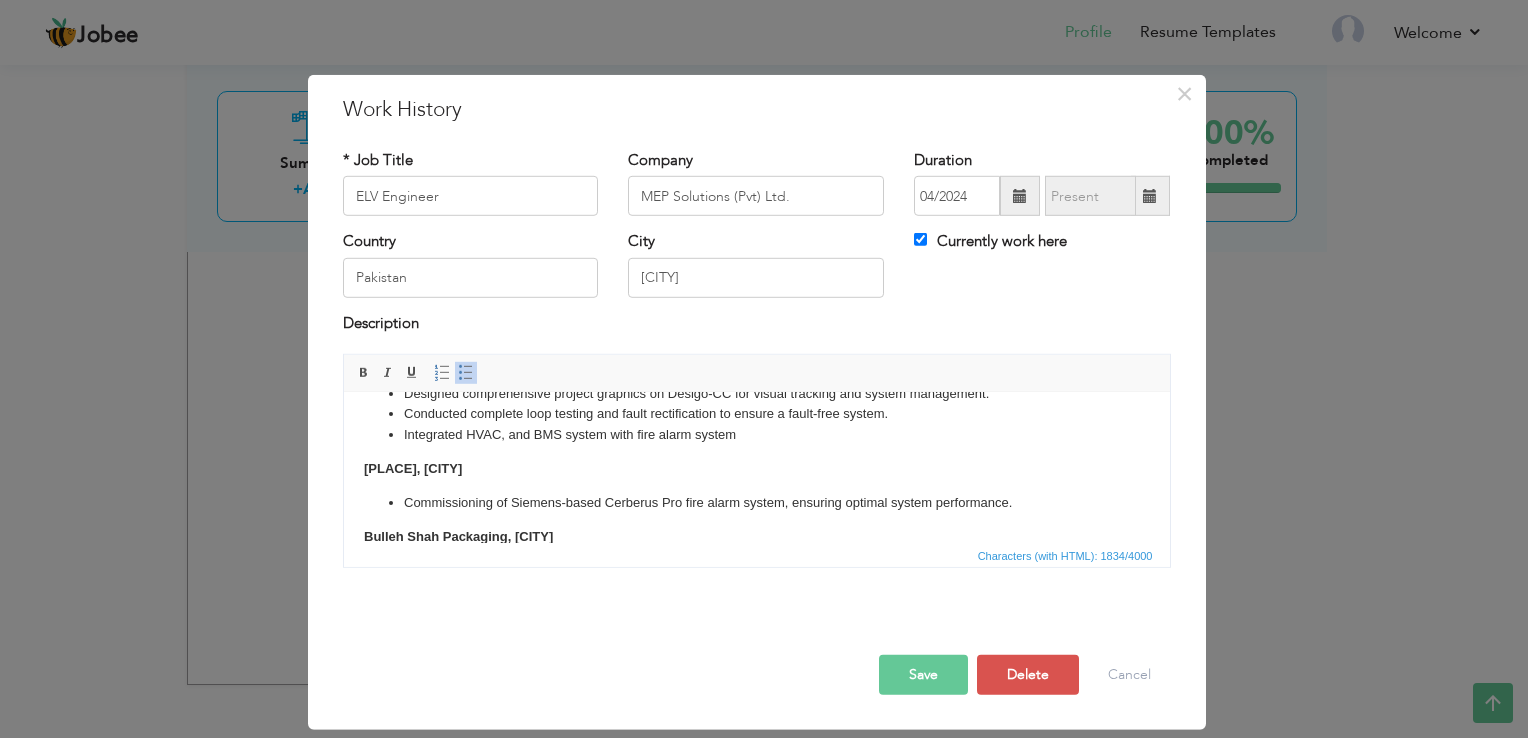 drag, startPoint x: 365, startPoint y: 467, endPoint x: 567, endPoint y: 466, distance: 202.00247 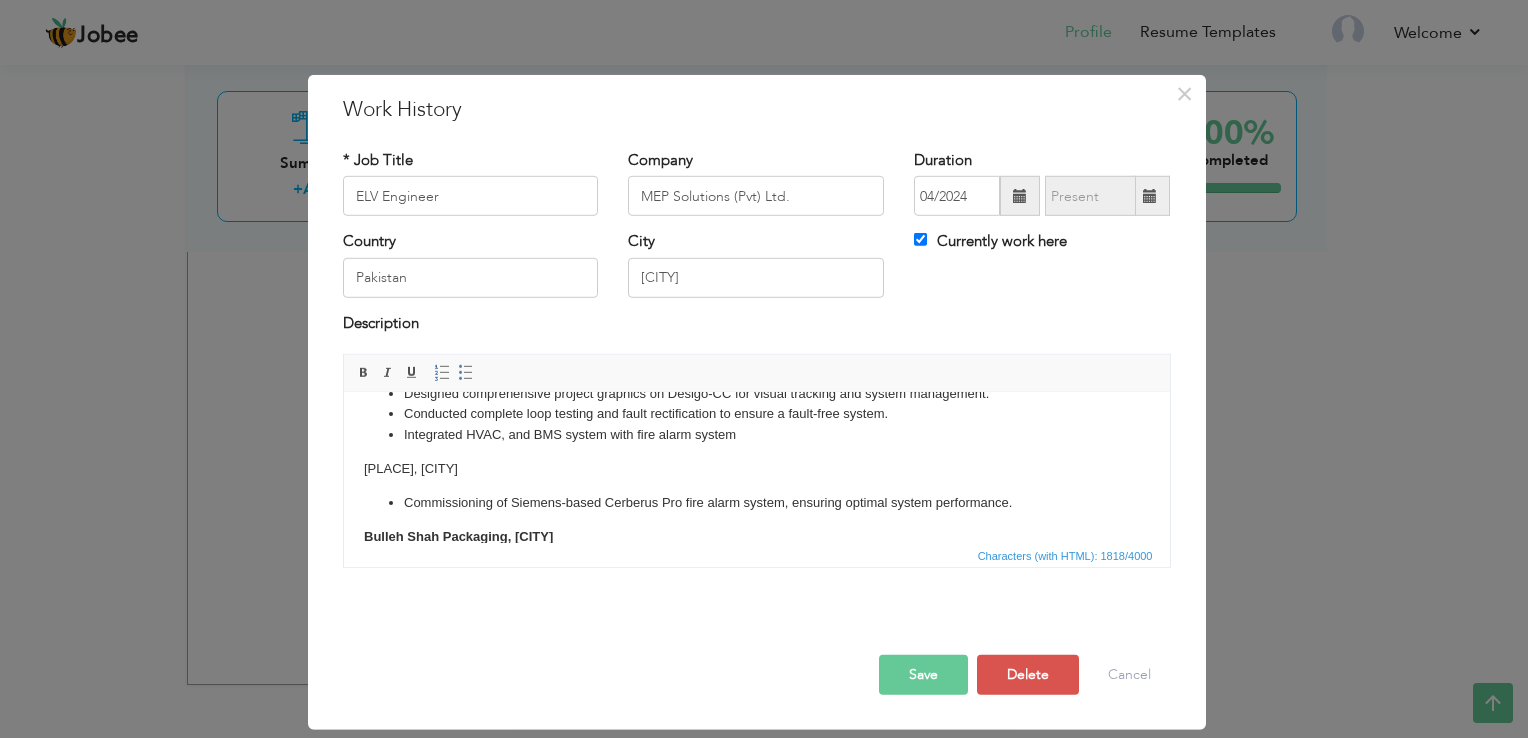 drag, startPoint x: 557, startPoint y: 466, endPoint x: 350, endPoint y: 470, distance: 207.03865 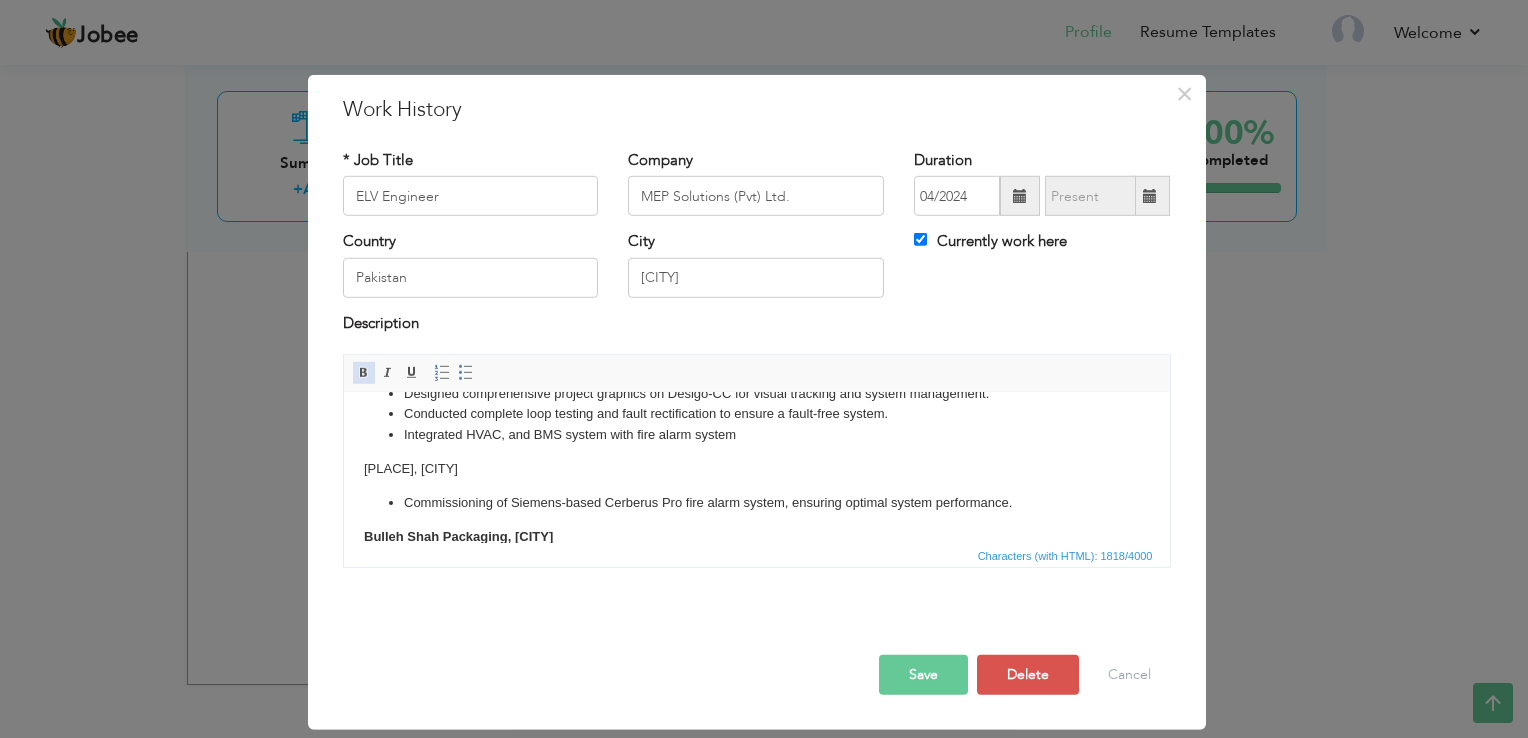 click at bounding box center (364, 373) 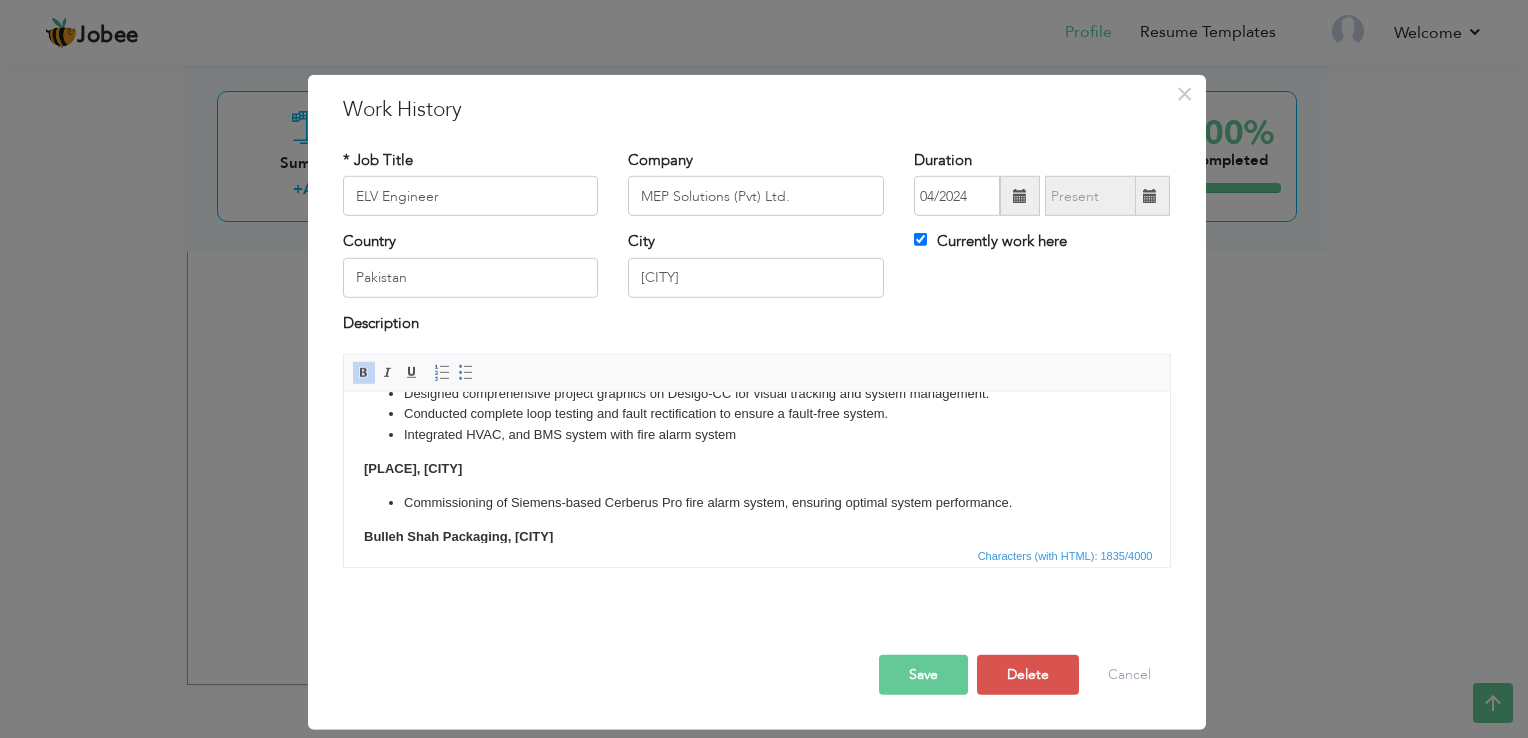 click on "Commissioning of Siemens-based Cerberus Pro fire alarm system, ensuring optimal system performance." at bounding box center [756, 503] 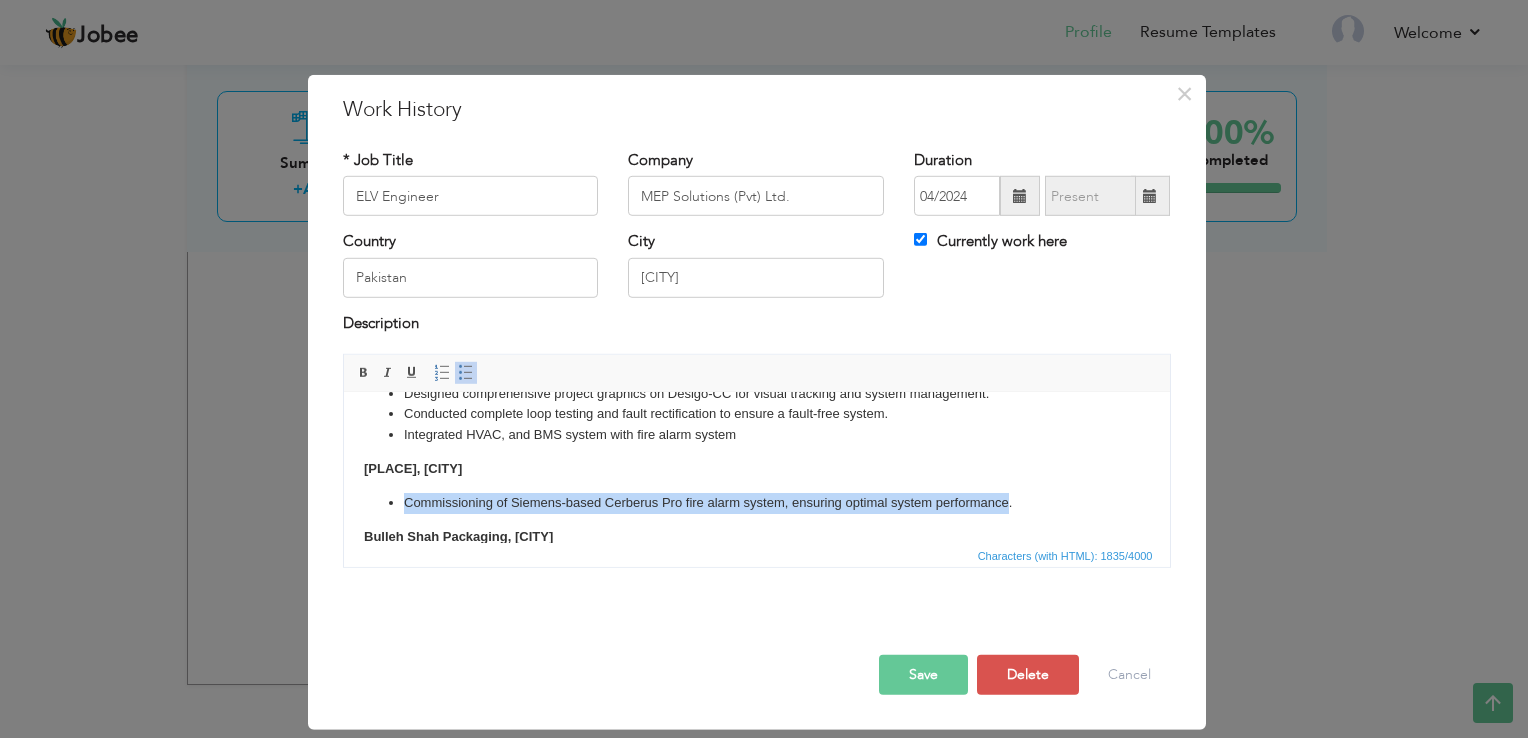 drag, startPoint x: 402, startPoint y: 500, endPoint x: 1008, endPoint y: 507, distance: 606.0404 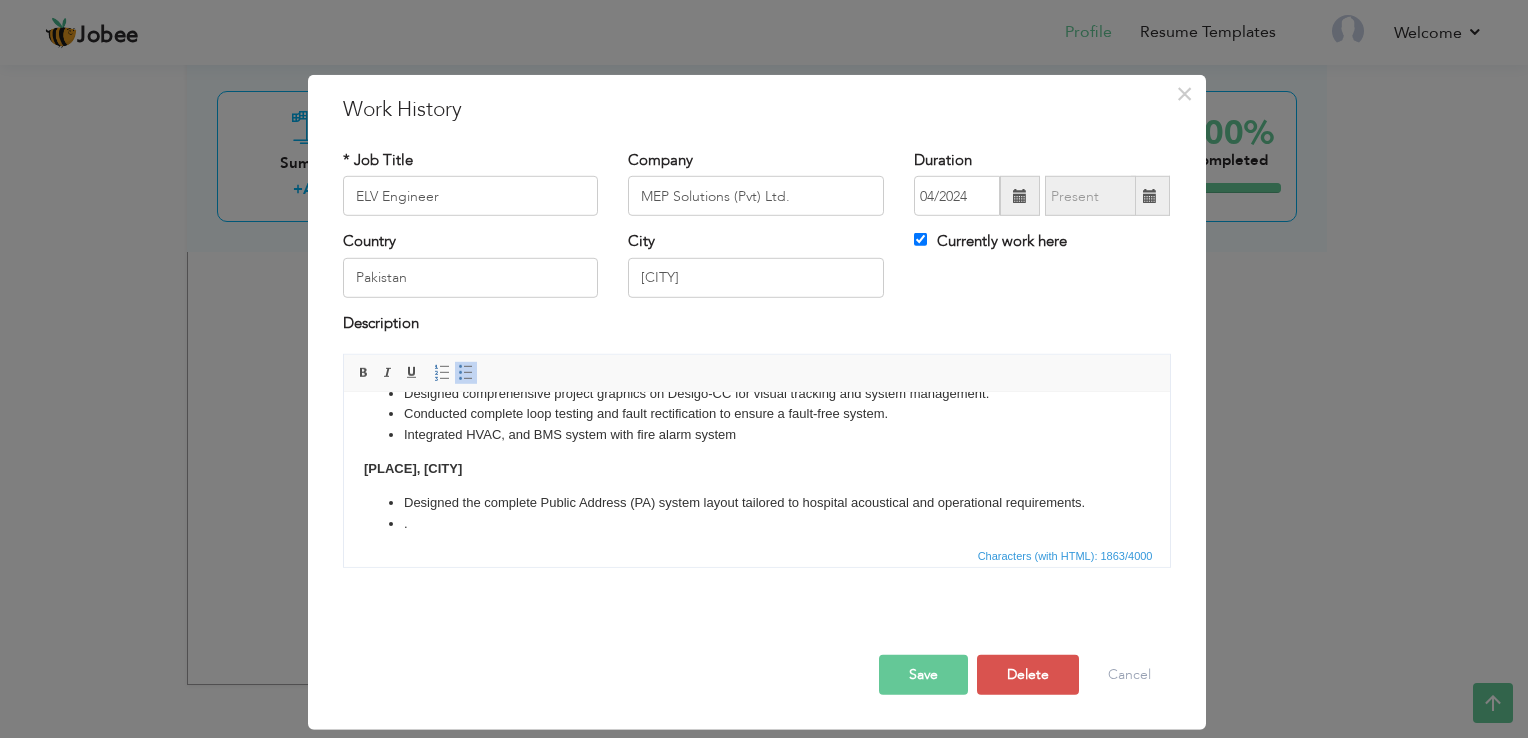 scroll, scrollTop: 407, scrollLeft: 0, axis: vertical 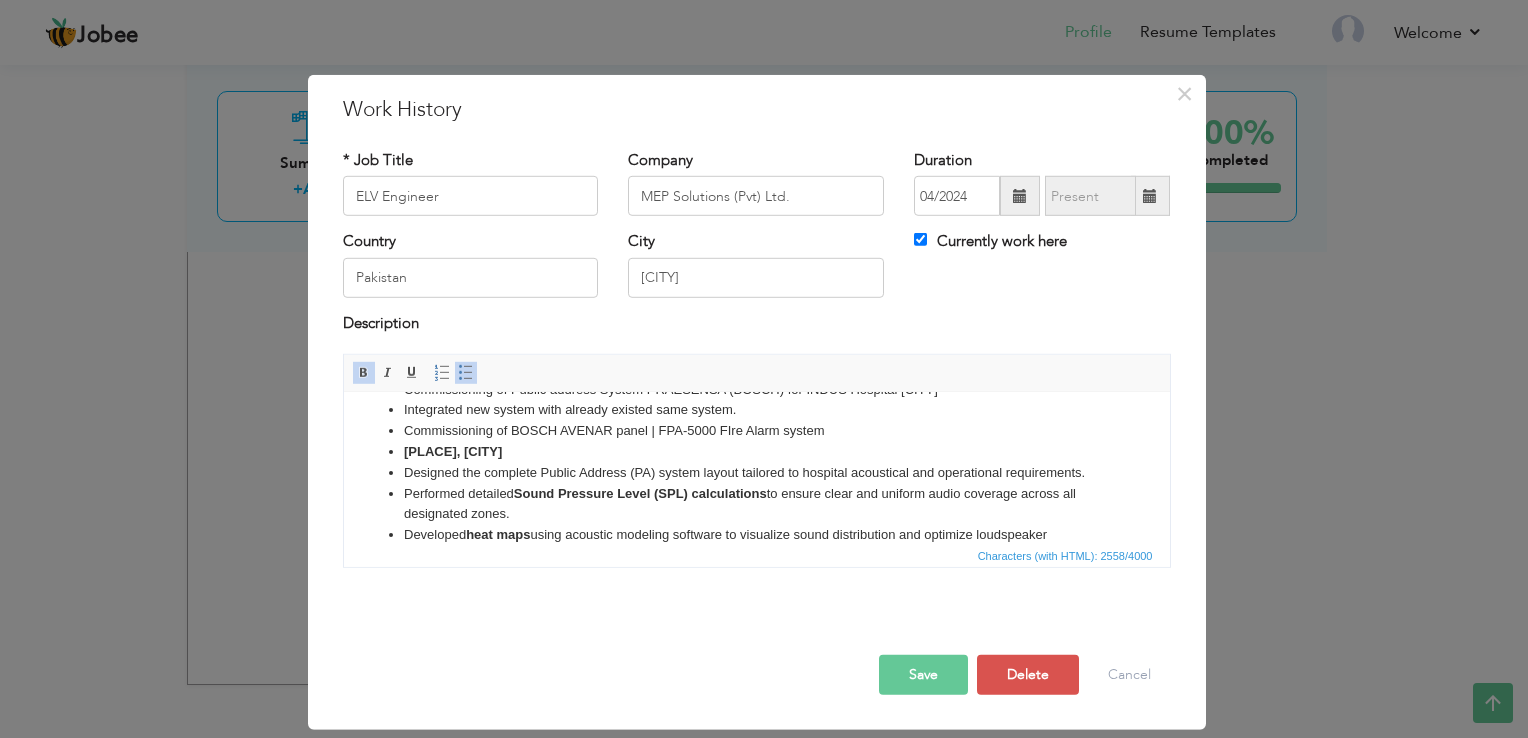 drag, startPoint x: 607, startPoint y: 447, endPoint x: 378, endPoint y: 446, distance: 229.00218 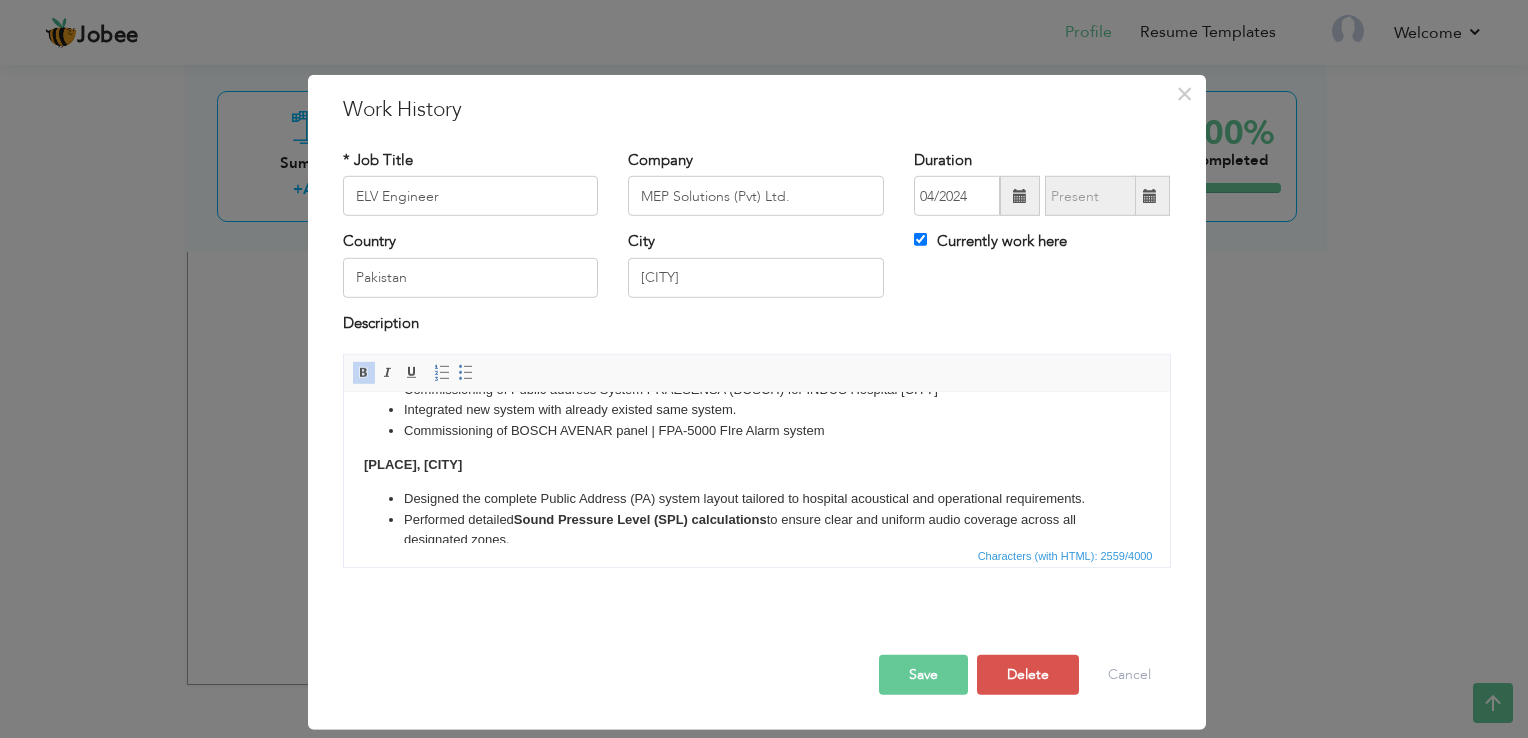 click on "Modernization of Fire Alarm System at PARCO MCR Listing and selection of system based on client requirements, providing technical assistance to secure client approval and finalize orders accordingly. Modernization and commissioning of the Siemens based Sinteso fire alarm system during Phase 02 at Pak-Arab Refinery (PARCO), ensuring adherence to safety standards and project specifications. Executed hands-on experience with Siemens-based Sinteso Fire Alarm Systems, adhering to EN standards. Integrated the Fire Alarm System (FAS) with Desigo-CC to monitor all operational activities through software. Designed comprehensive project graphics on Desigo-CC for visual tracking and system management. Conducted complete loop testing and fault rectification to ensure a fault-free system. Integrated HVAC, and BMS system with fire alarm system Bulleh Shah Packaging, Kasur Commissioning of Siemens-based Cerberus Pro fire alarm system, ensuring optimal system performance.   Indus Hospital Lahore Performed detailed  heat maps" at bounding box center [756, 329] 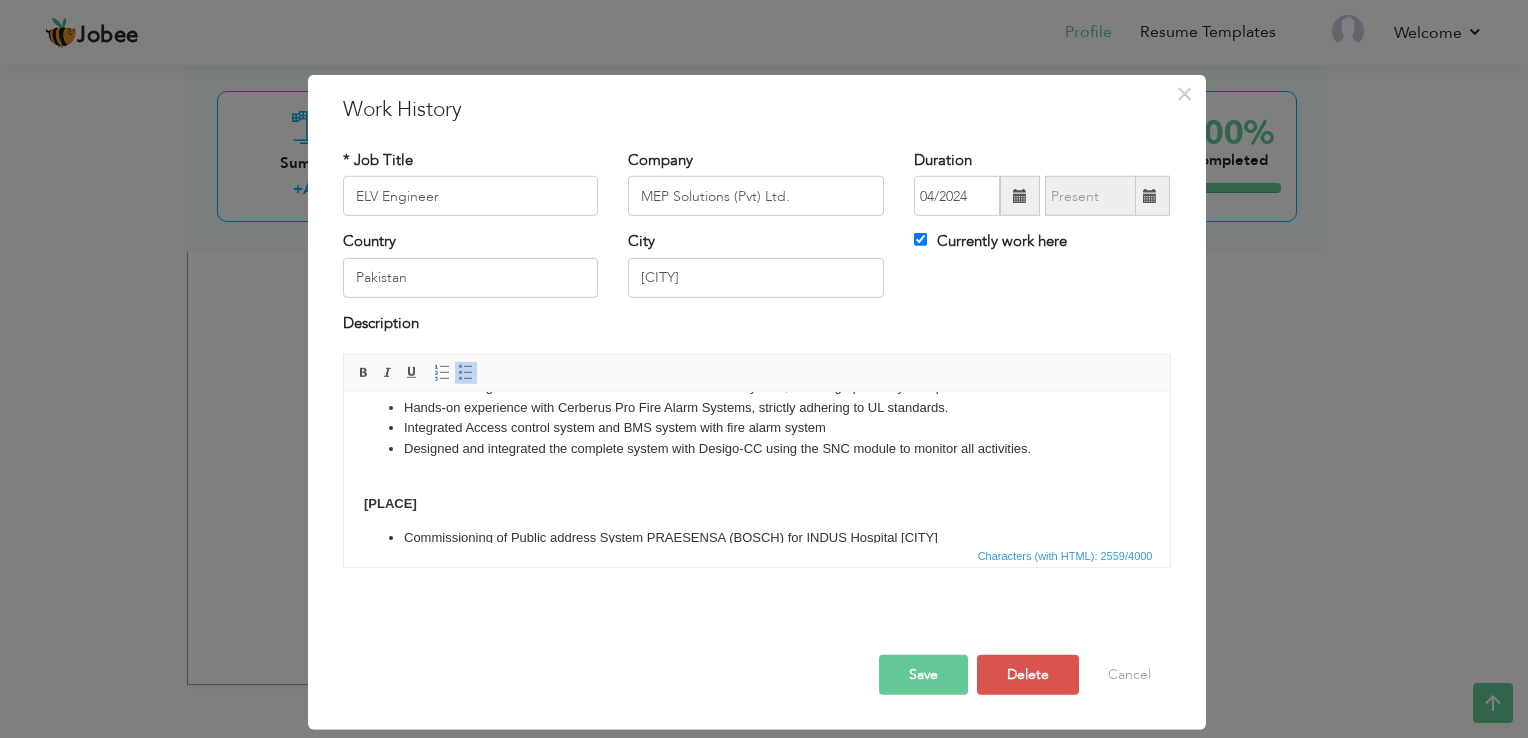 scroll, scrollTop: 304, scrollLeft: 0, axis: vertical 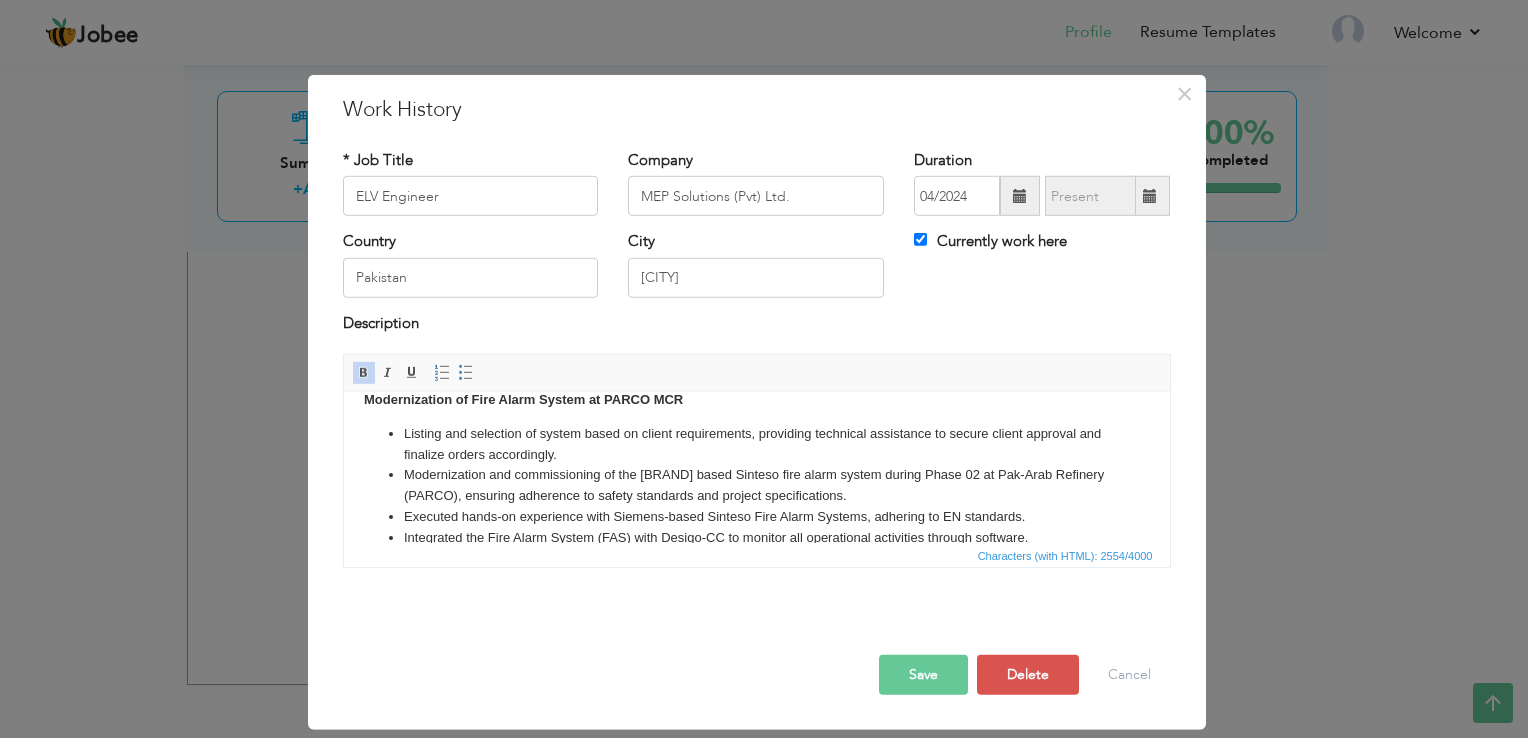 click on "Save" at bounding box center [923, 675] 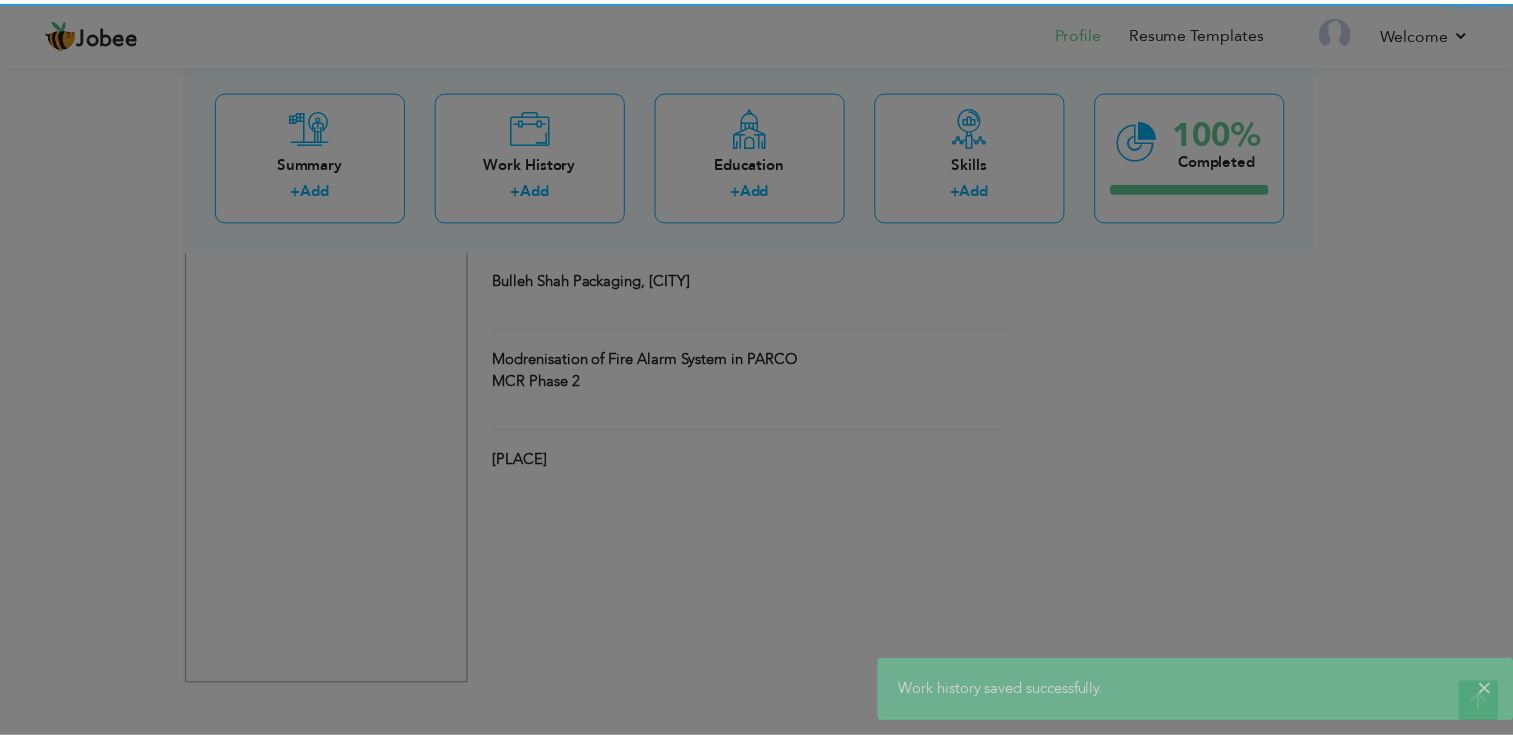 scroll, scrollTop: 0, scrollLeft: 0, axis: both 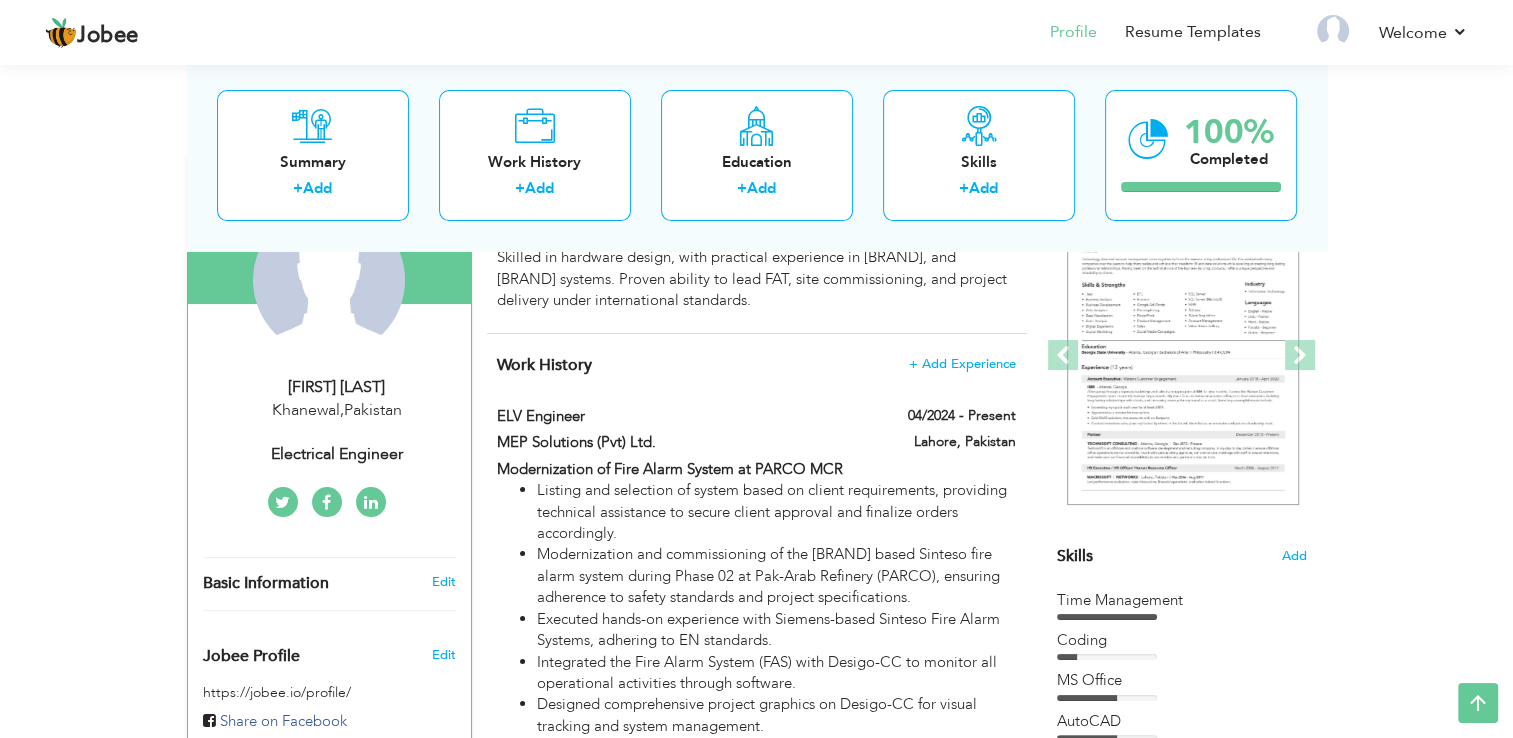 click on "Basic Information" at bounding box center [306, 583] 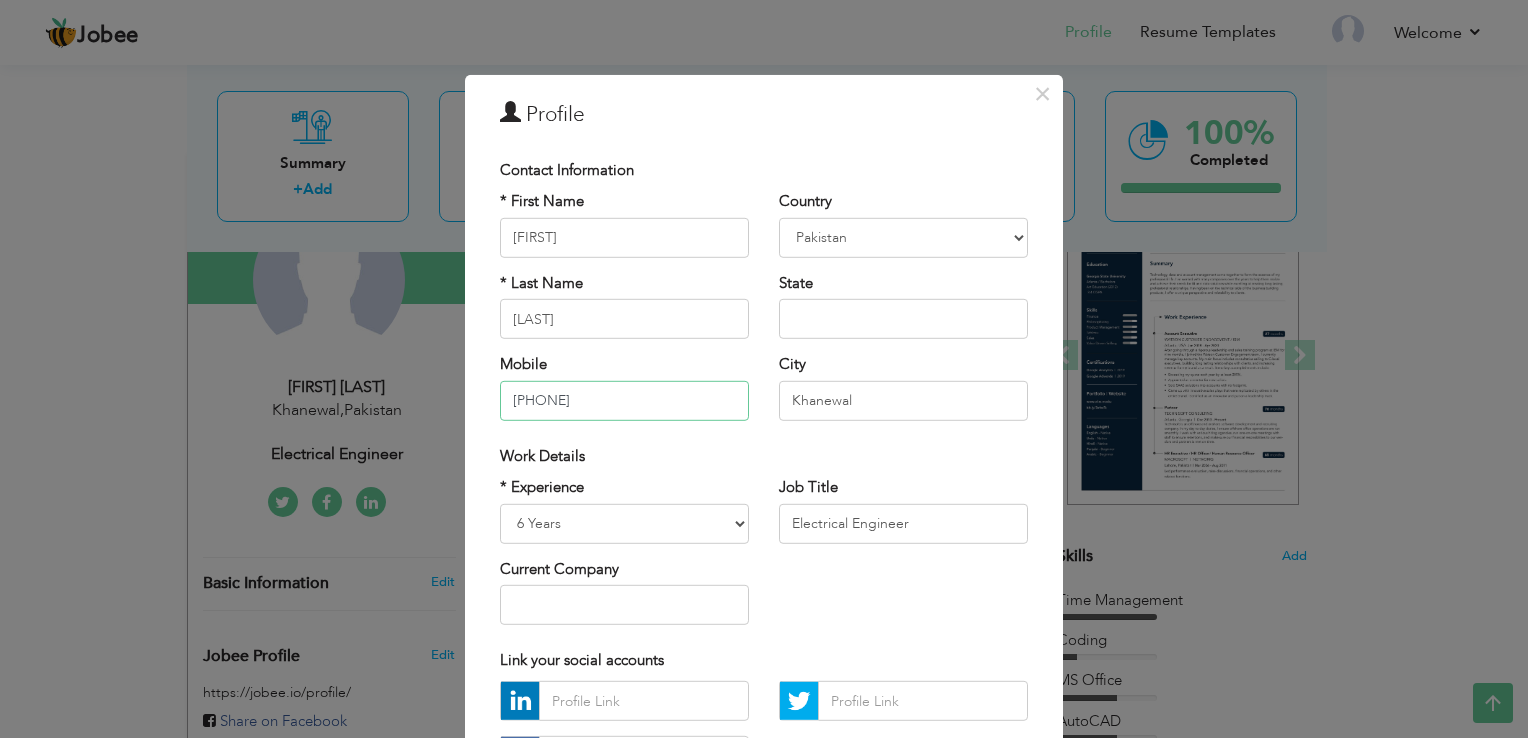 drag, startPoint x: 540, startPoint y: 396, endPoint x: 693, endPoint y: 359, distance: 157.4103 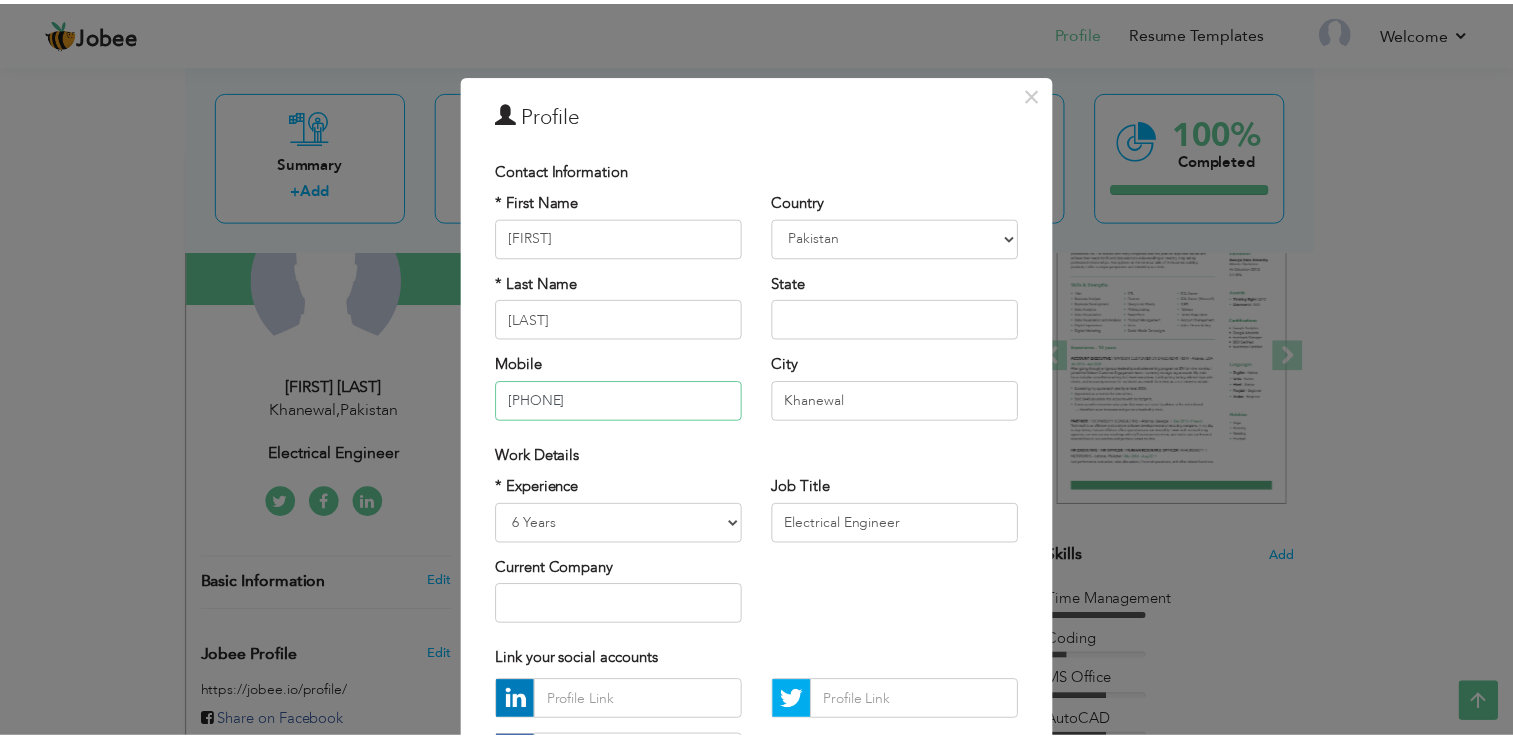 scroll, scrollTop: 173, scrollLeft: 0, axis: vertical 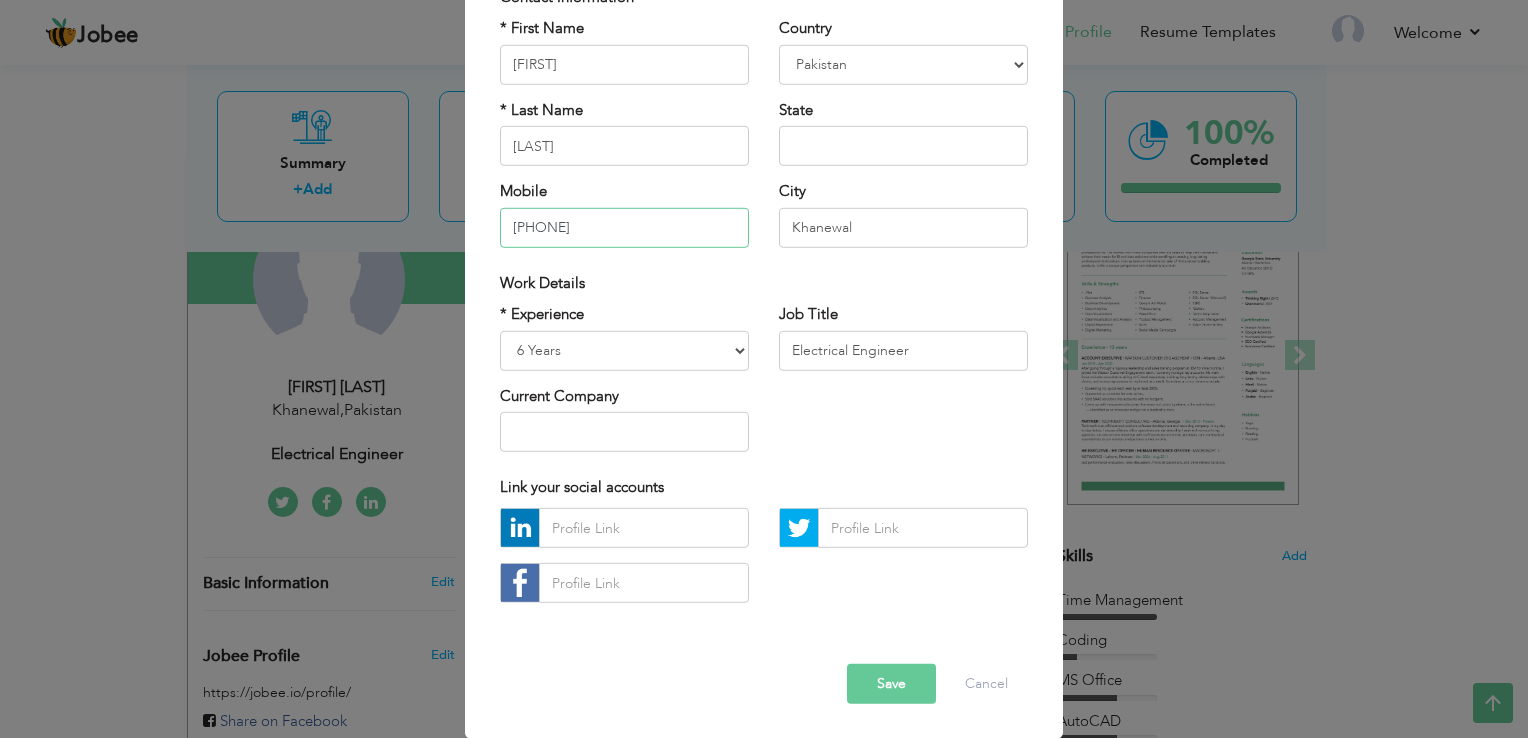 type on "[PHONE]" 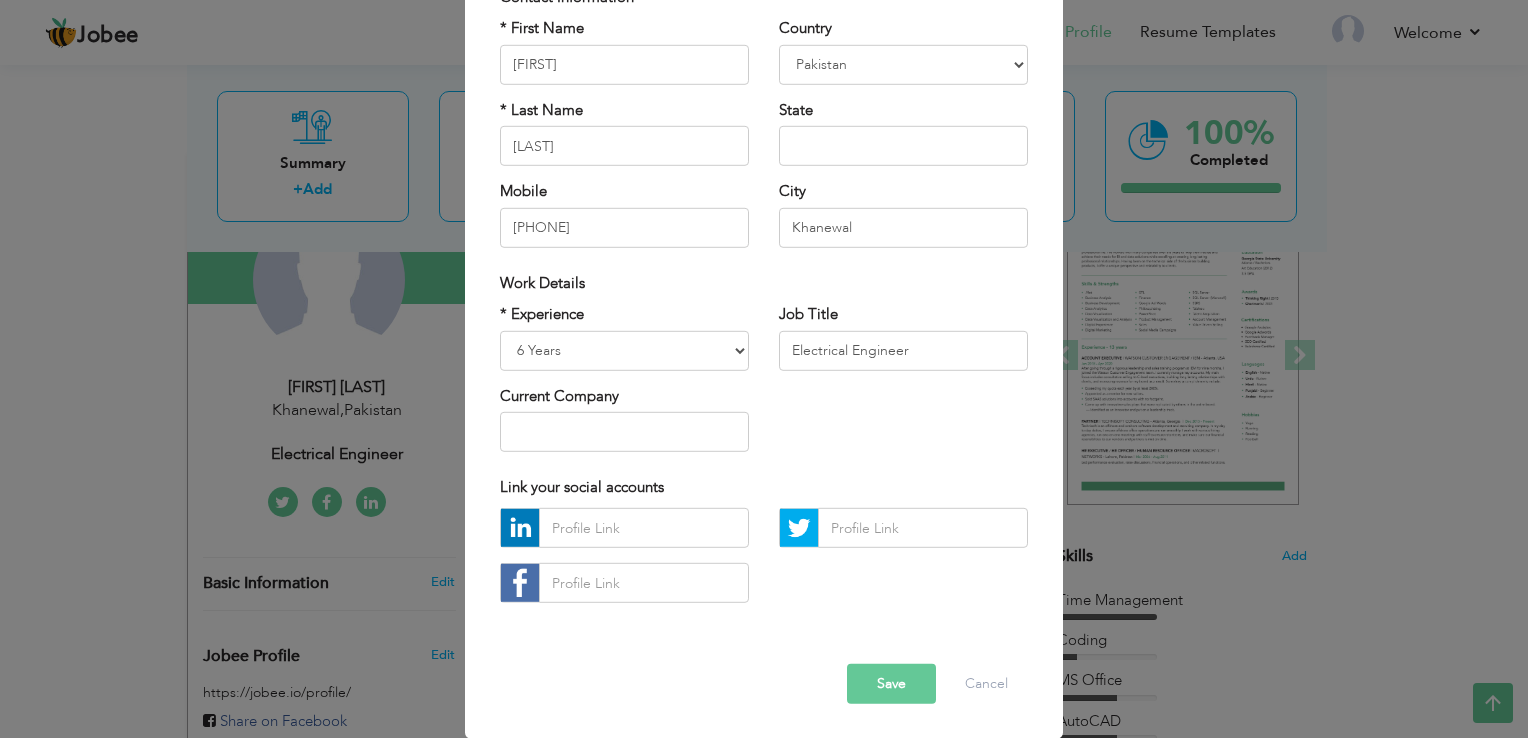 click on "Save" at bounding box center (891, 684) 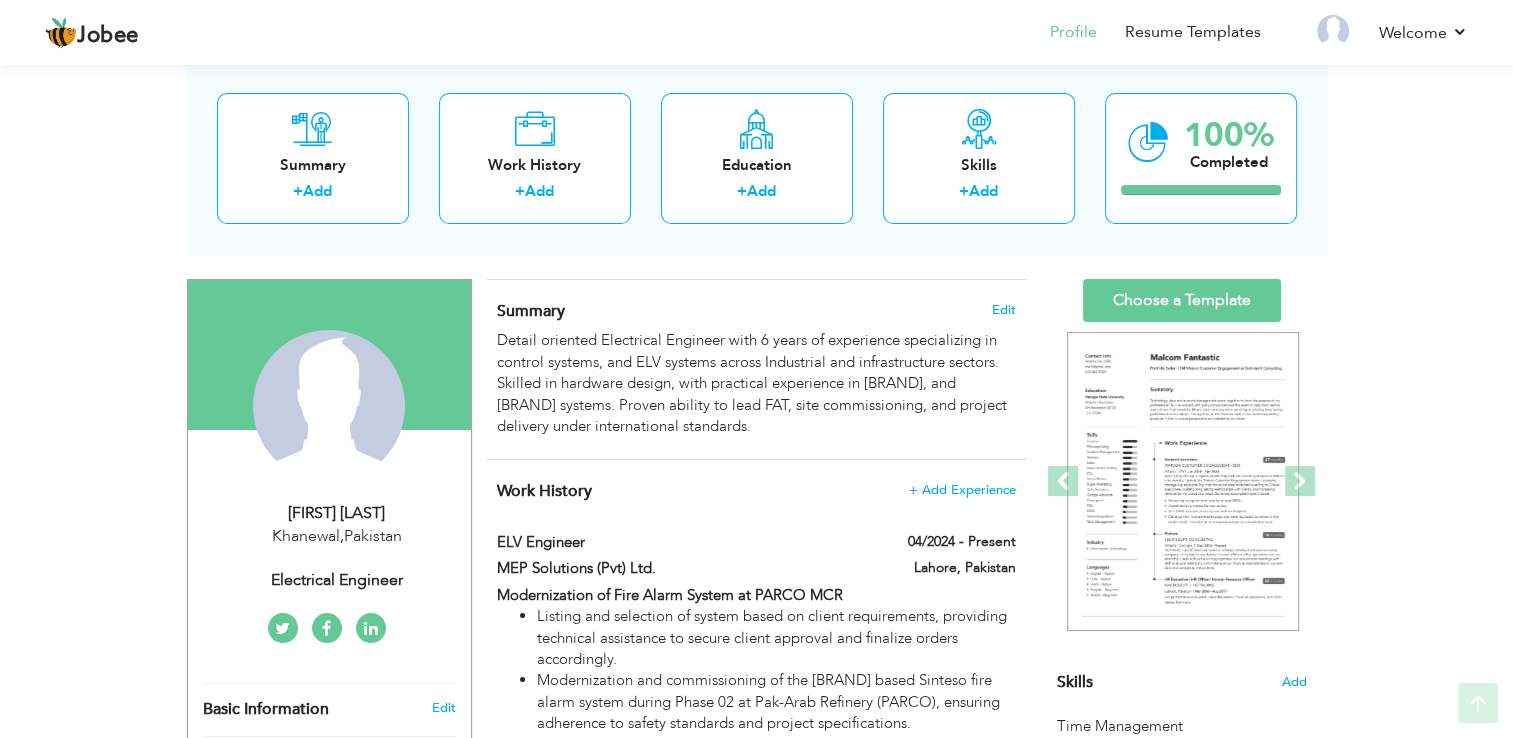 scroll, scrollTop: 136, scrollLeft: 0, axis: vertical 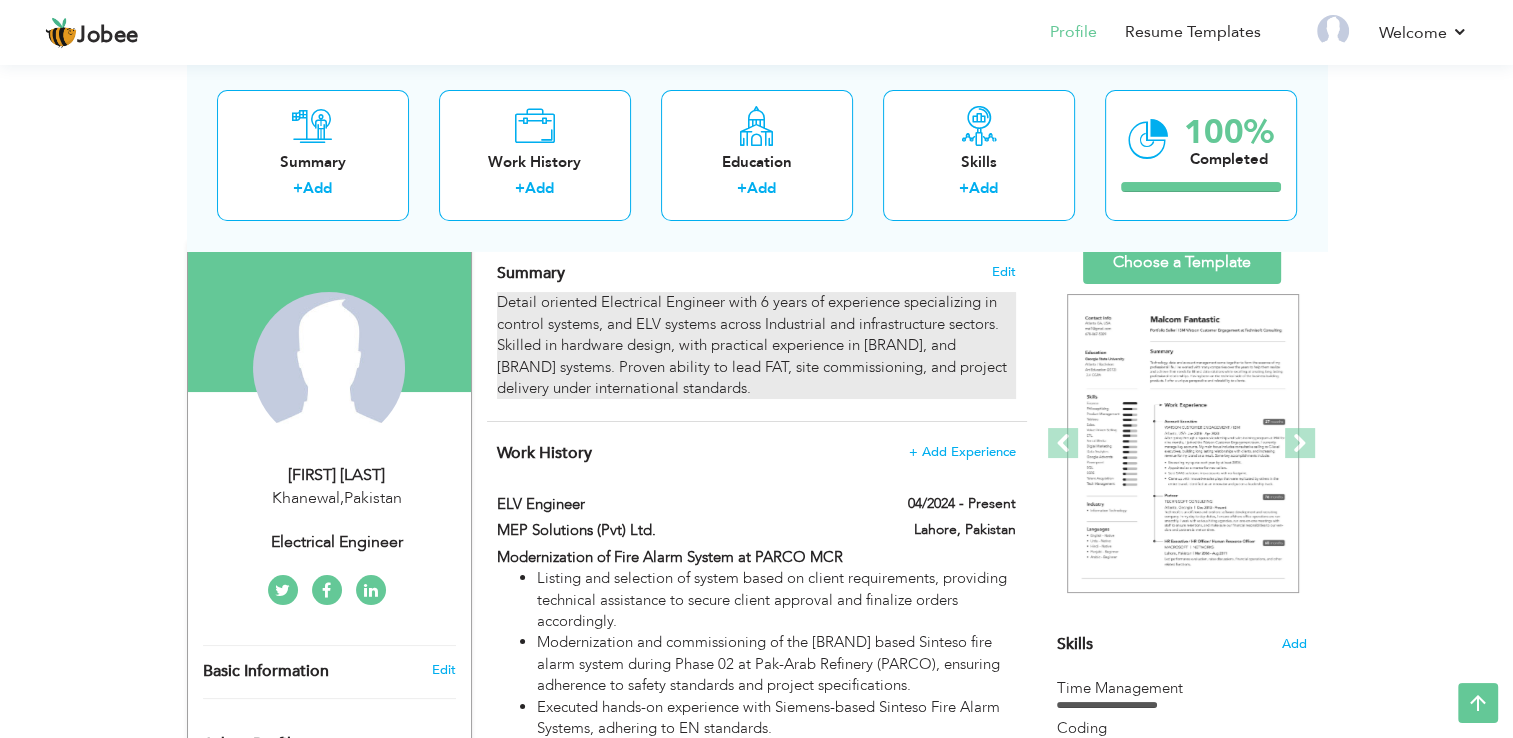 click on "Detail oriented Electrical Engineer with 6 years of experience specializing in control systems, and ELV systems across Industrial and infrastructure sectors. Skilled in hardware design, with practical experience in Siemens, and BOSCH systems. Proven ability to lead FAT, site commissioning, and project delivery under international standards." at bounding box center (756, 345) 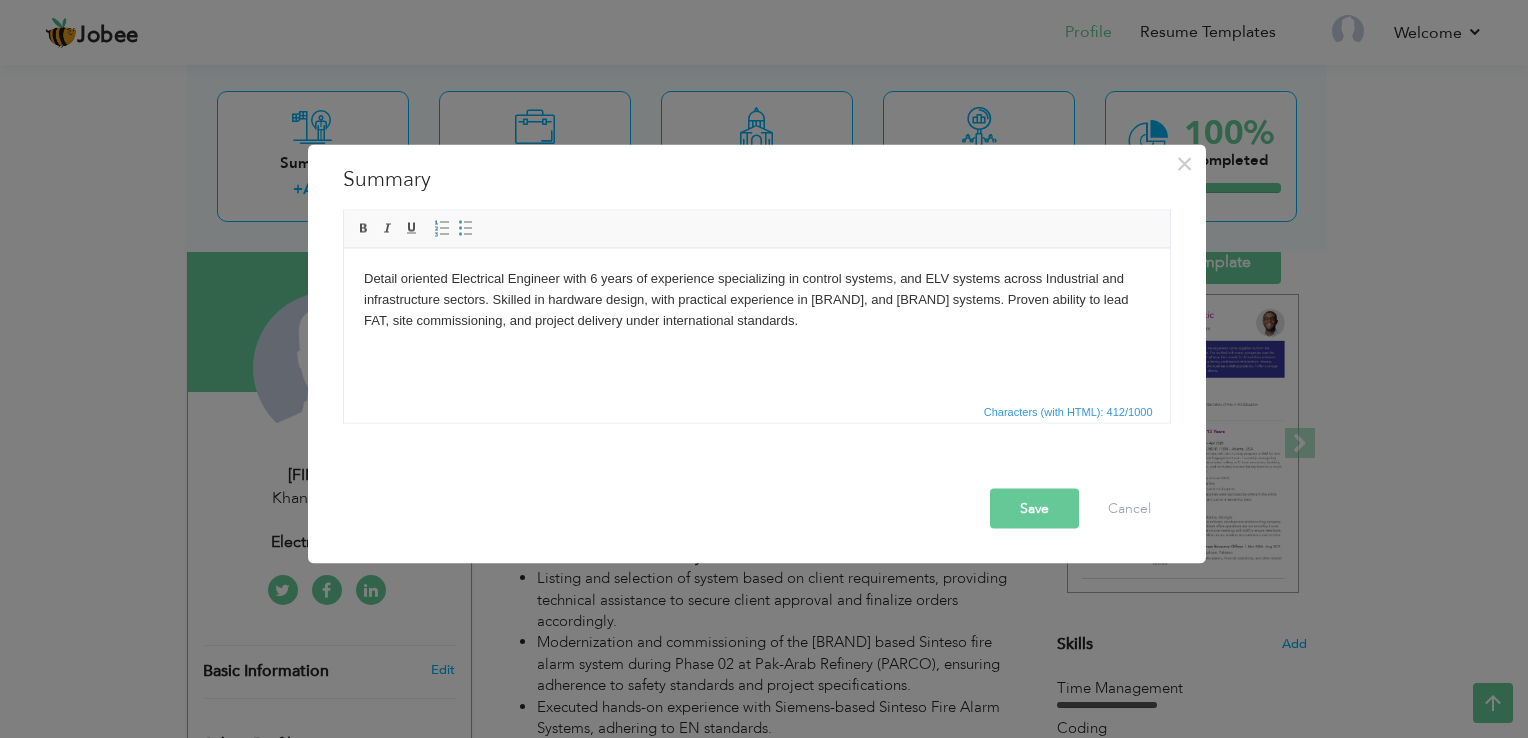 click on "Detail oriented Electrical Engineer with 6 years of experience specializing in control systems, and ELV systems across Industrial and infrastructure sectors. Skilled in hardware design, with practical experience in Siemens, and BOSCH systems. Proven ability to lead FAT, site commissioning, and project delivery under international standards." at bounding box center [756, 299] 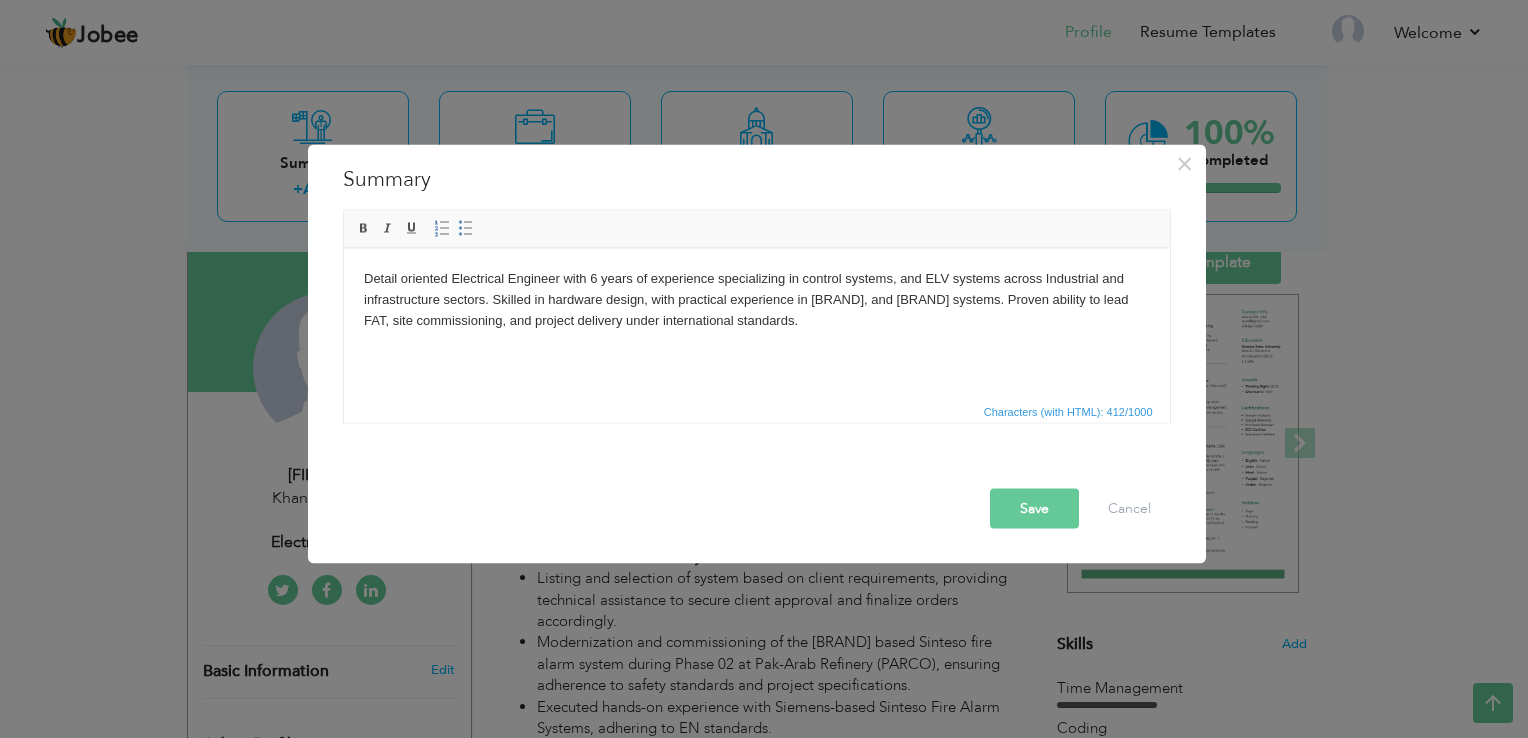 type 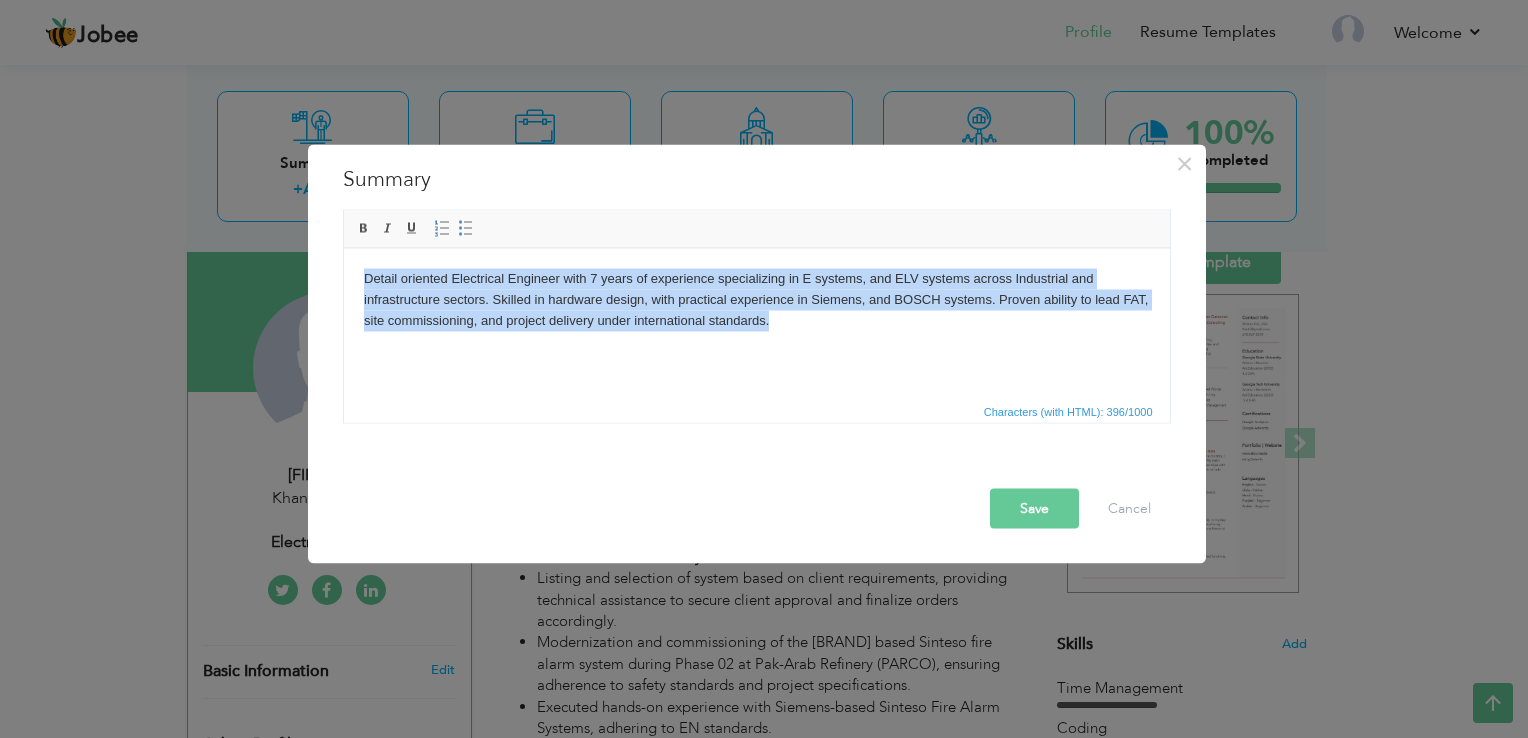 drag, startPoint x: 775, startPoint y: 322, endPoint x: 344, endPoint y: 262, distance: 435.15628 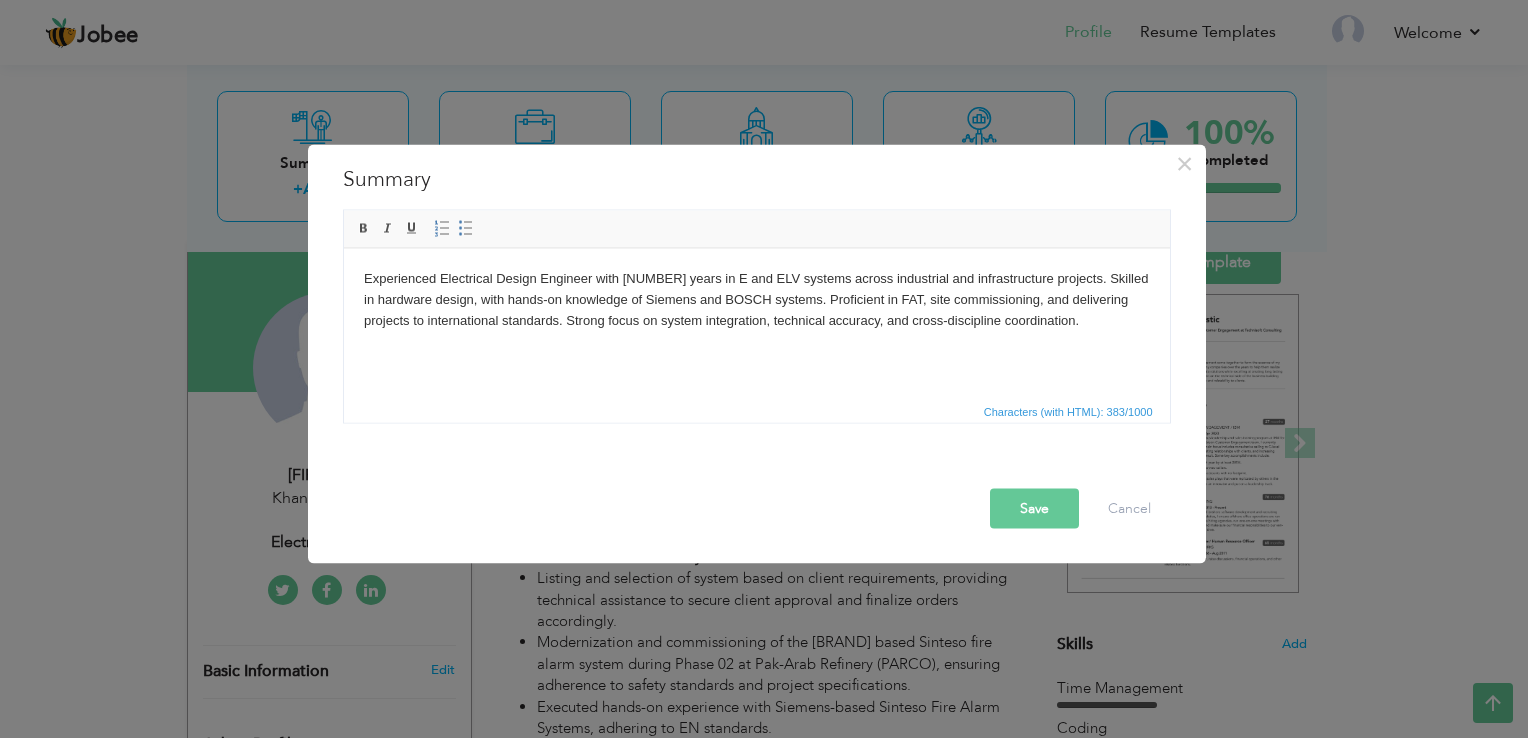 click on "Save" at bounding box center (1034, 509) 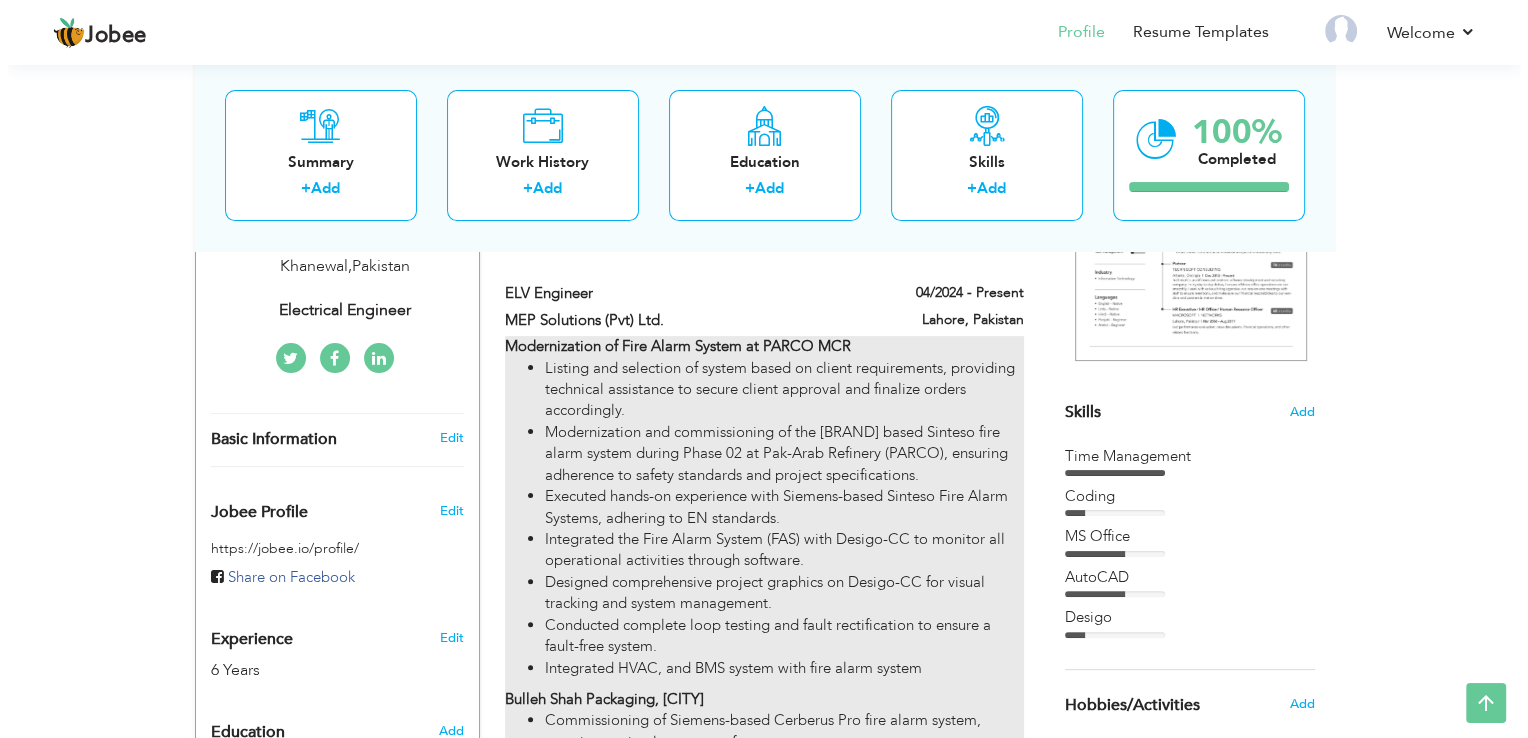scroll, scrollTop: 359, scrollLeft: 0, axis: vertical 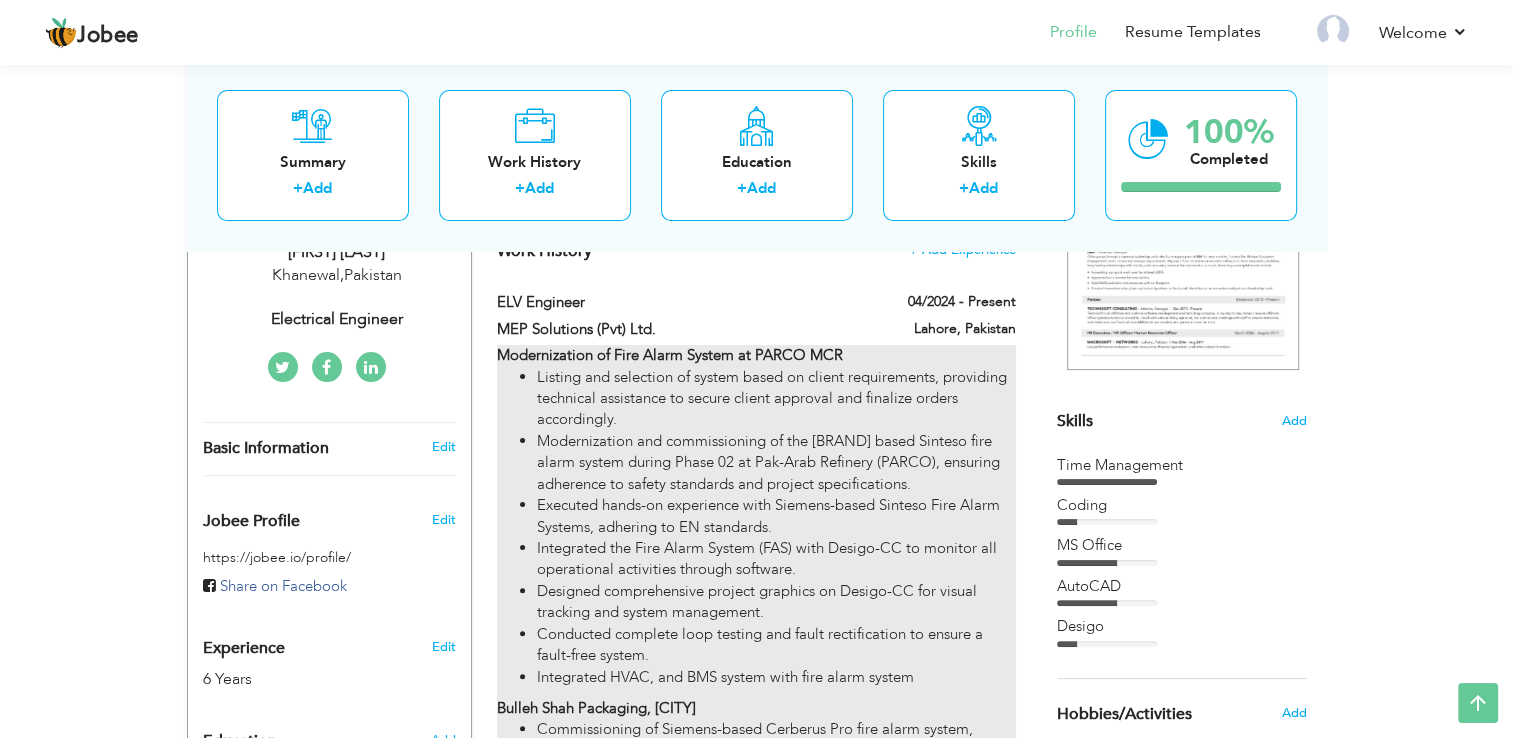 click on "Listing and selection of system based on client requirements, providing technical assistance to secure client approval and finalize orders accordingly." at bounding box center [776, 399] 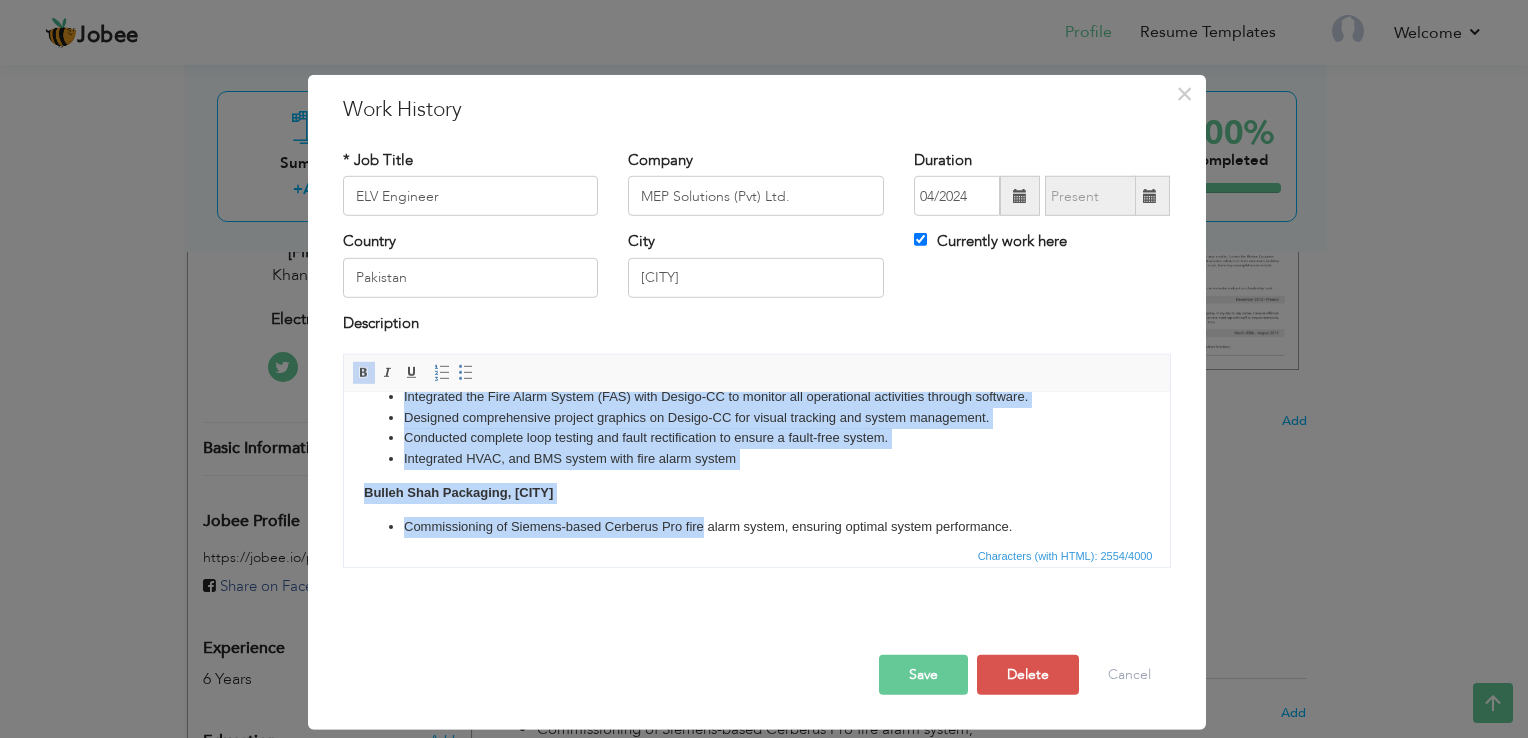 scroll, scrollTop: 221, scrollLeft: 0, axis: vertical 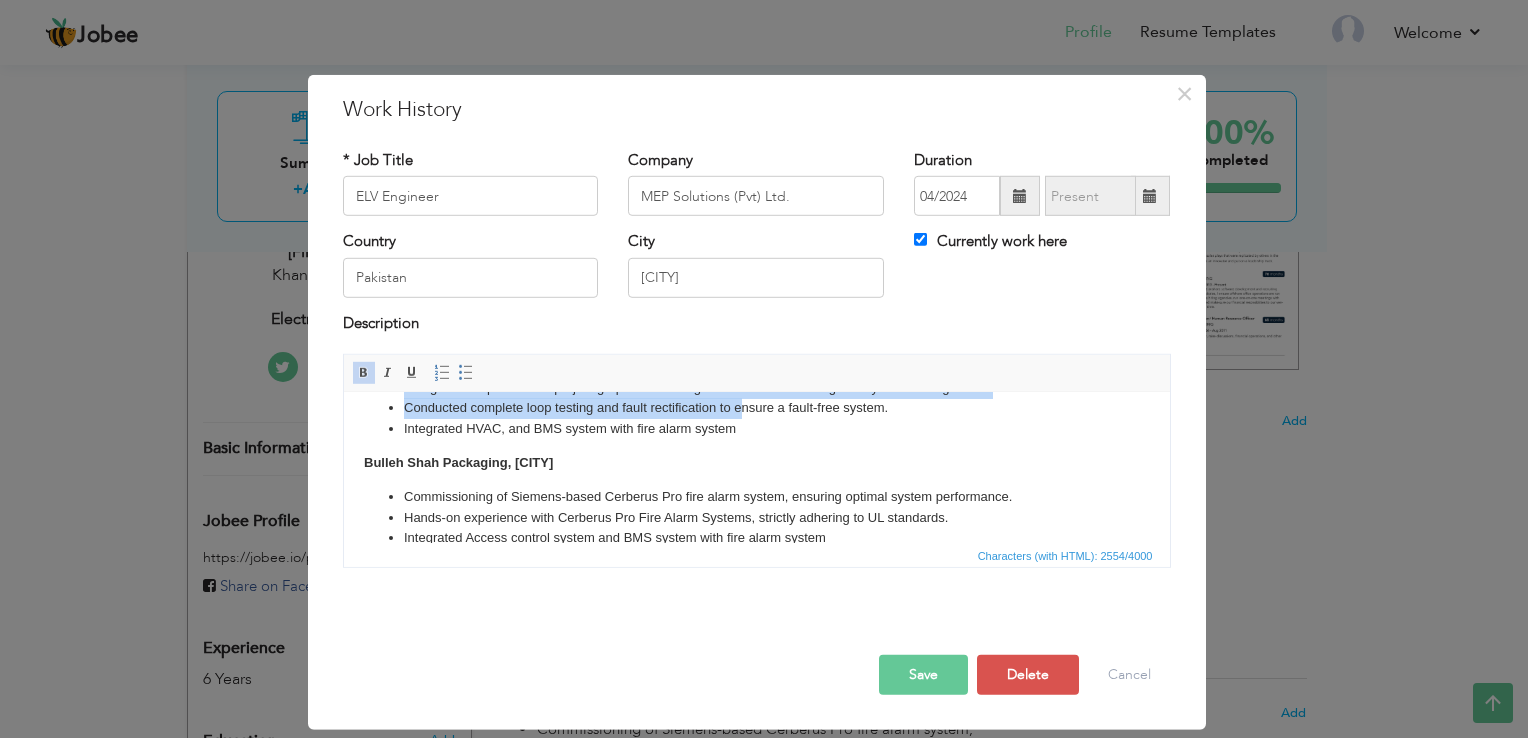 drag, startPoint x: 404, startPoint y: 453, endPoint x: 737, endPoint y: 407, distance: 336.16217 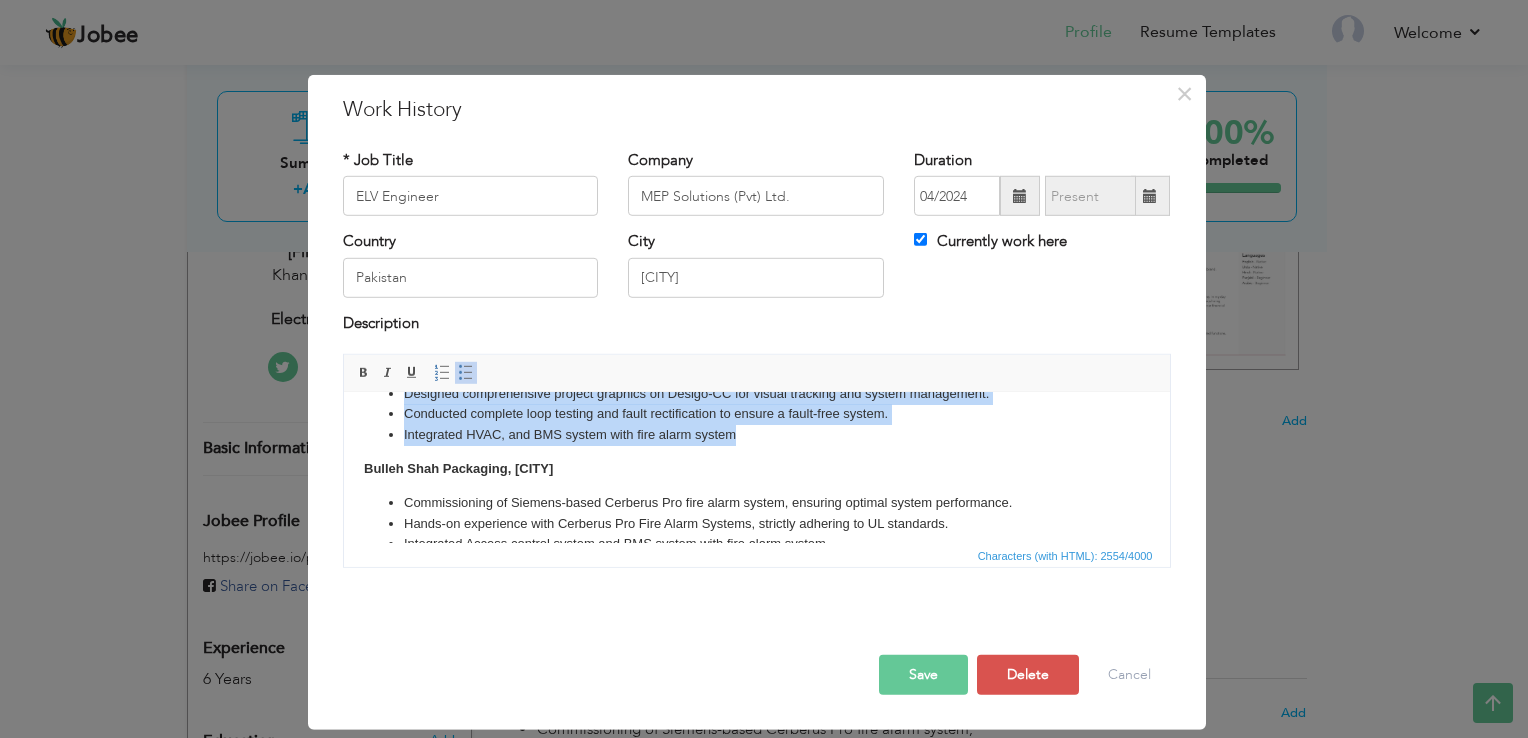 copy on "Listing and selection of system based on client requirements, providing technical assistance to secure client approval and finalize orders accordingly. Modernization and commissioning of the Siemens based Sinteso fire alarm system during Phase 02 at Pak-Arab Refinery (PARCO), ensuring adherence to safety standards and project specifications. Executed hands-on experience with Siemens-based Sinteso Fire Alarm Systems, adhering to EN standards. Integrated the Fire Alarm System (FAS) with Desigo-CC to monitor all operational activities through software. Designed comprehensive project graphics on Desigo-CC for visual tracking and system management. Conducted complete loop testing and fault rectification to ensure a fault-free system. Integrated HVAC, and BMS system with fire alarm system" 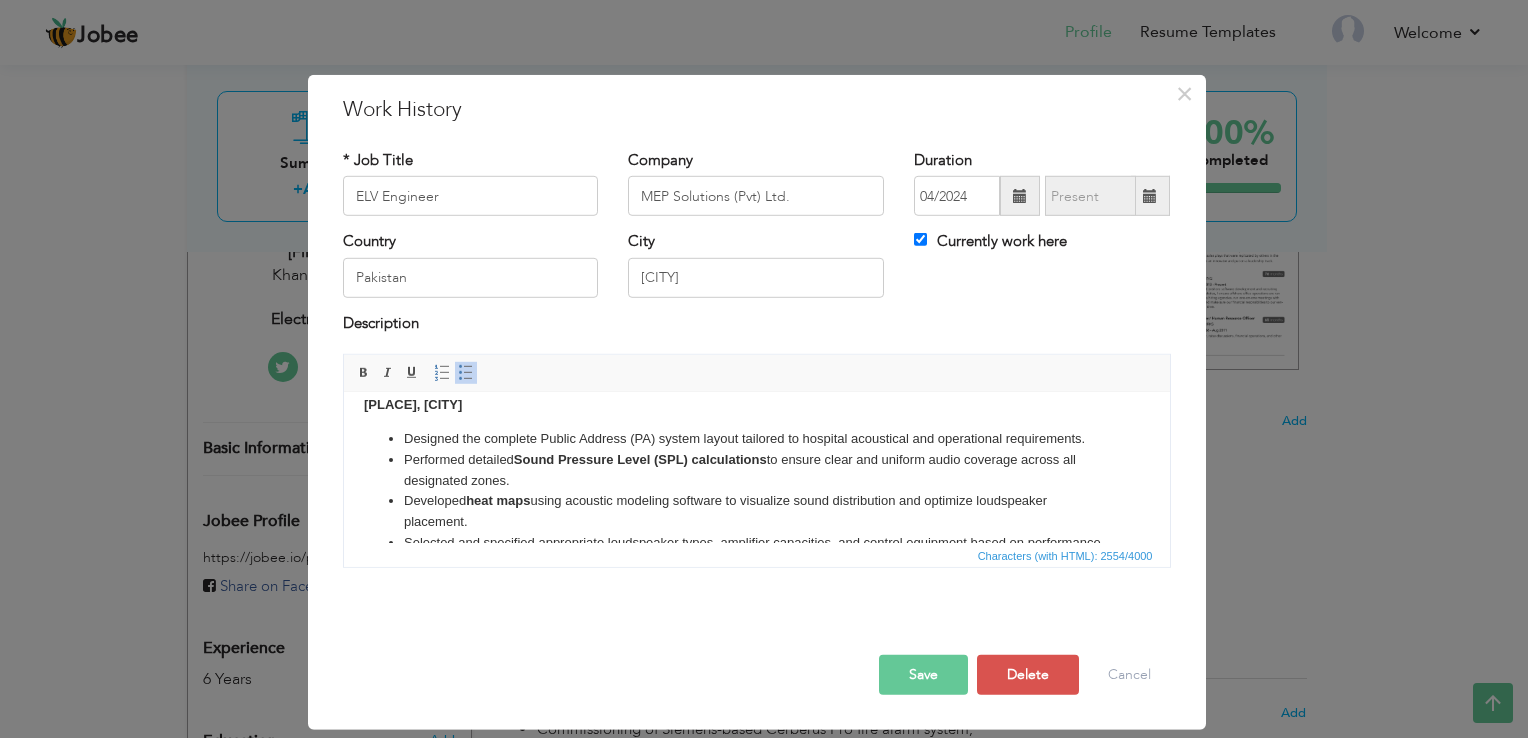 scroll, scrollTop: 492, scrollLeft: 0, axis: vertical 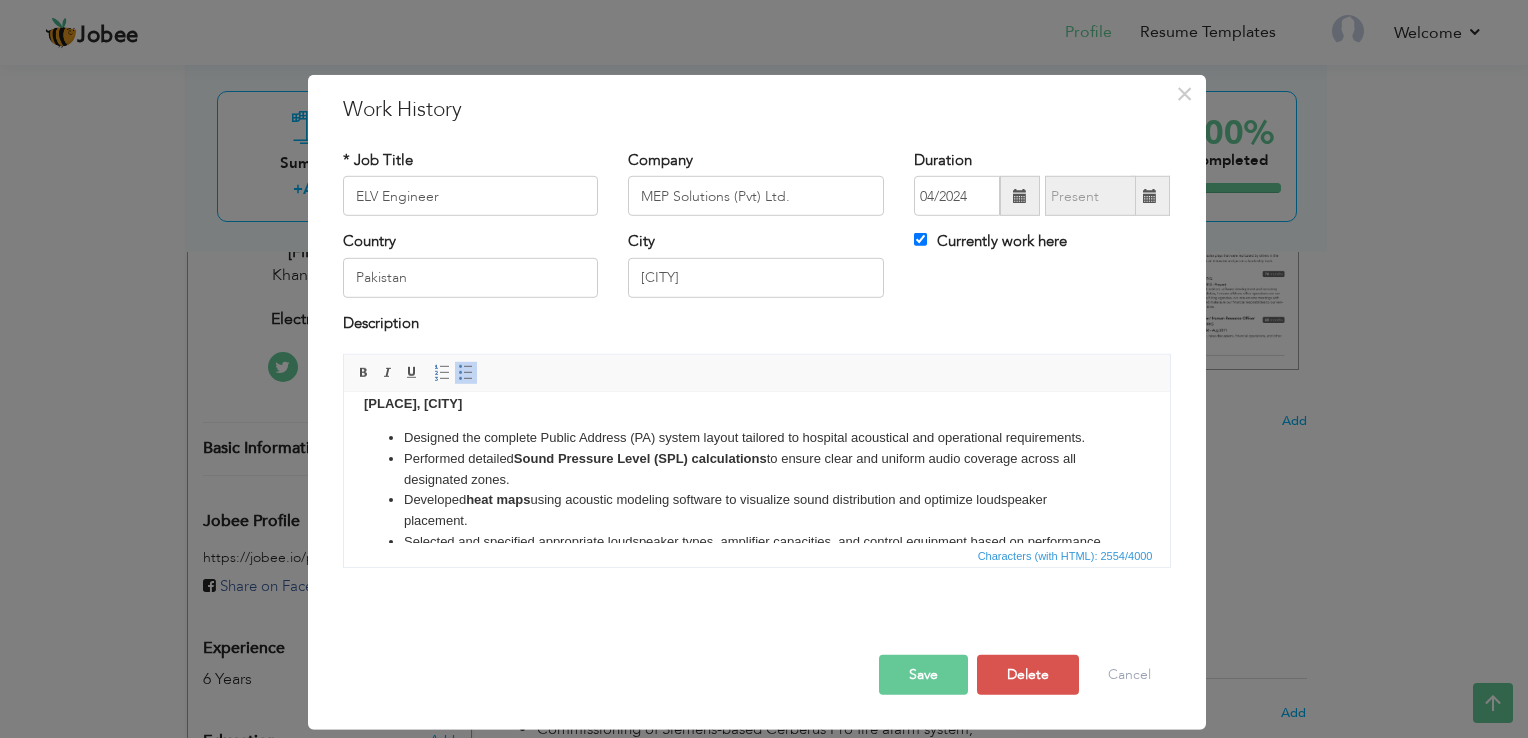 click on "Save" at bounding box center (923, 675) 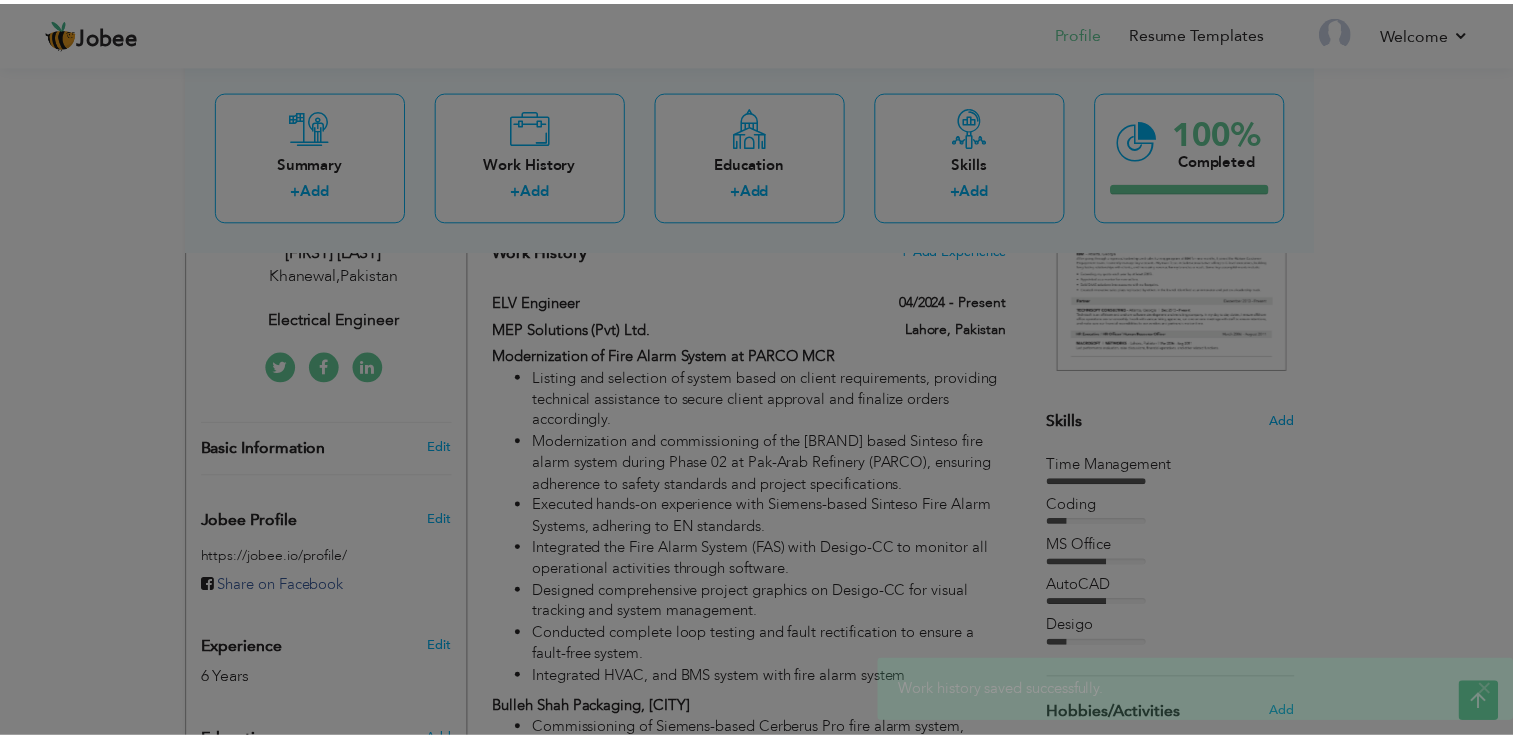 scroll, scrollTop: 0, scrollLeft: 0, axis: both 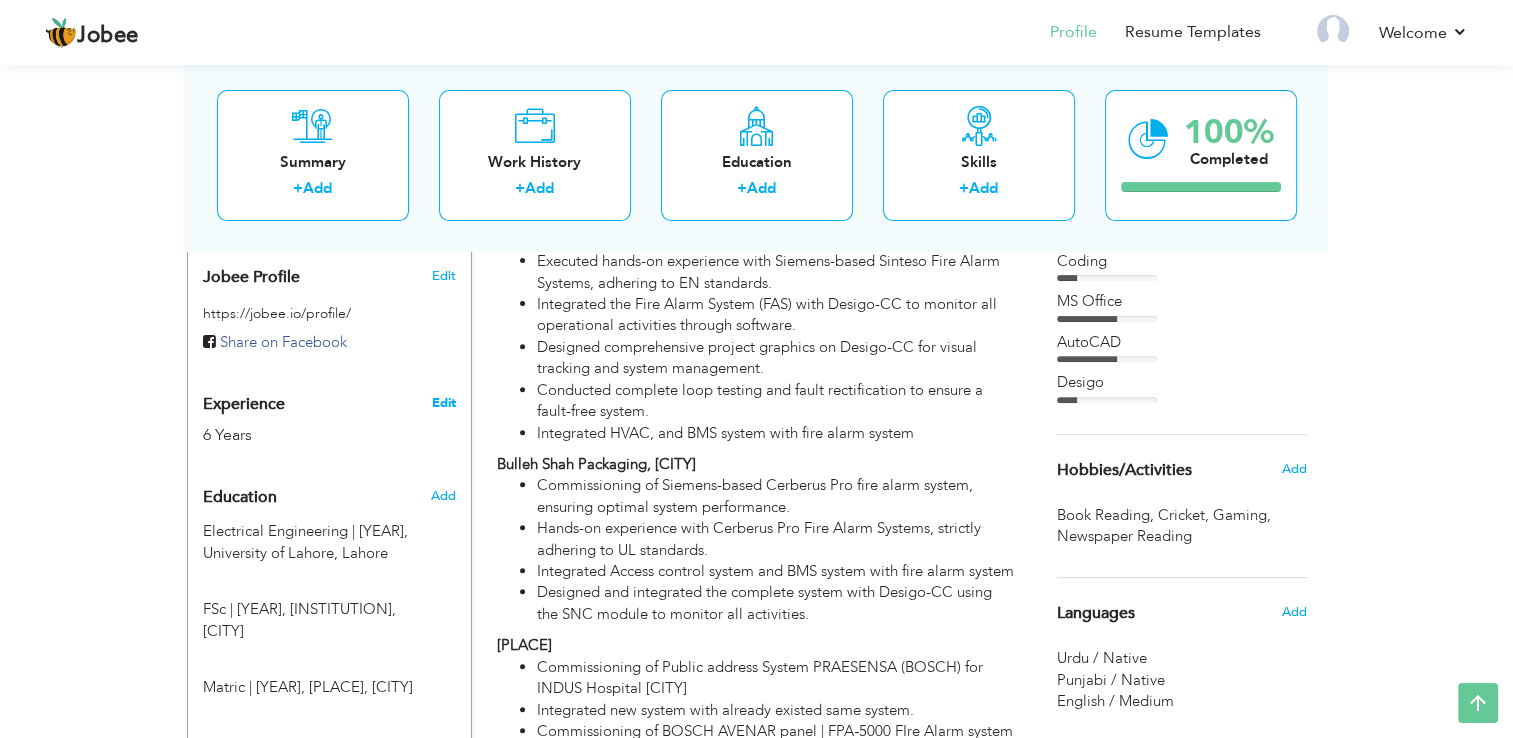click on "Edit" at bounding box center [443, 403] 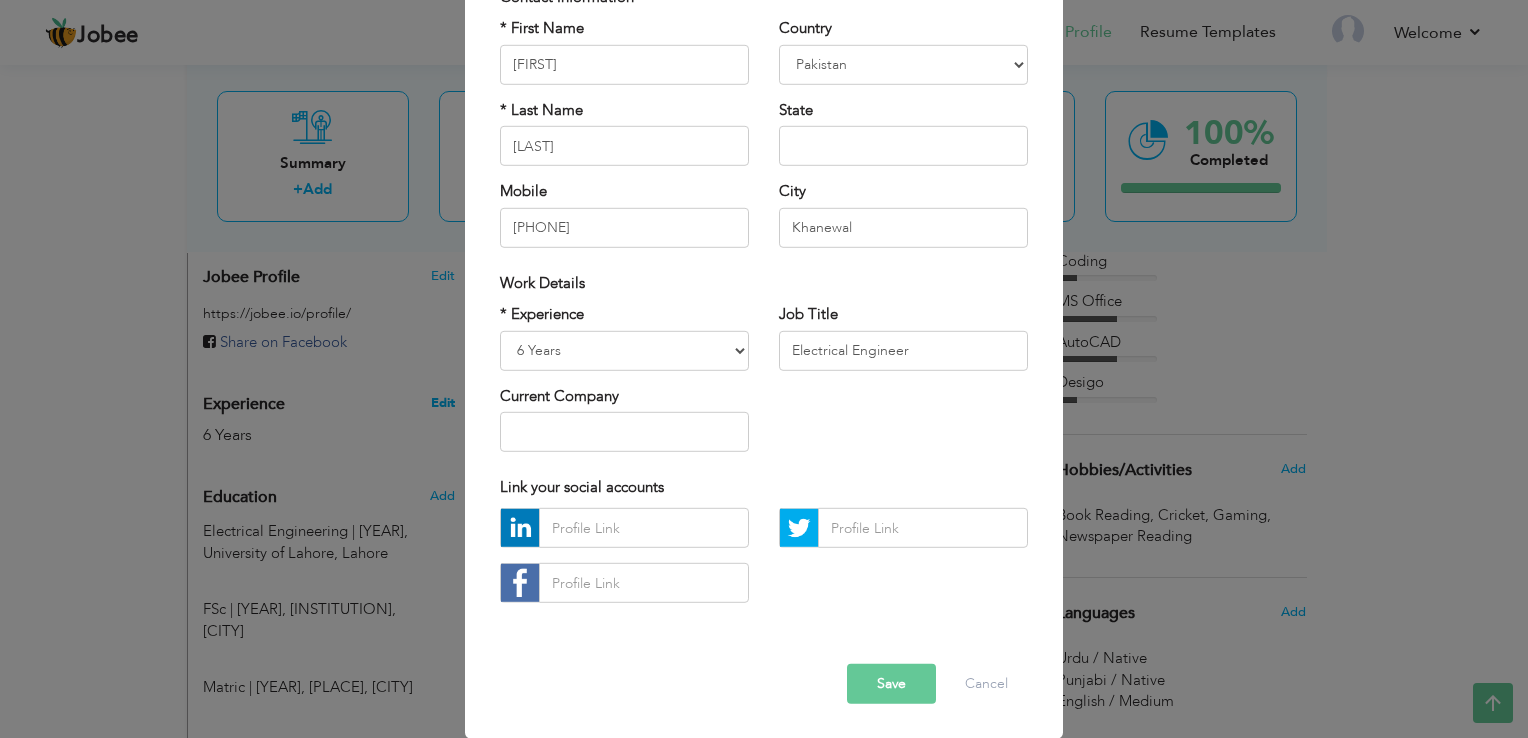 scroll, scrollTop: 0, scrollLeft: 0, axis: both 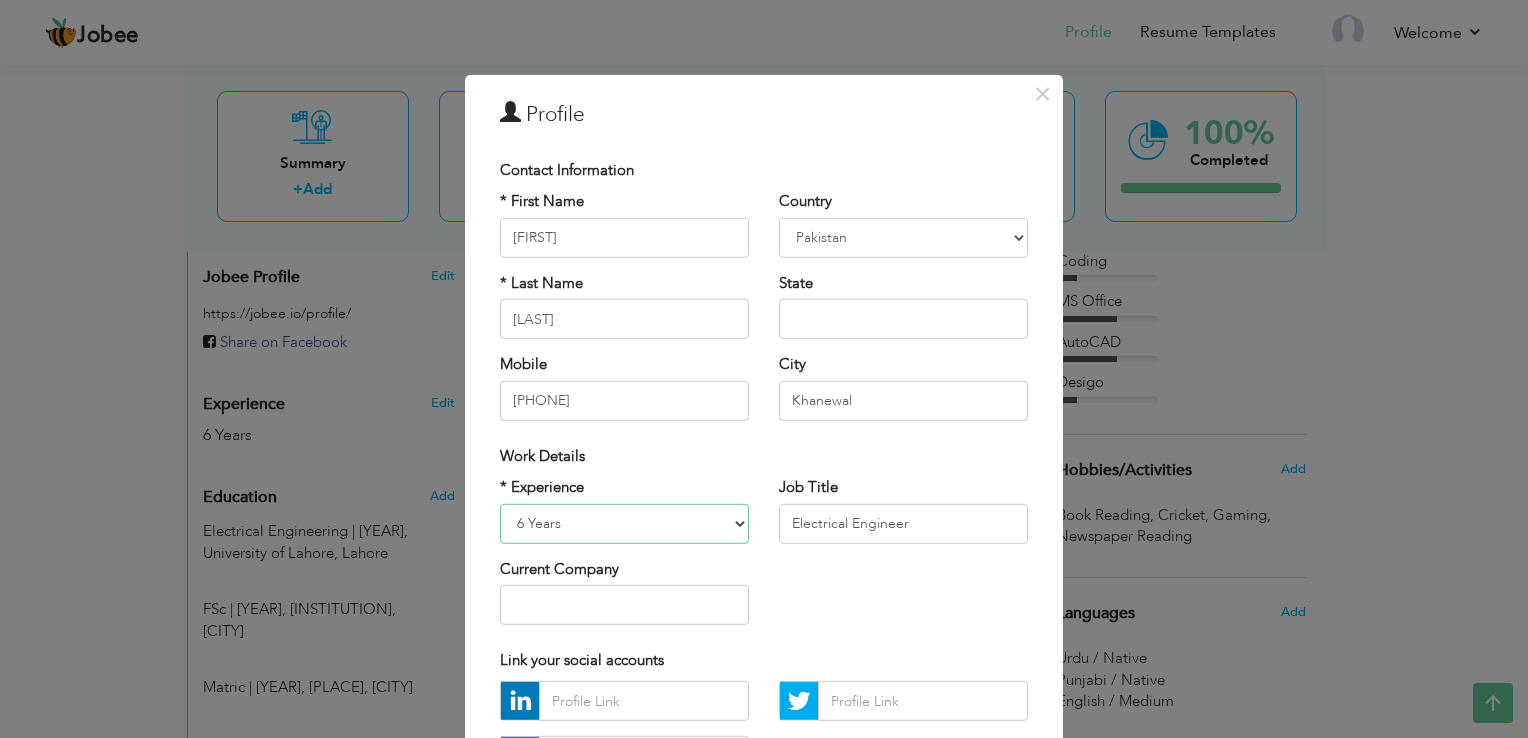 click on "Entry Level Less than 1 Year 1 Year 2 Years 3 Years 4 Years 5 Years 6 Years 7 Years 8 Years 9 Years 10 Years 11 Years 12 Years 13 Years 14 Years 15 Years 16 Years 17 Years 18 Years 19 Years 20 Years 21 Years 22 Years 23 Years 24 Years 25 Years 26 Years 27 Years 28 Years 29 Years 30 Years 31 Years 32 Years 33 Years 34 Years 35 Years More than 35 Years" at bounding box center (624, 523) 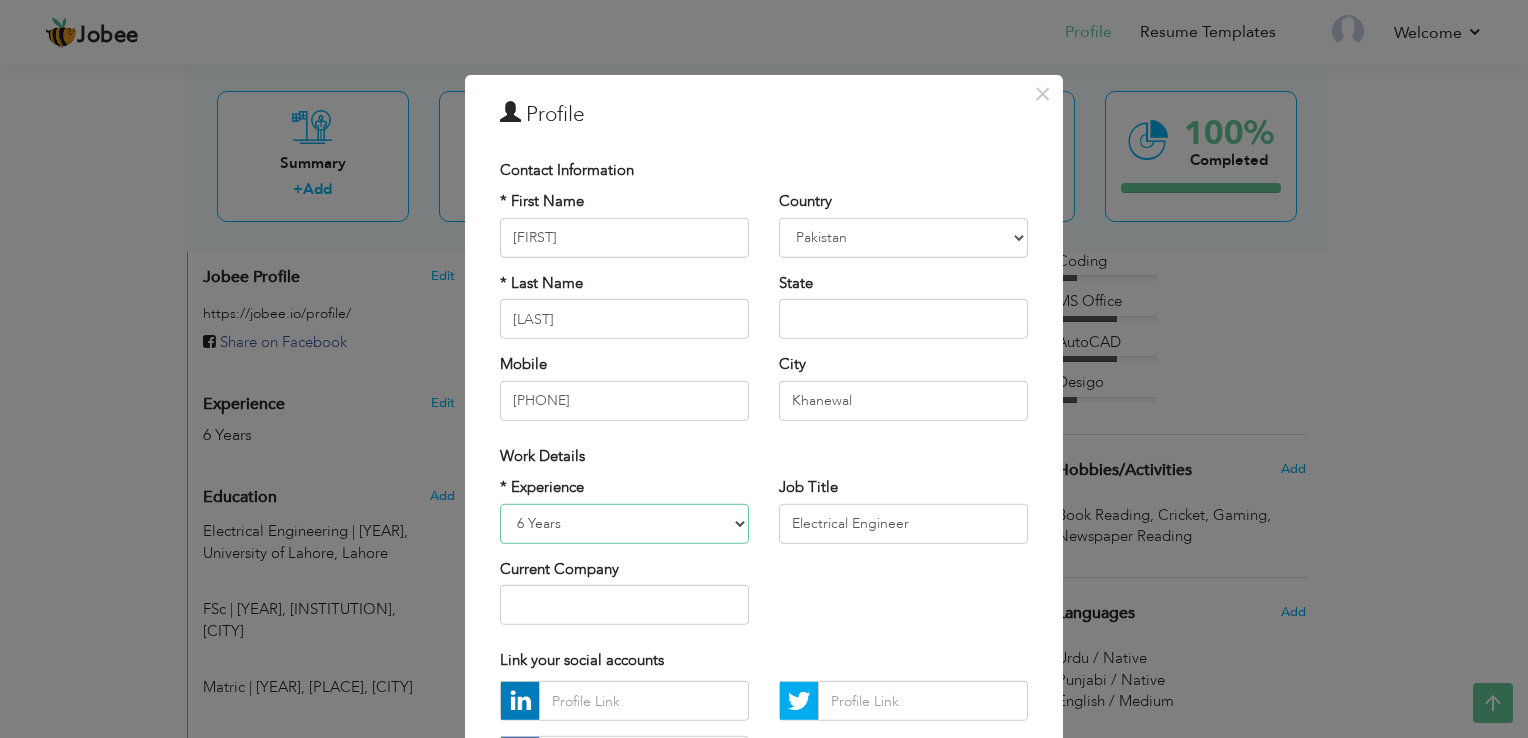 select on "number:9" 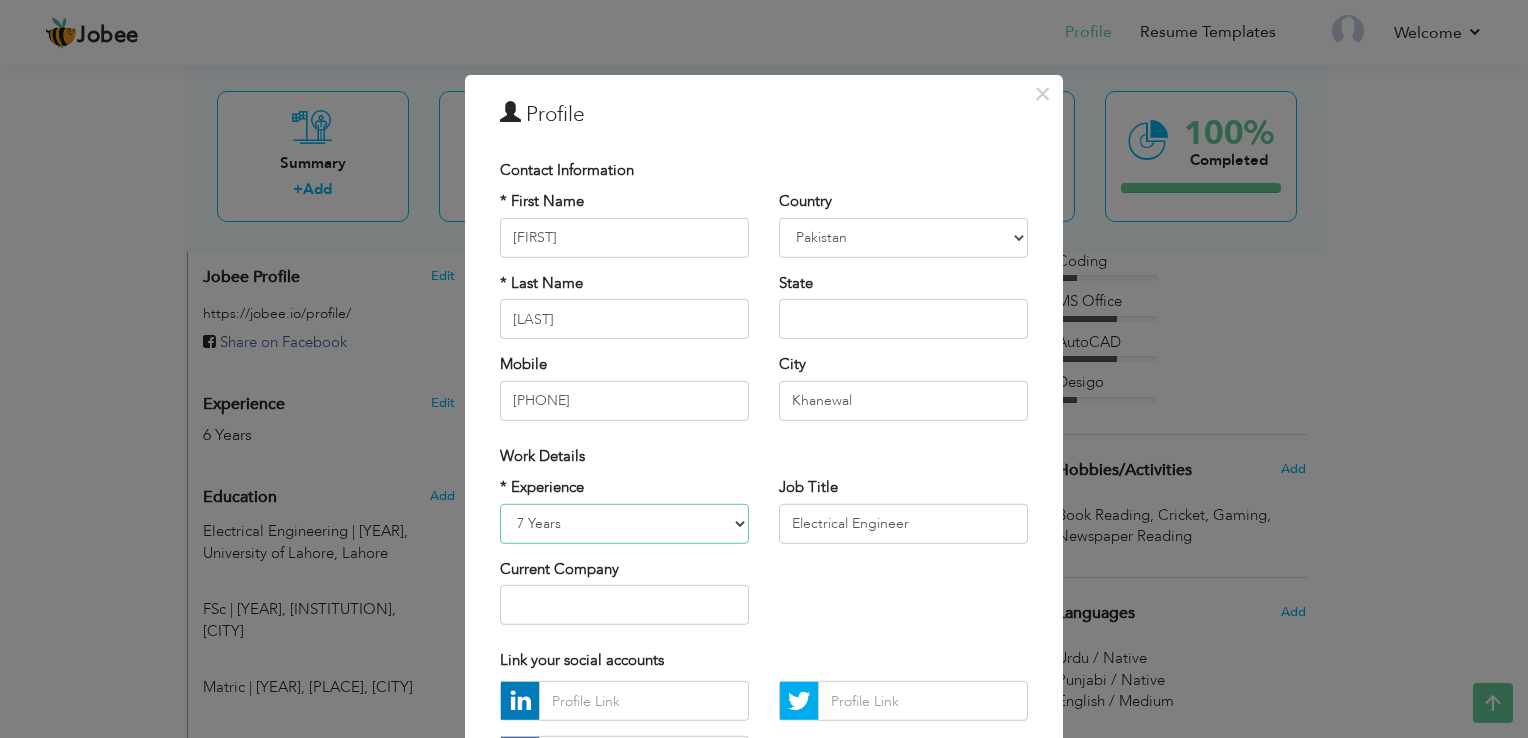 click on "Entry Level Less than 1 Year 1 Year 2 Years 3 Years 4 Years 5 Years 6 Years 7 Years 8 Years 9 Years 10 Years 11 Years 12 Years 13 Years 14 Years 15 Years 16 Years 17 Years 18 Years 19 Years 20 Years 21 Years 22 Years 23 Years 24 Years 25 Years 26 Years 27 Years 28 Years 29 Years 30 Years 31 Years 32 Years 33 Years 34 Years 35 Years More than 35 Years" at bounding box center (624, 523) 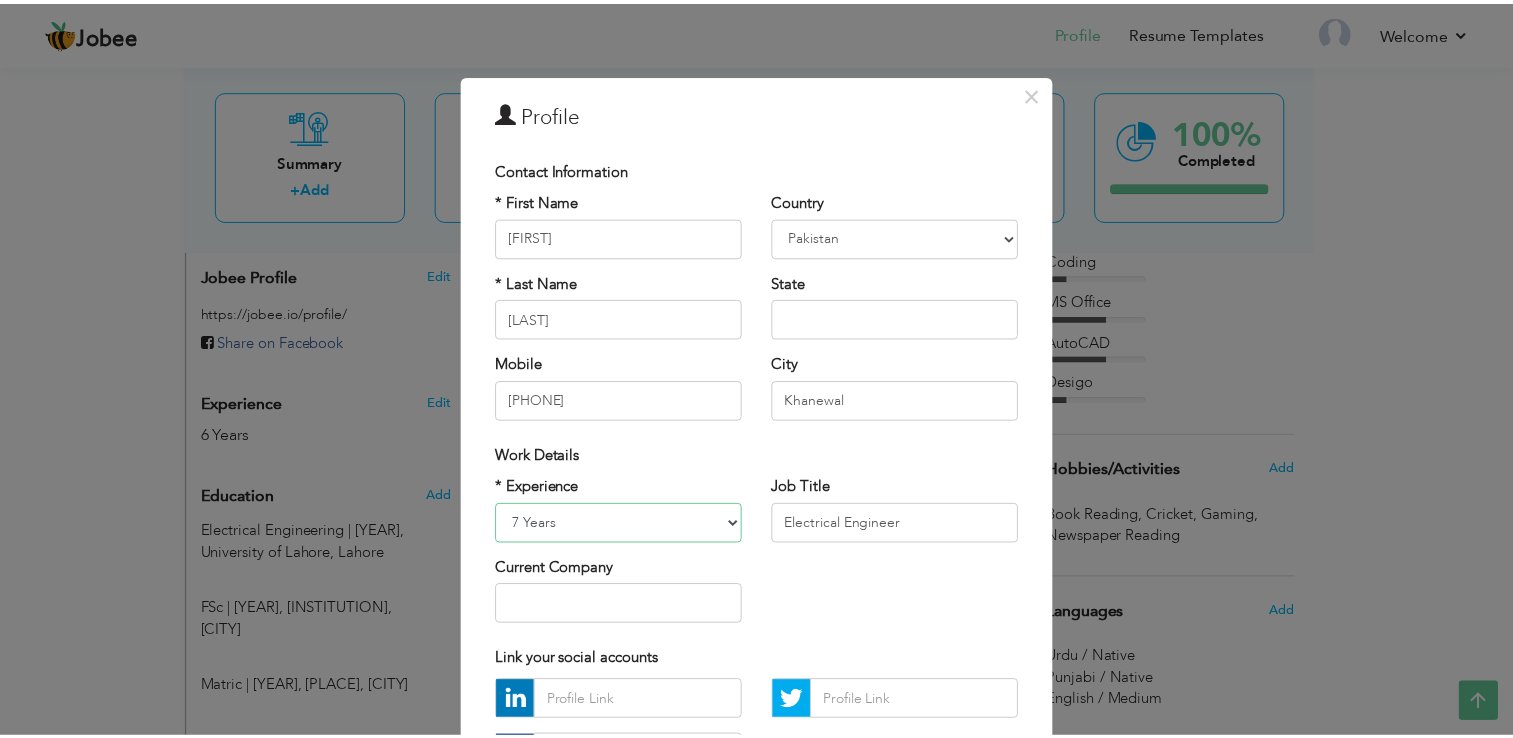 scroll, scrollTop: 173, scrollLeft: 0, axis: vertical 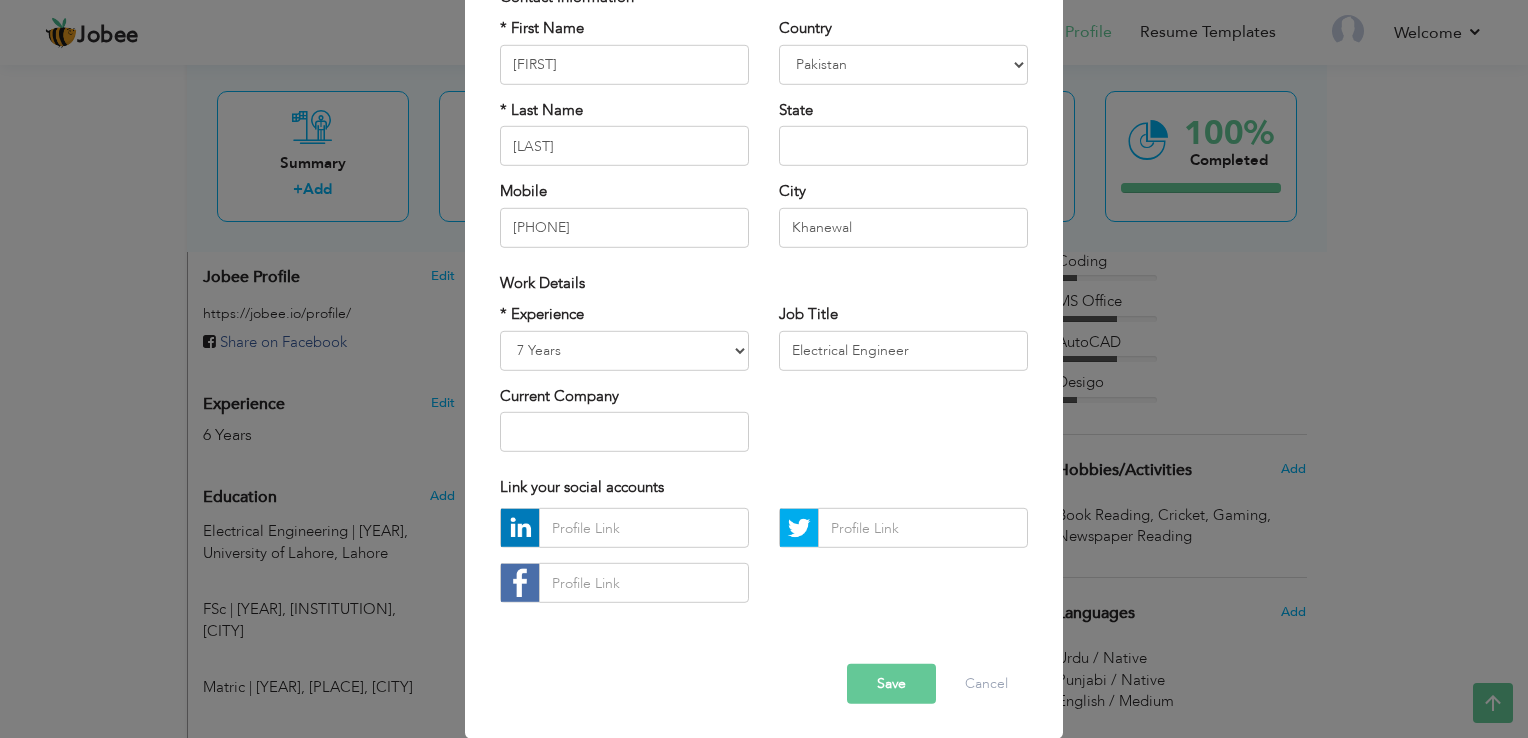 click on "Save" at bounding box center (891, 684) 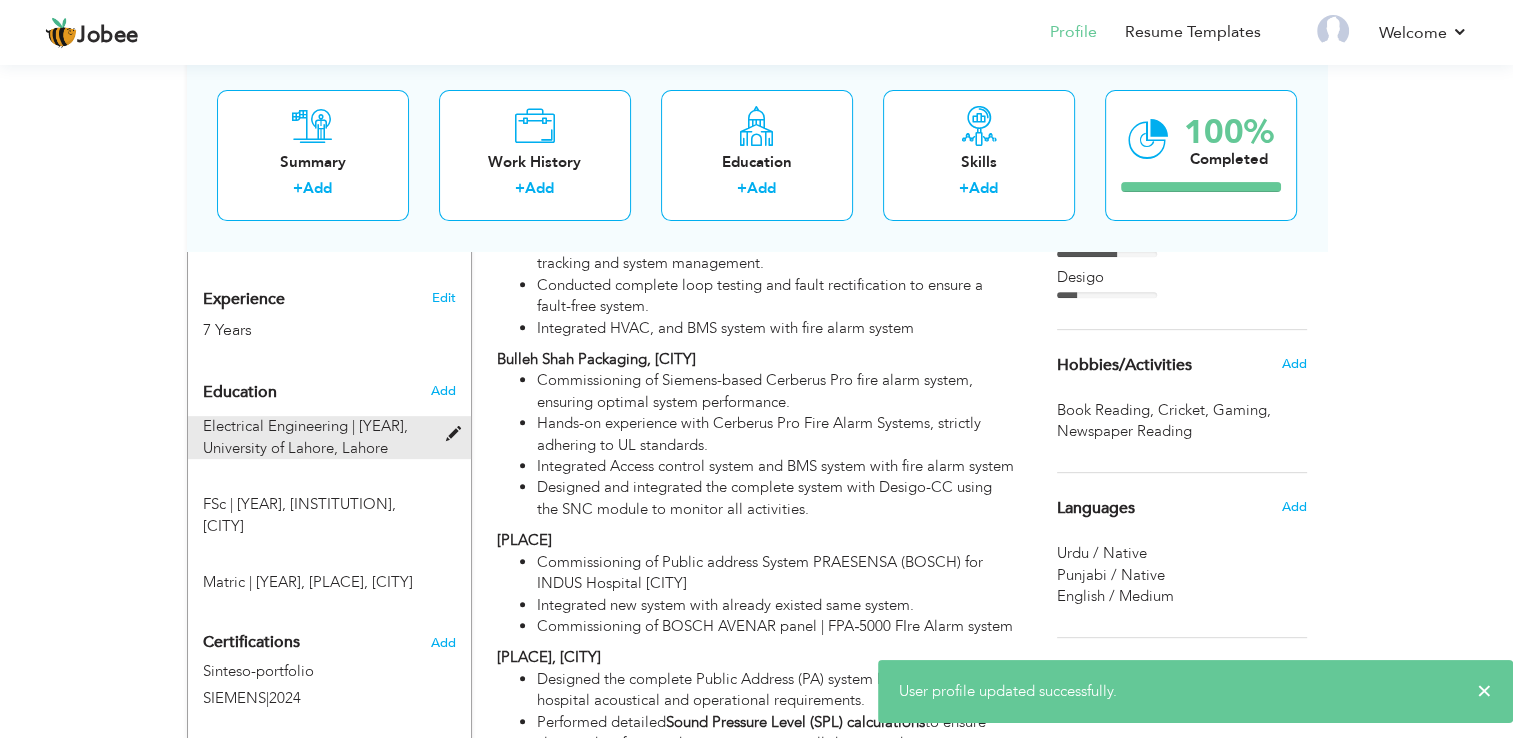 scroll, scrollTop: 711, scrollLeft: 0, axis: vertical 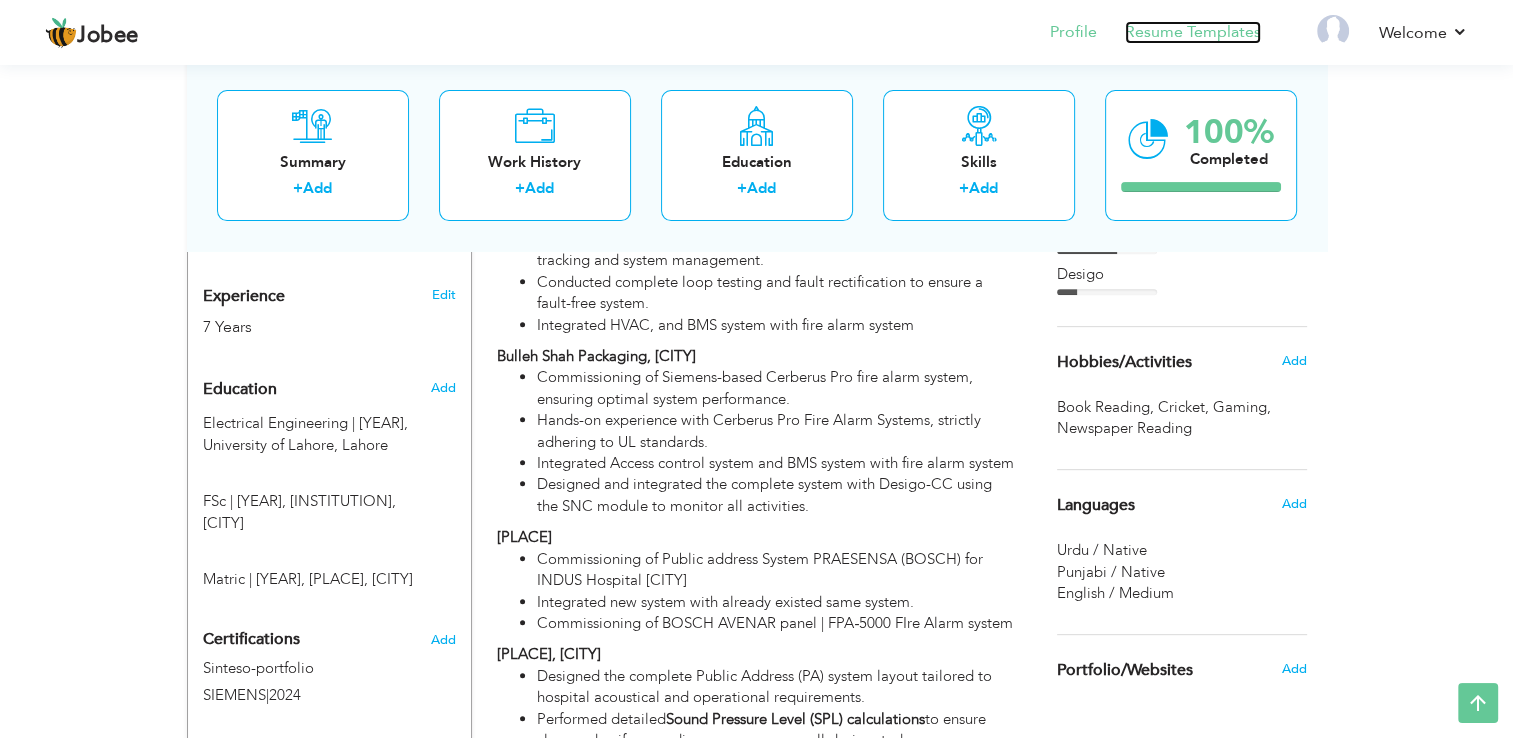 click on "Resume Templates" at bounding box center [1193, 32] 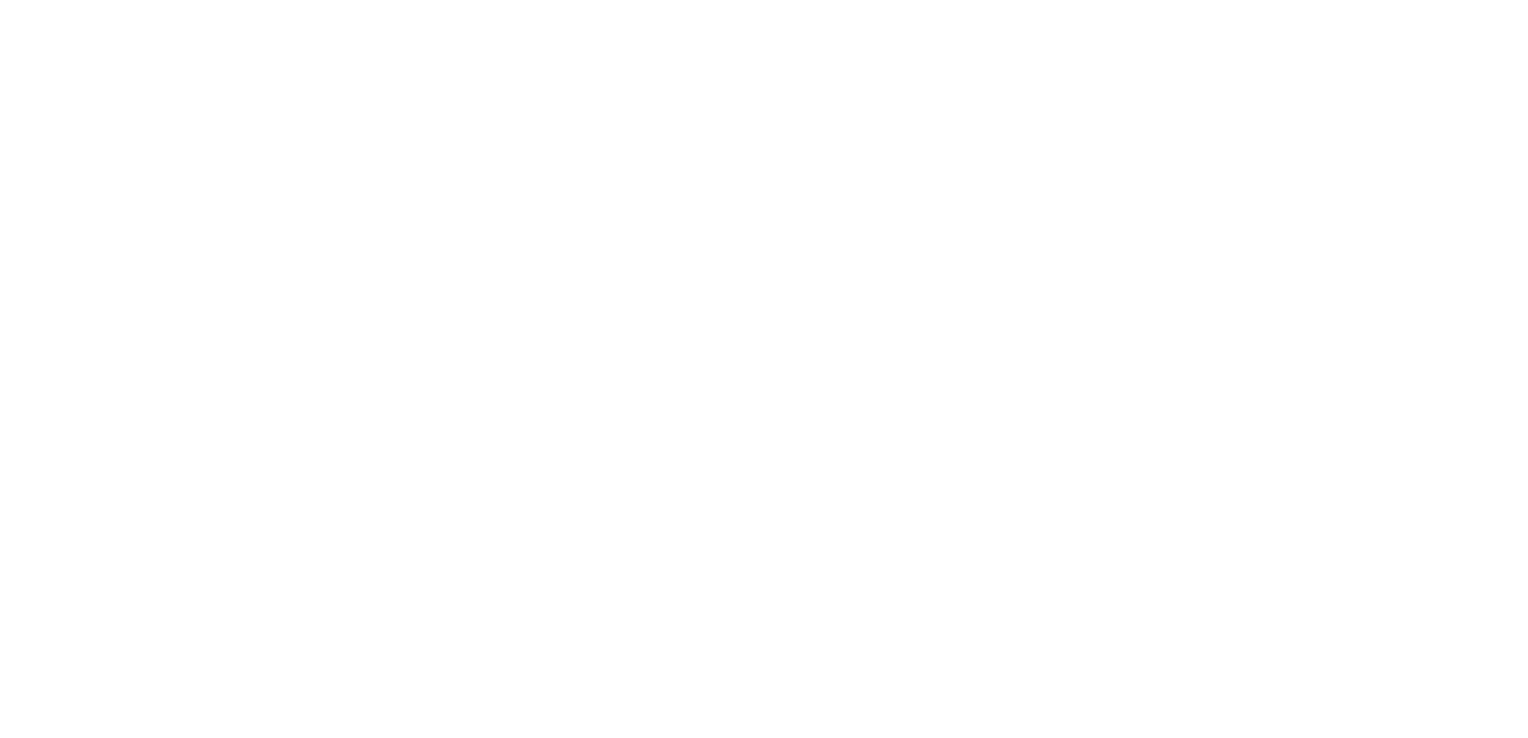 scroll, scrollTop: 0, scrollLeft: 0, axis: both 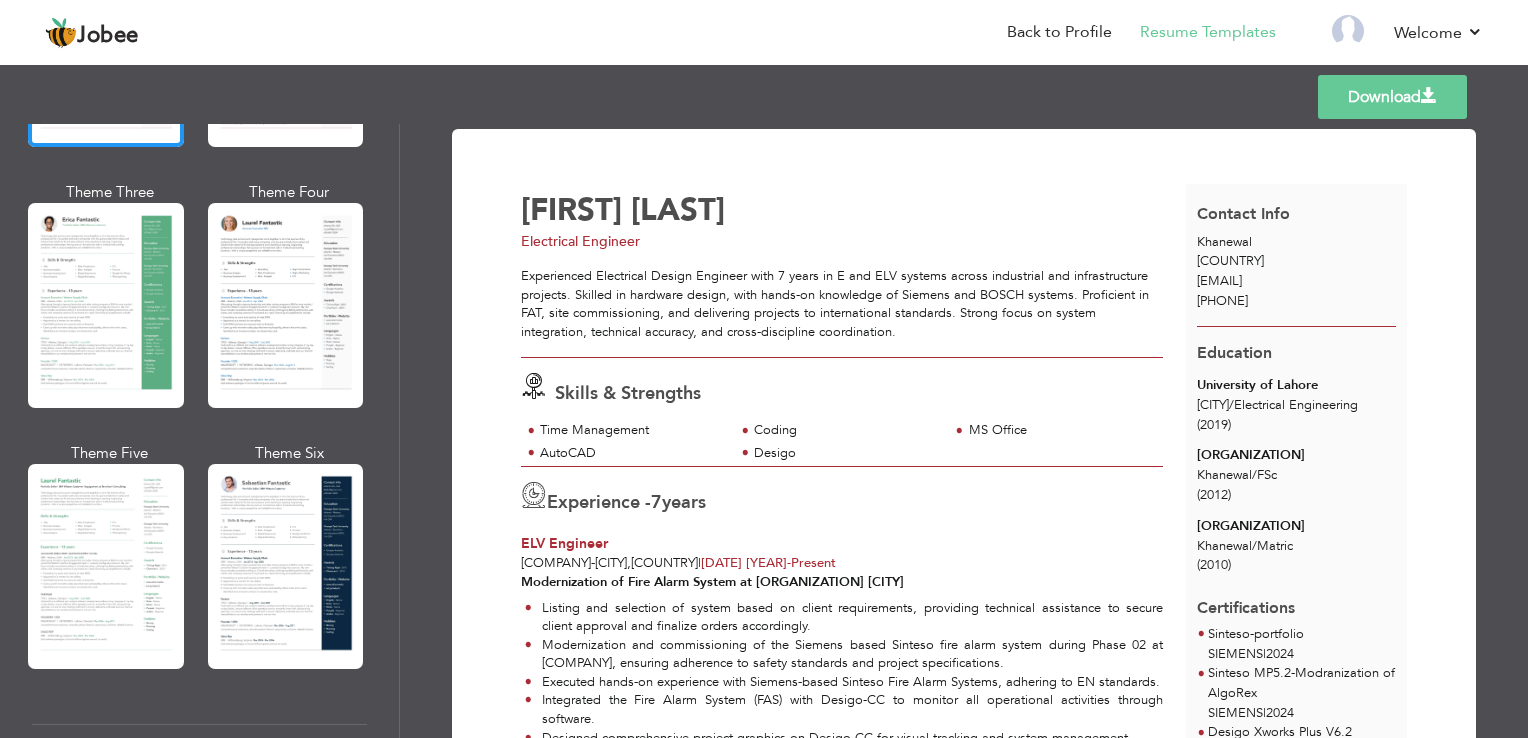 click at bounding box center [286, 566] 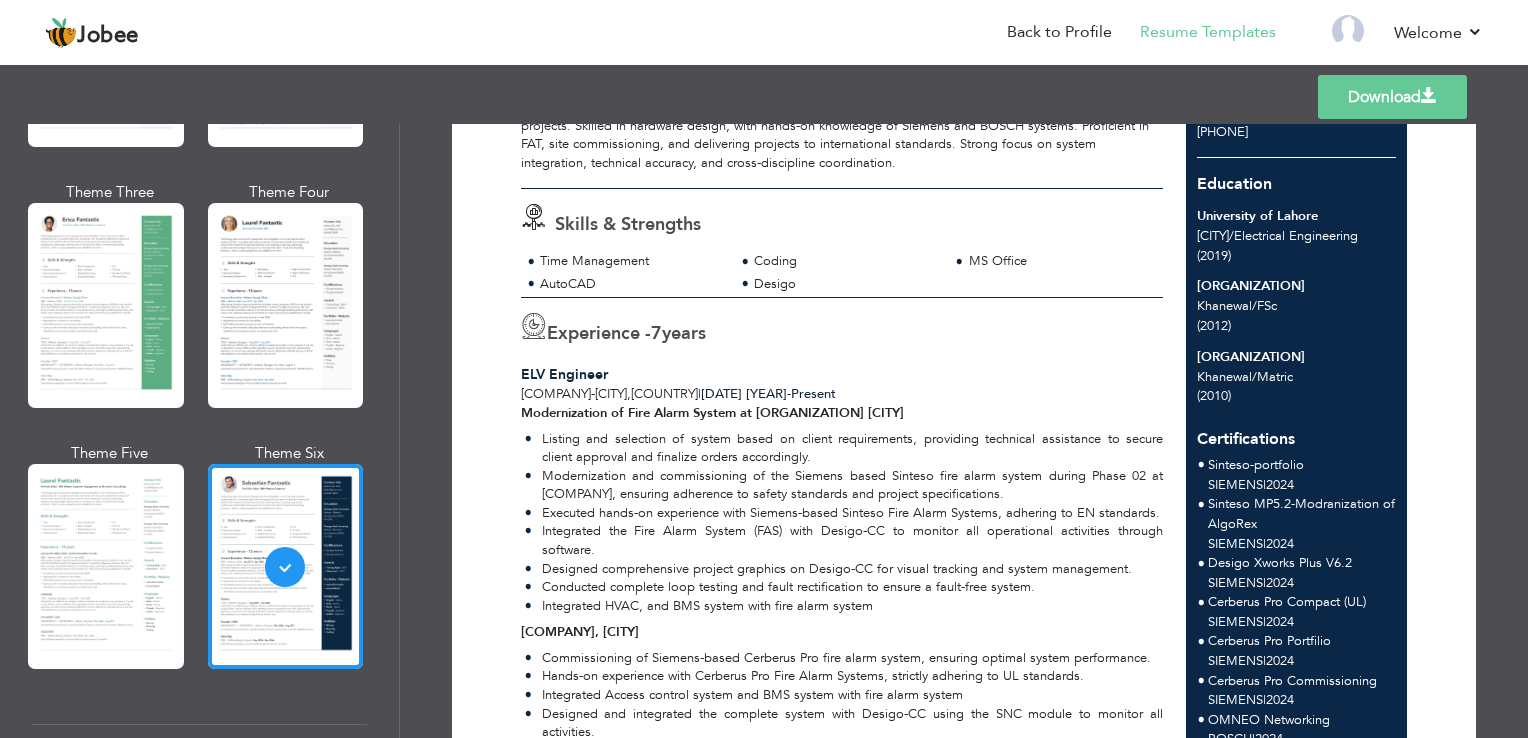scroll, scrollTop: 0, scrollLeft: 0, axis: both 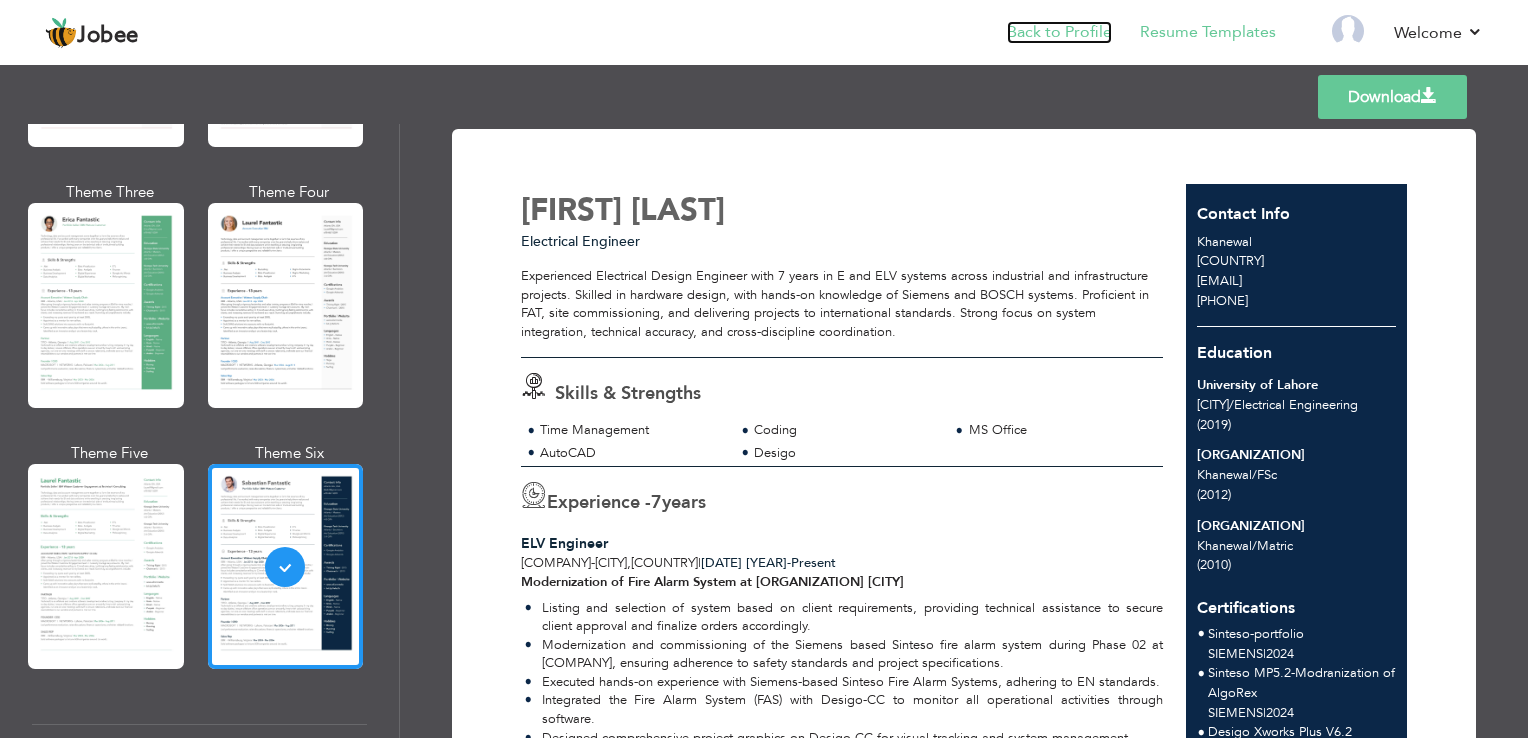 click on "Back to Profile" at bounding box center (1059, 32) 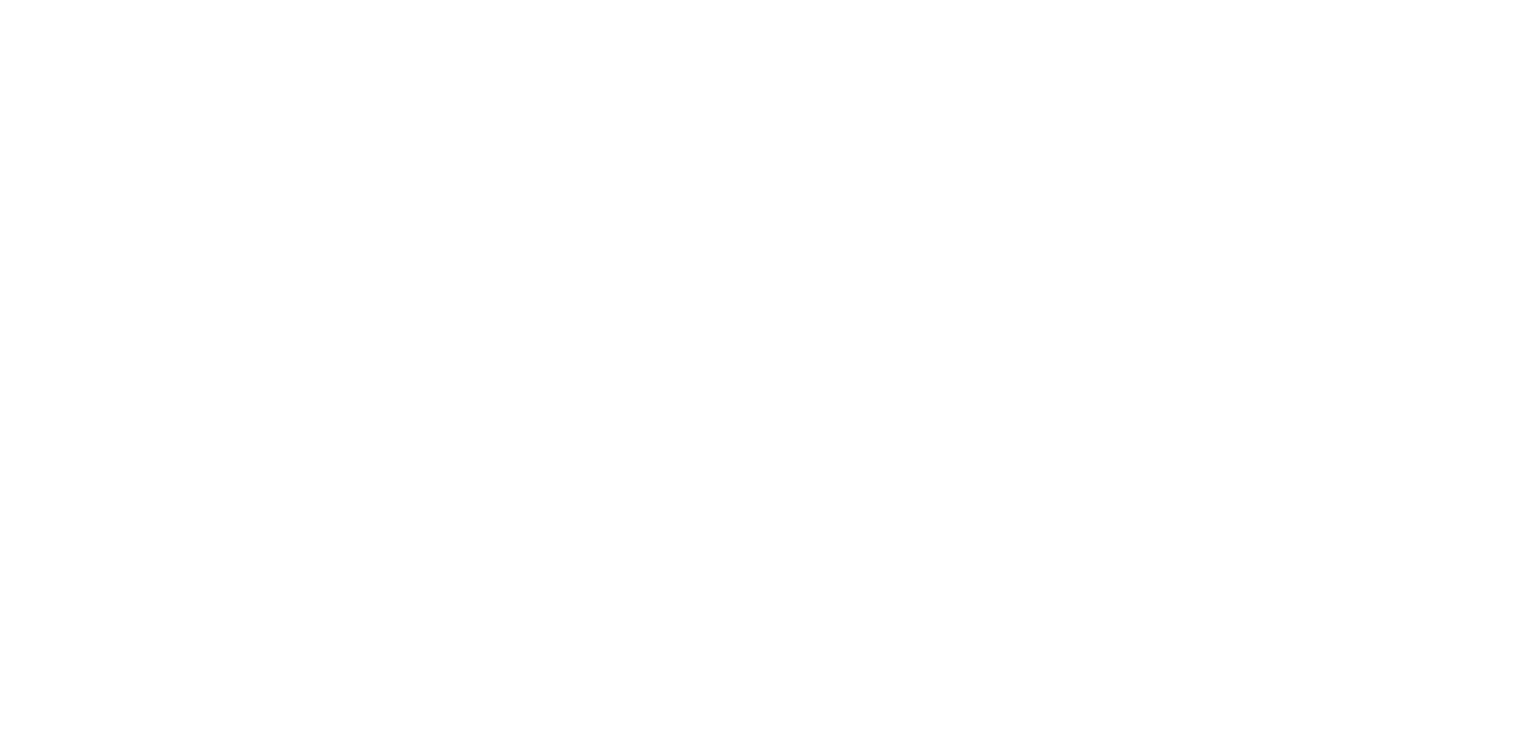 scroll, scrollTop: 0, scrollLeft: 0, axis: both 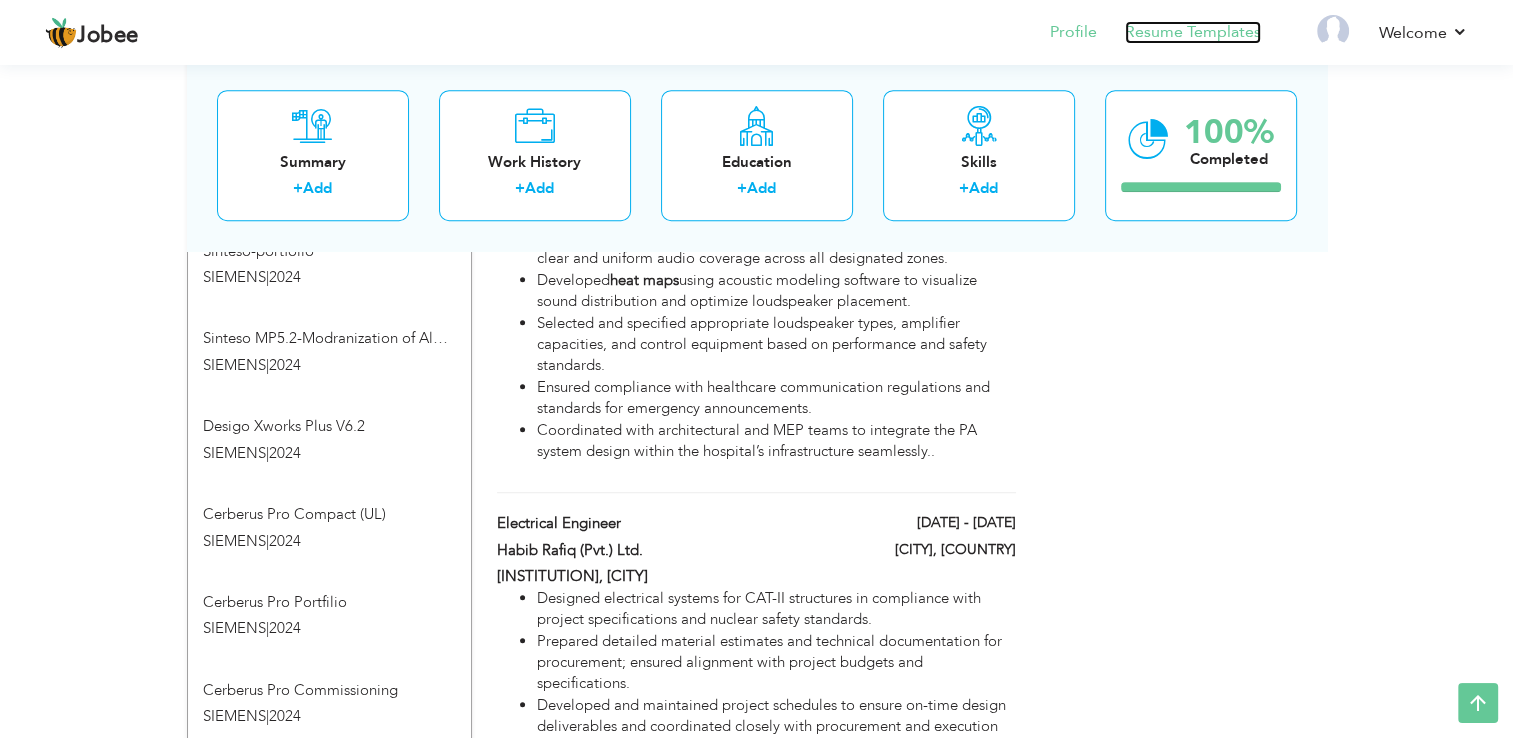 click on "Resume Templates" at bounding box center [1193, 32] 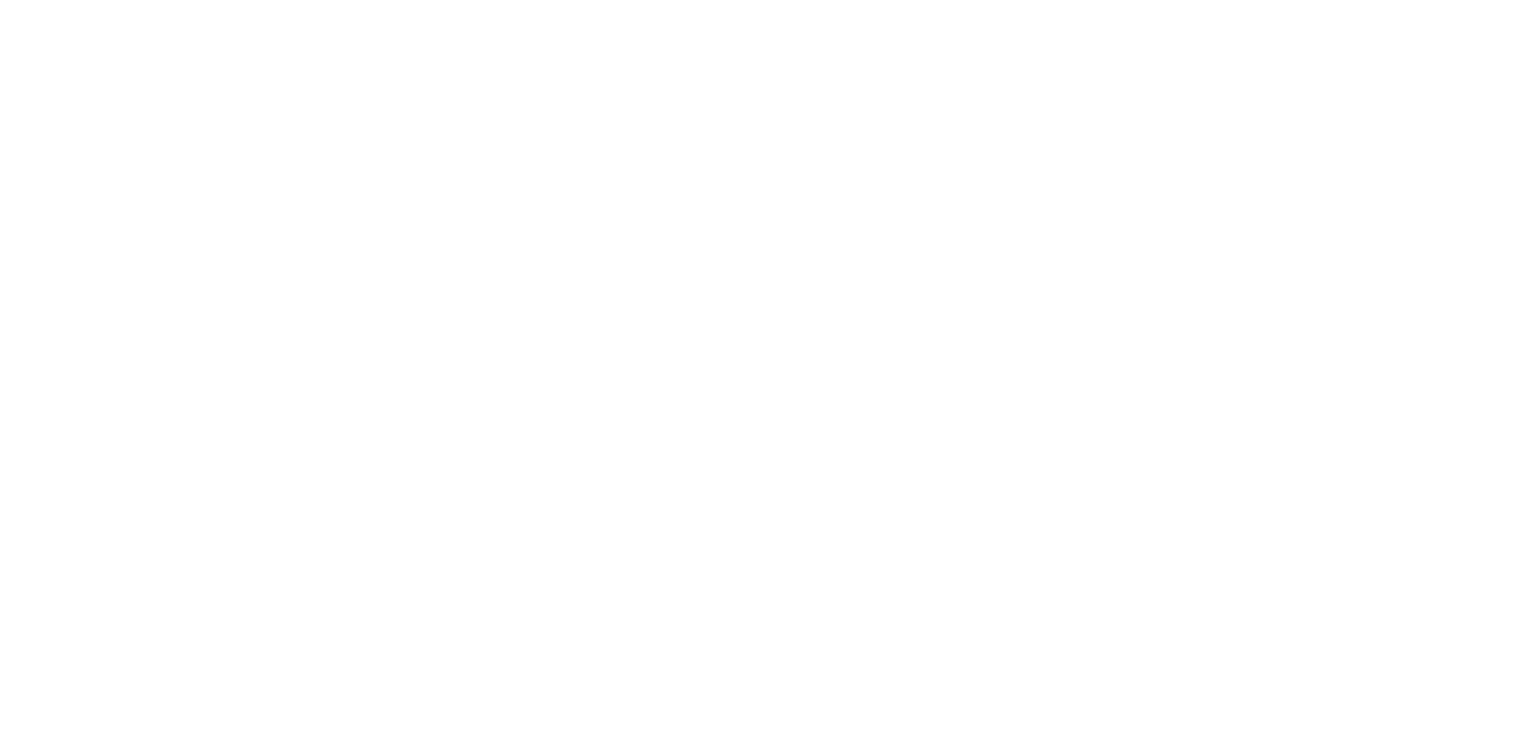 scroll, scrollTop: 0, scrollLeft: 0, axis: both 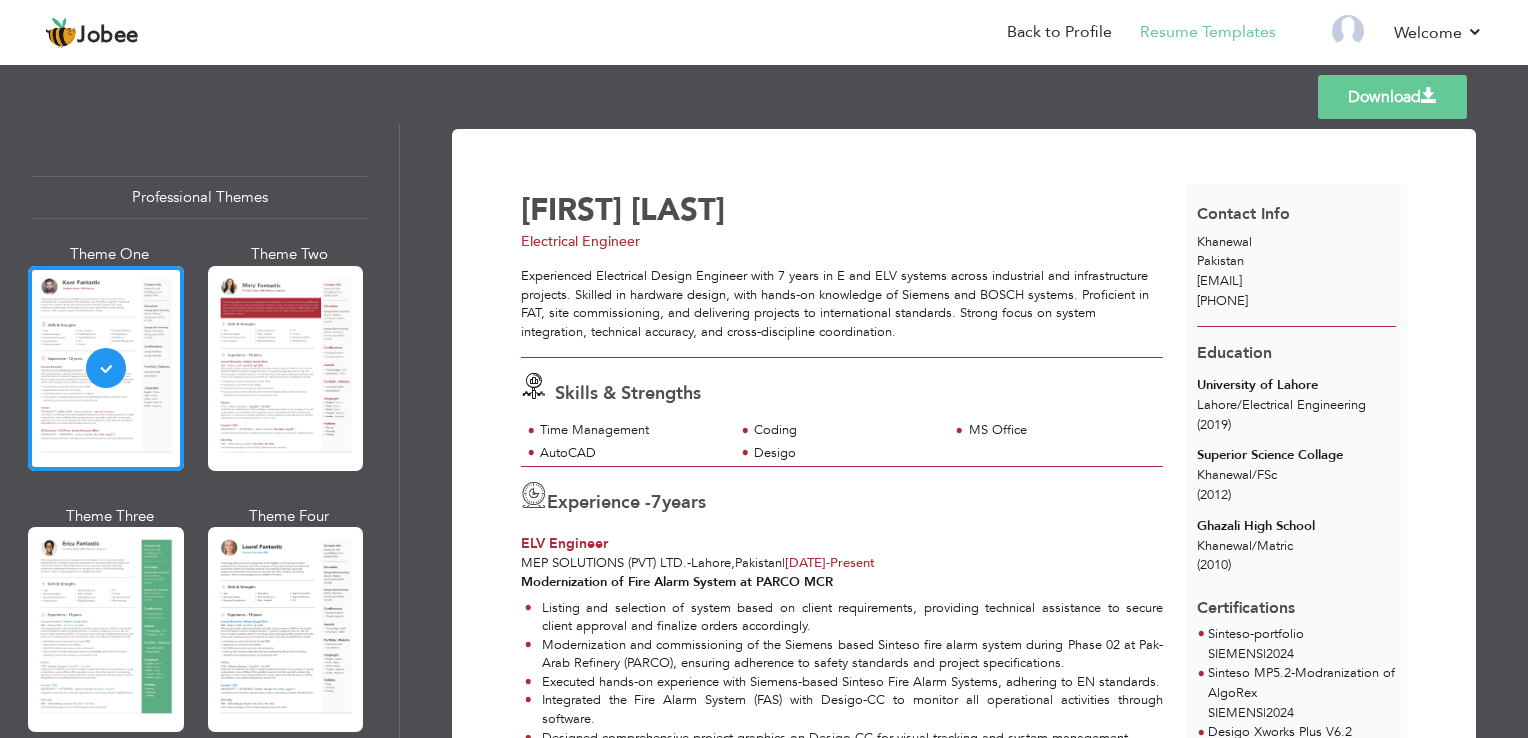 click on "Download" at bounding box center [1392, 97] 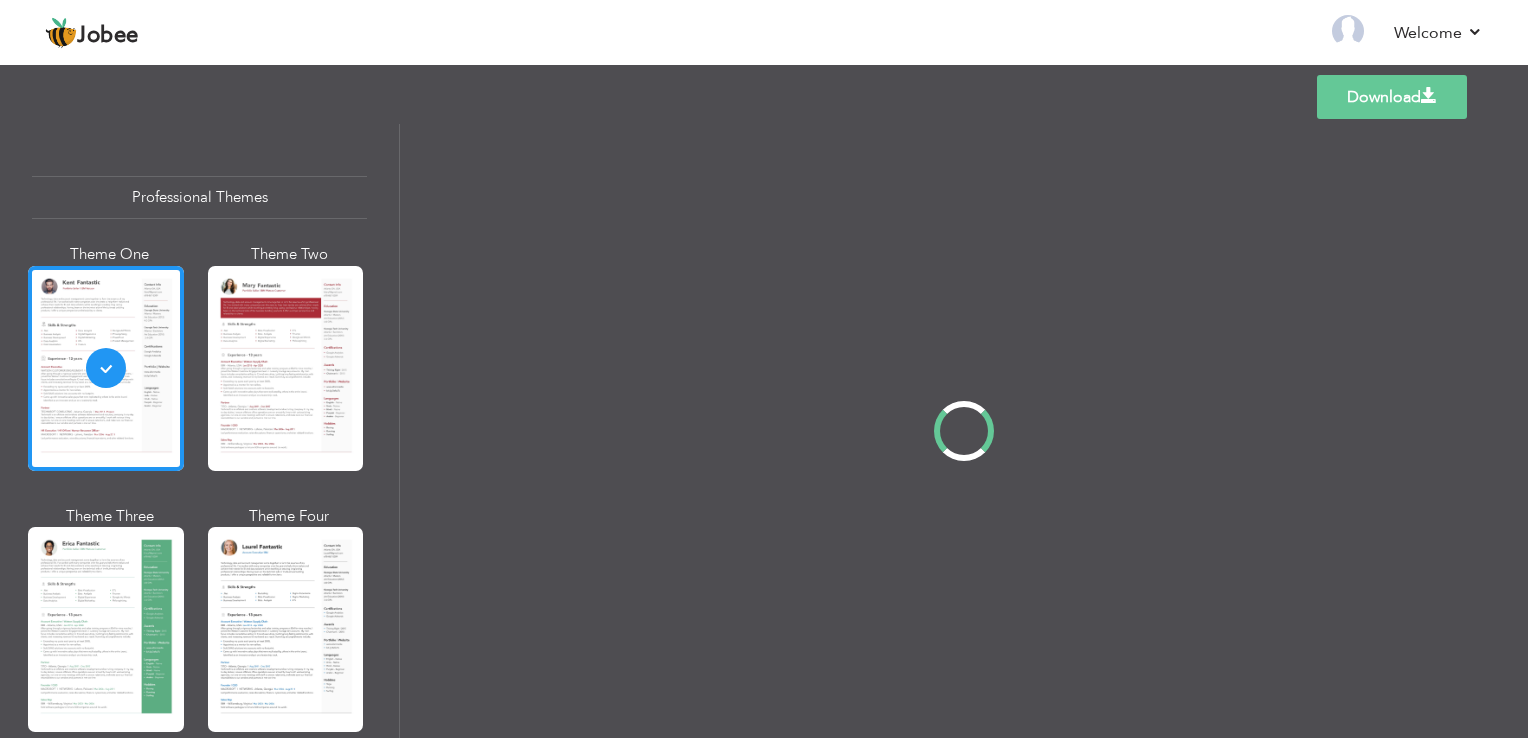 scroll, scrollTop: 0, scrollLeft: 0, axis: both 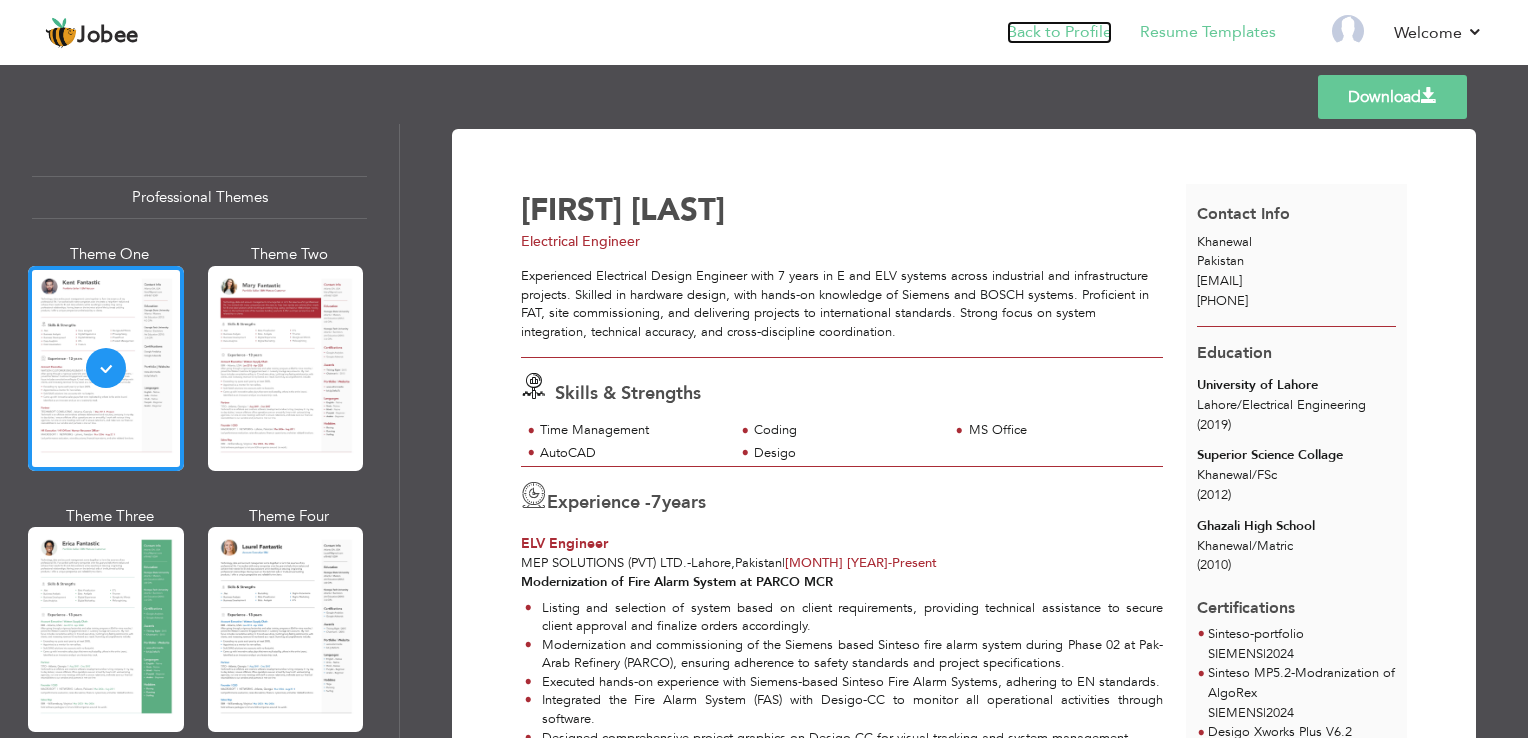 click on "Back to Profile" at bounding box center (1059, 32) 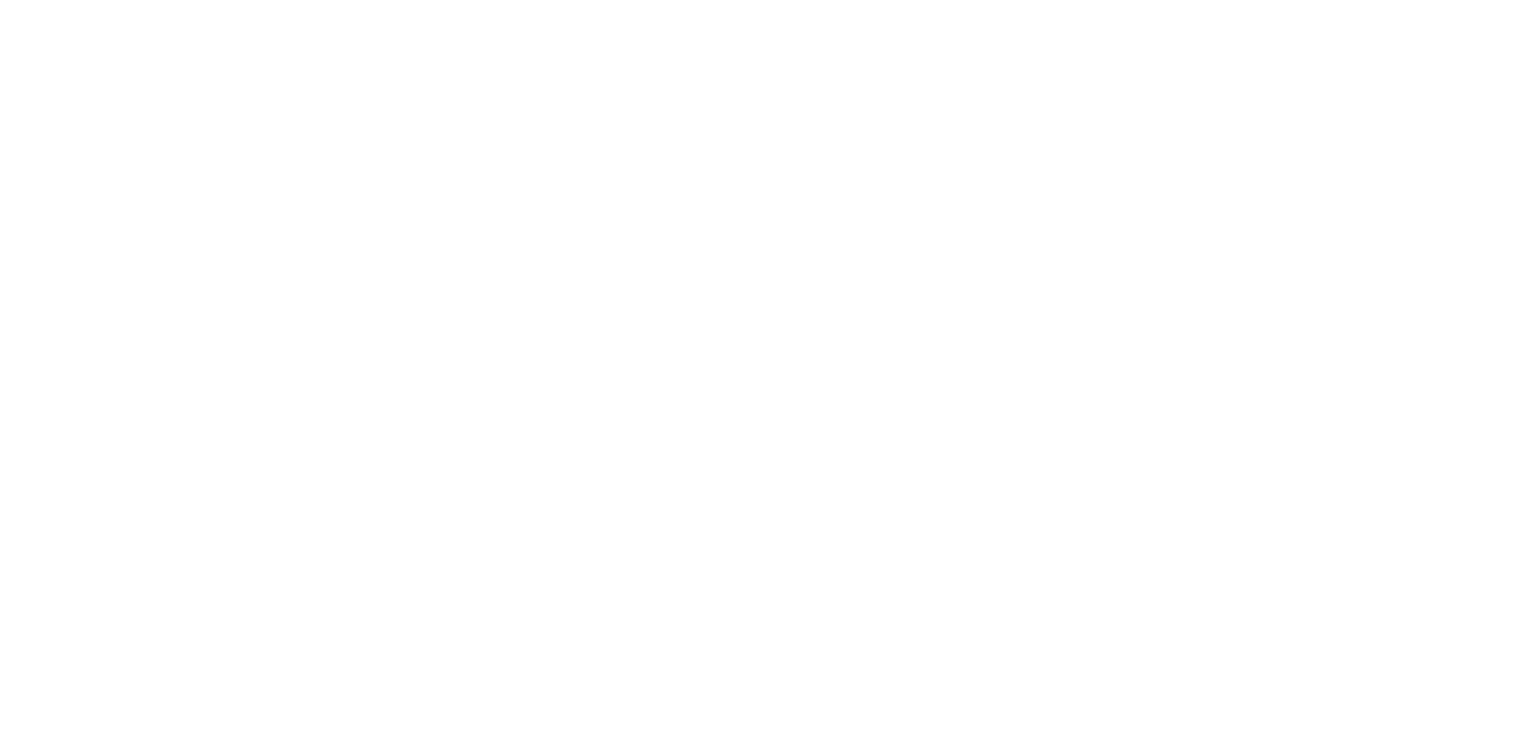 scroll, scrollTop: 0, scrollLeft: 0, axis: both 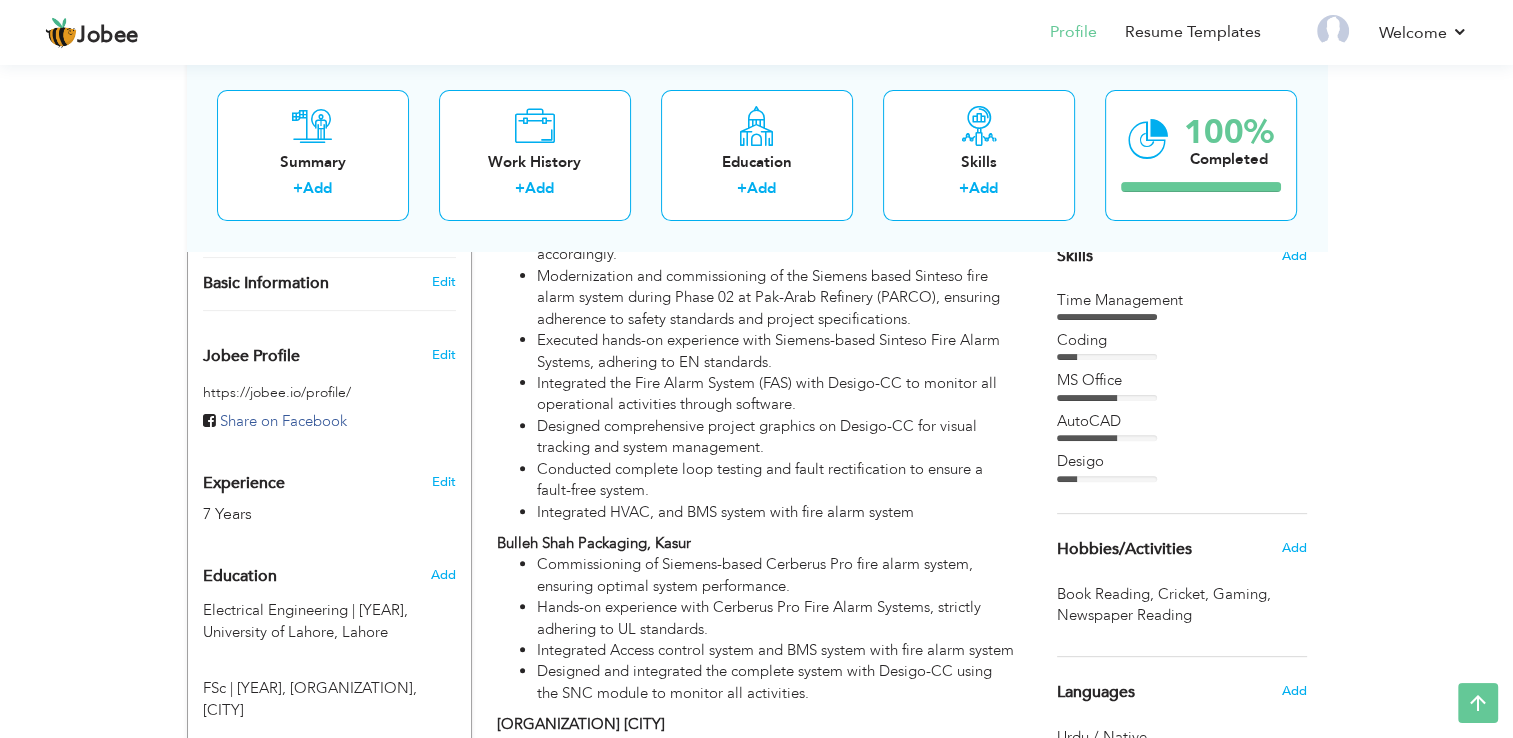 click on "Designed comprehensive project graphics on Desigo-CC for visual tracking and system management." at bounding box center [776, 437] 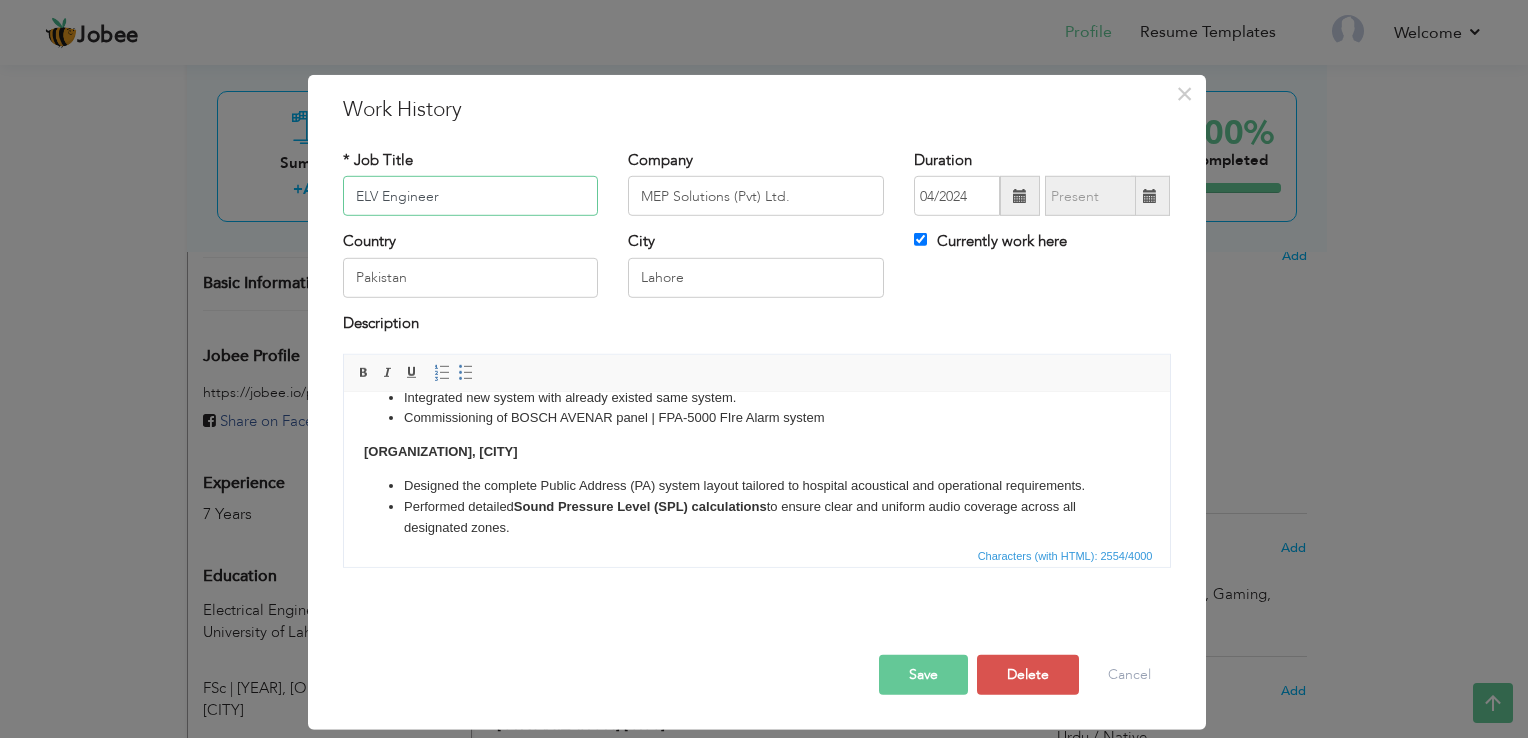 scroll, scrollTop: 443, scrollLeft: 0, axis: vertical 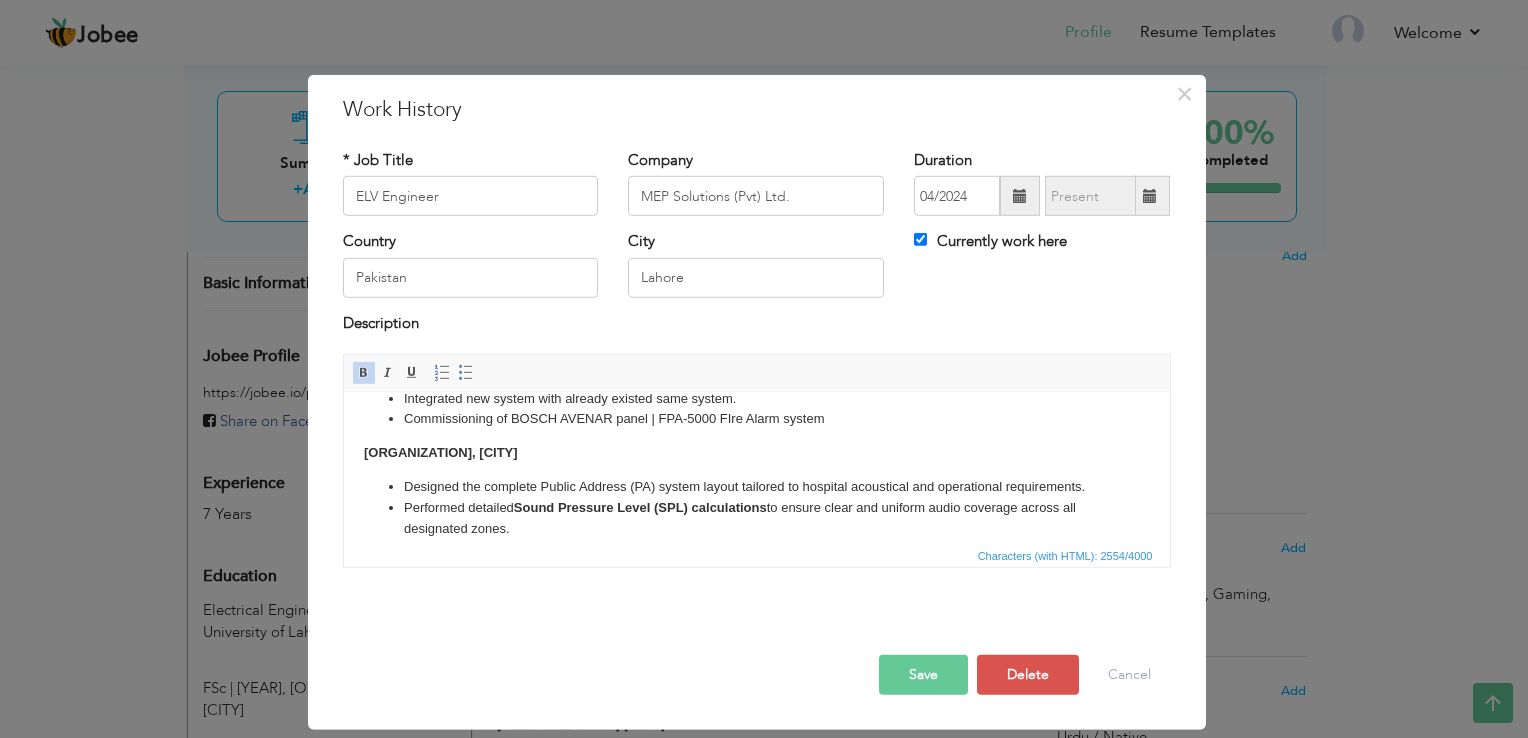 click on "Commissioning of BOSCH AVENAR panel | FPA‑5000 FIre Alarm system" at bounding box center [756, 419] 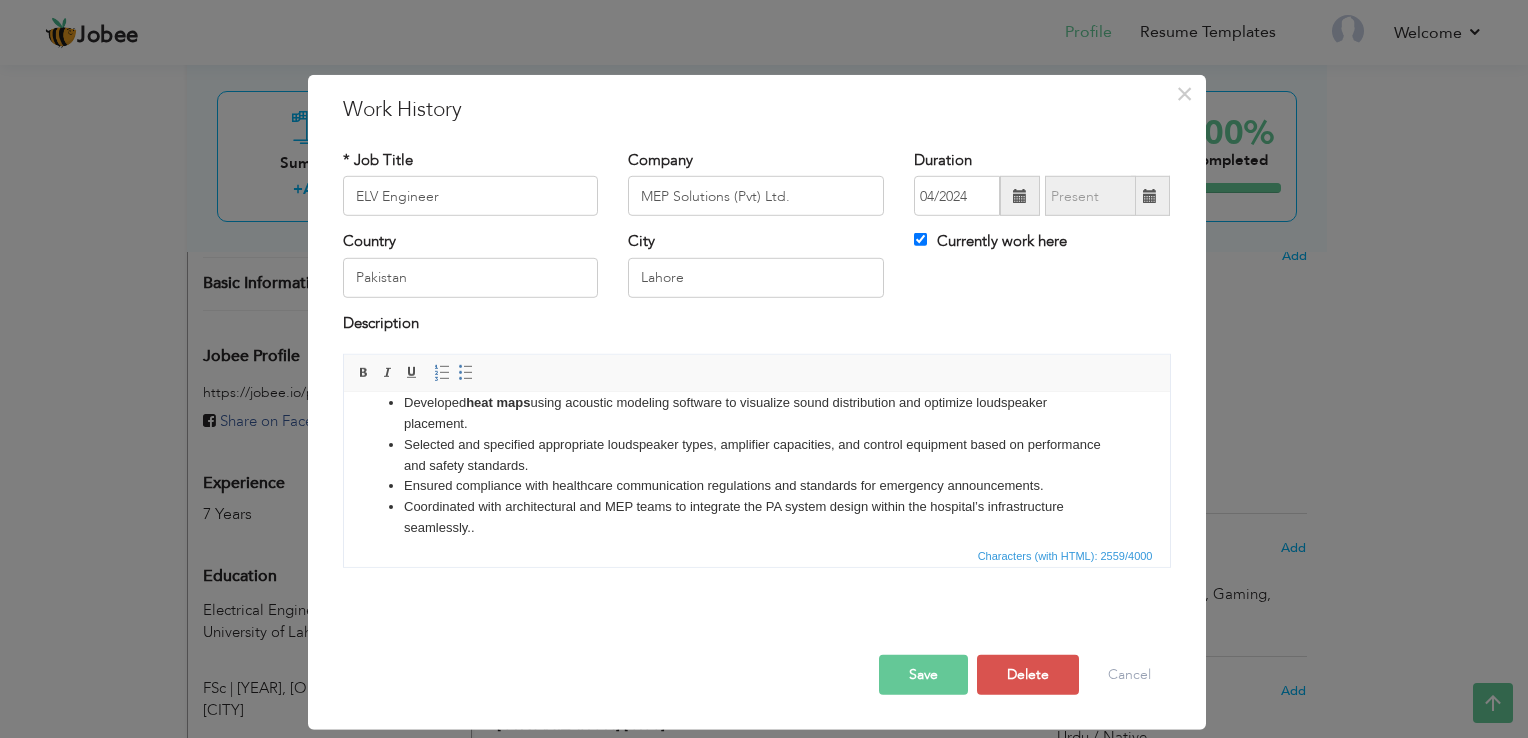 scroll, scrollTop: 625, scrollLeft: 0, axis: vertical 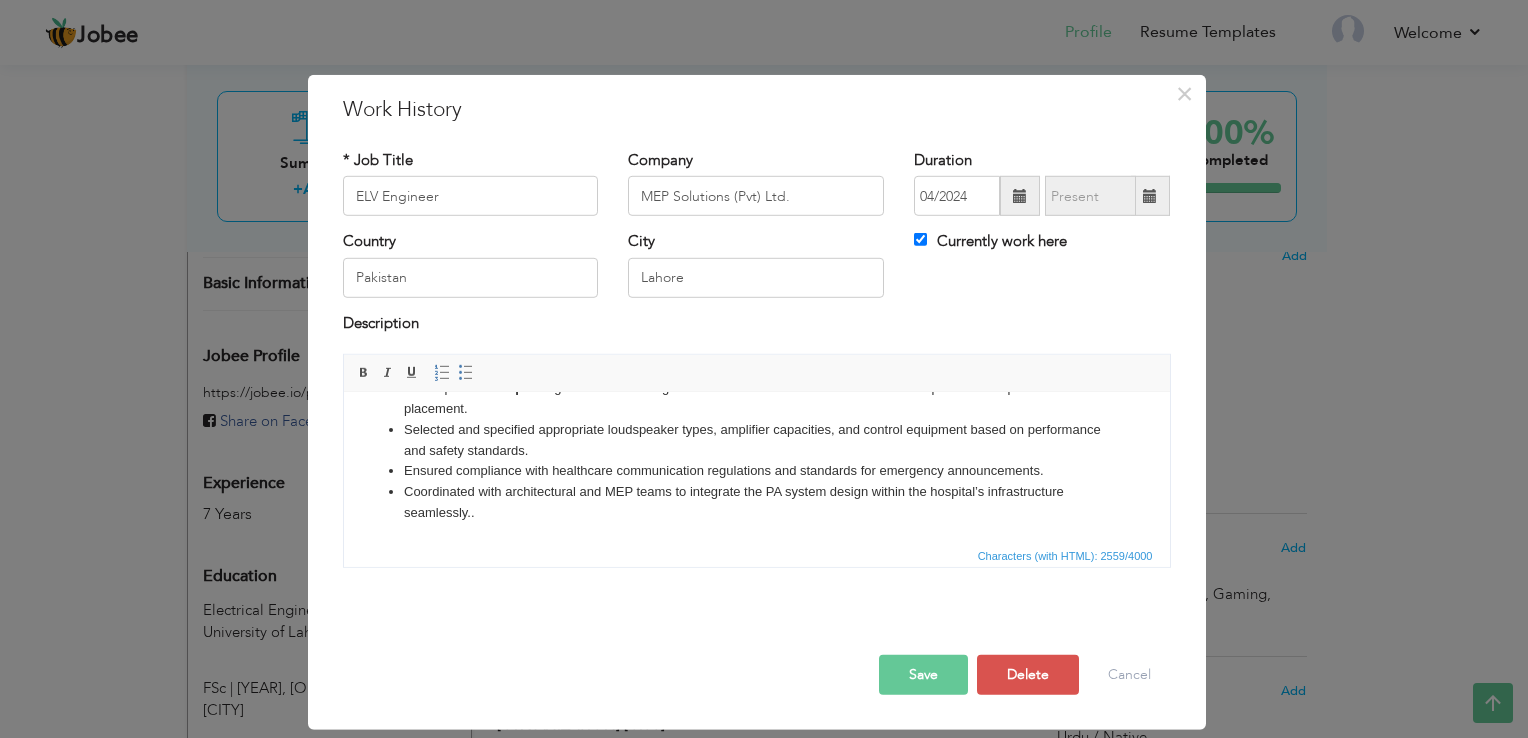 click on "Save" at bounding box center (923, 675) 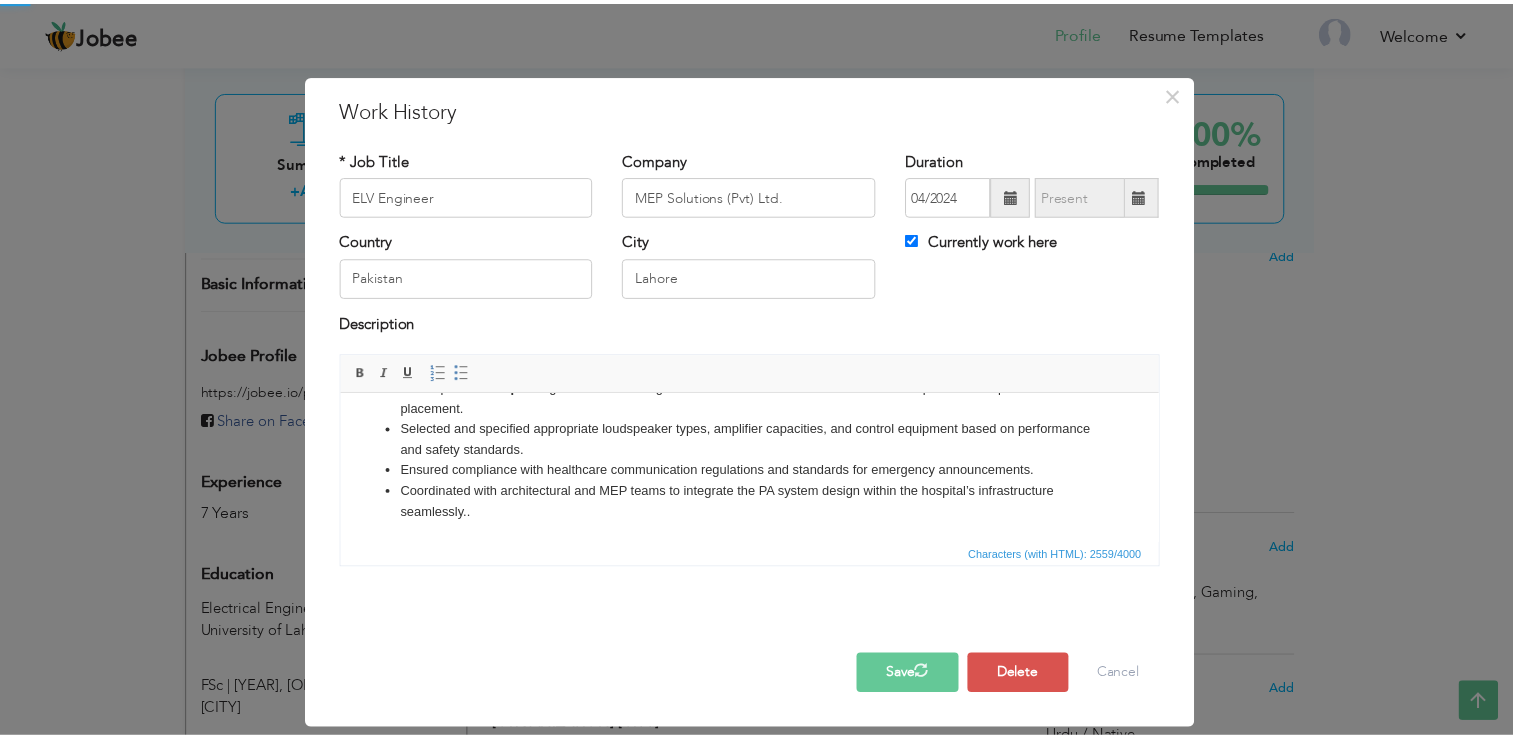scroll, scrollTop: 0, scrollLeft: 0, axis: both 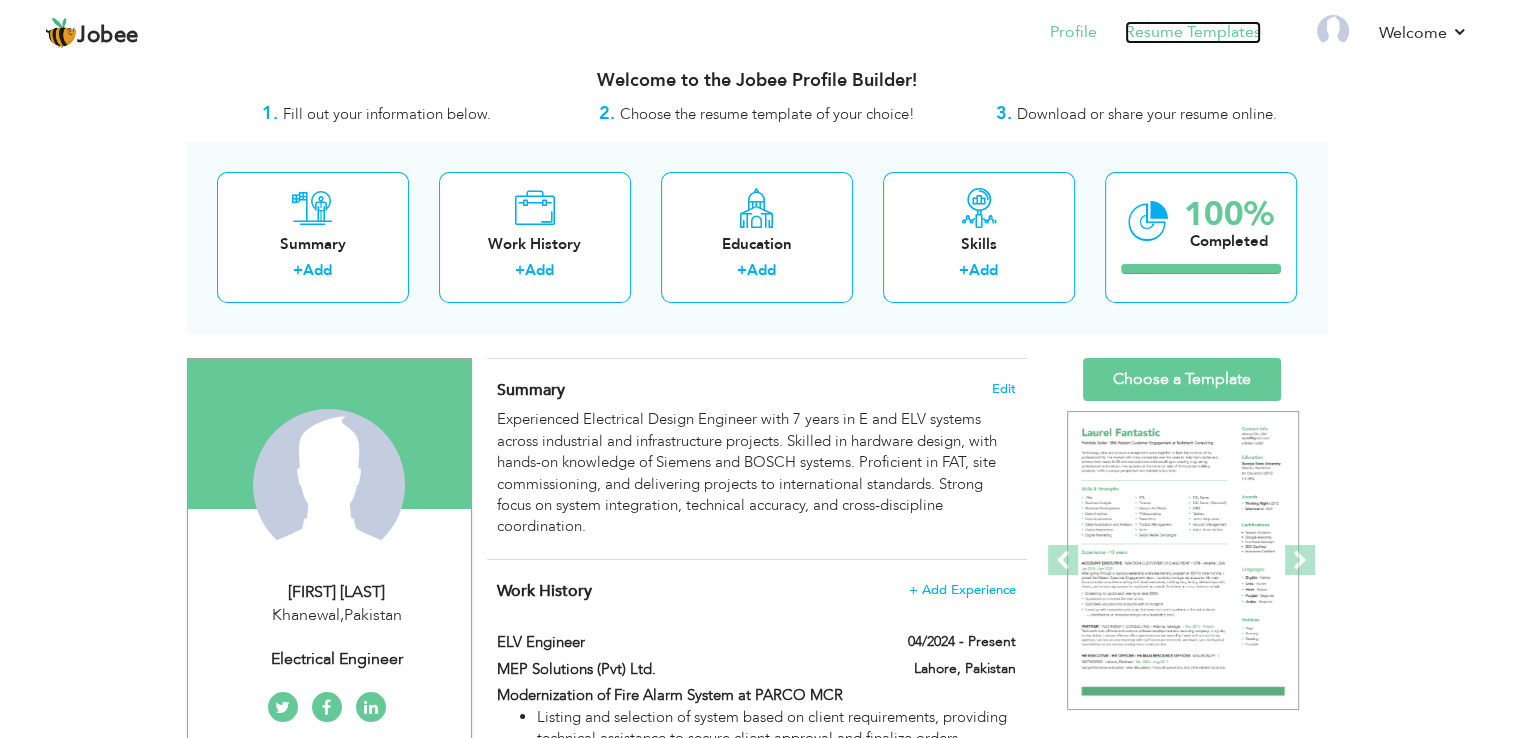 click on "Resume Templates" at bounding box center [1193, 32] 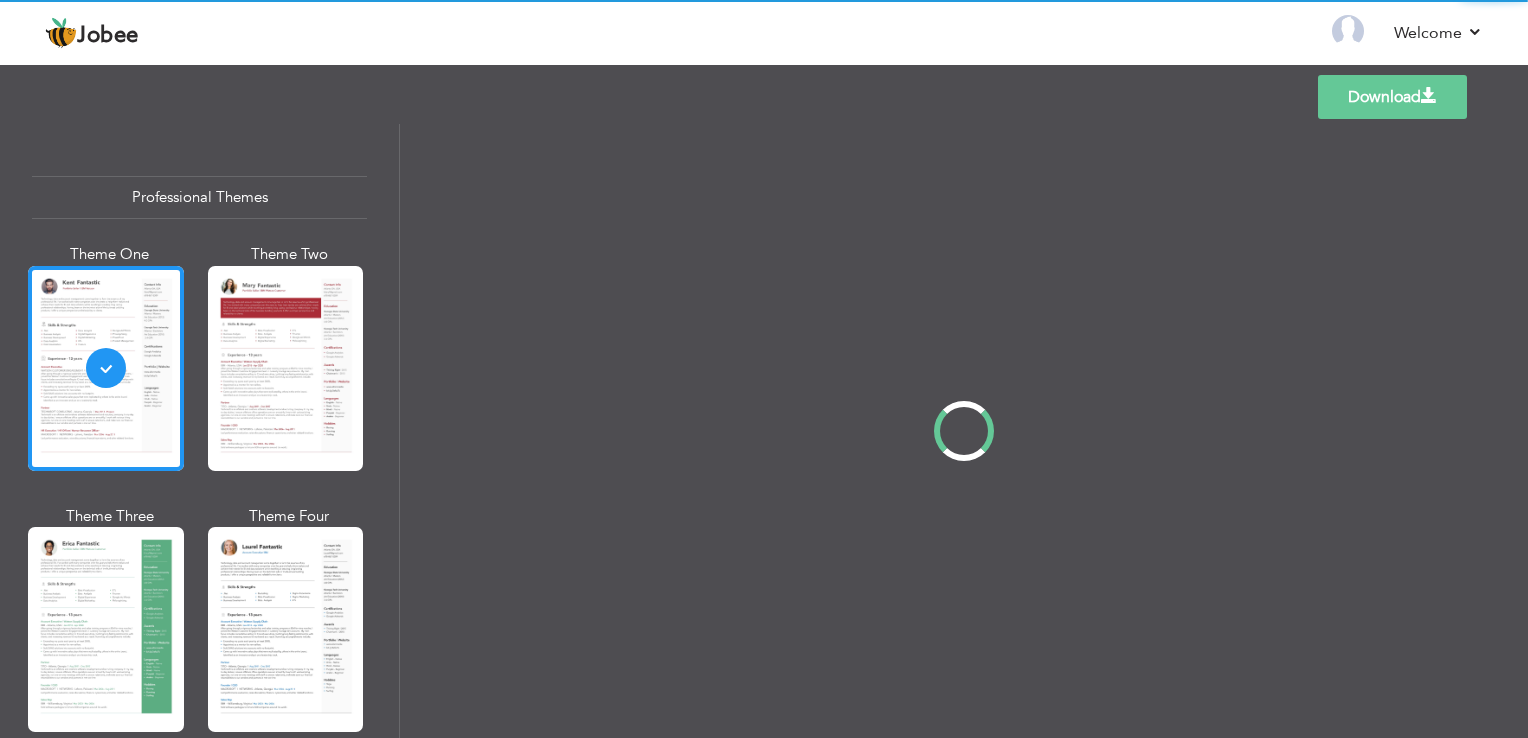 scroll, scrollTop: 0, scrollLeft: 0, axis: both 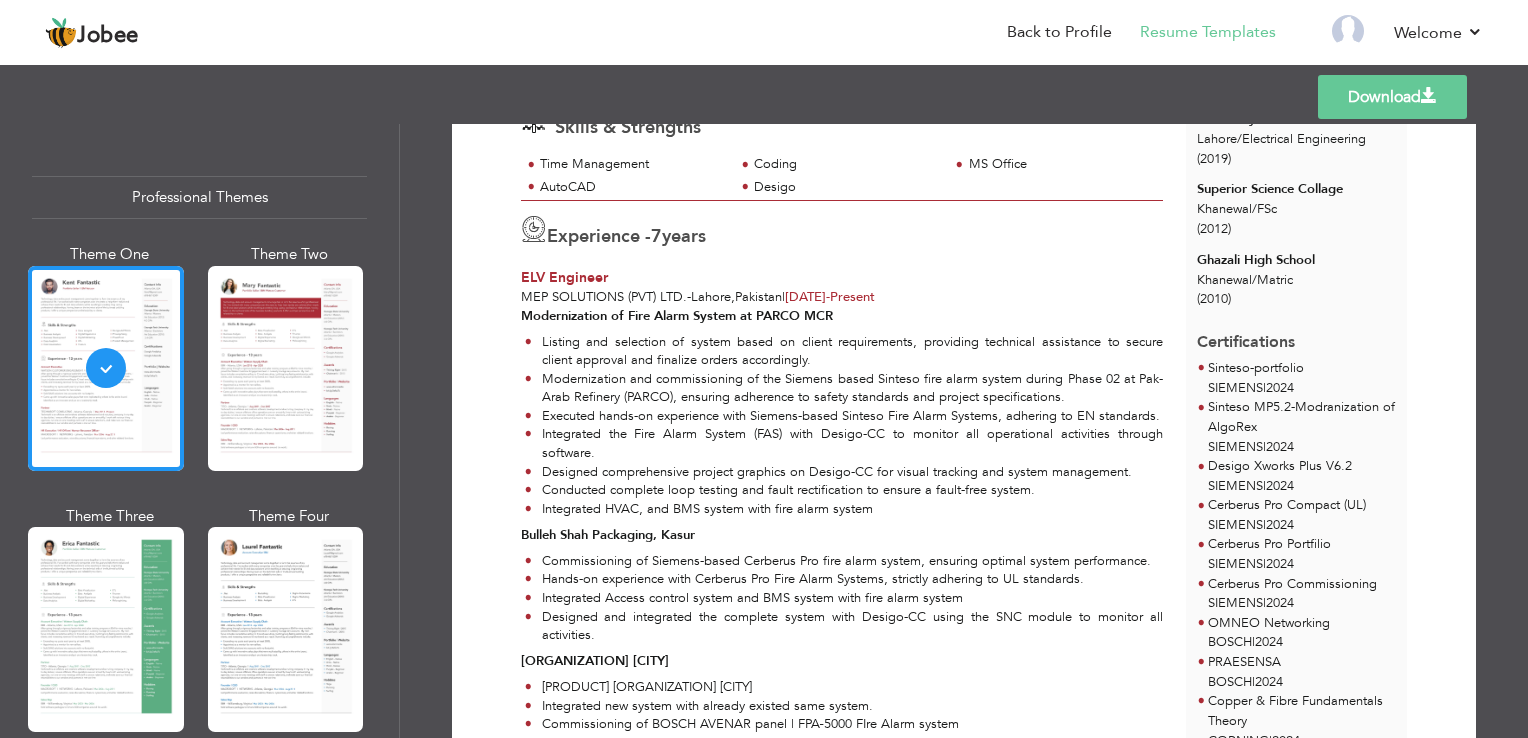 click on "Templates
Download" at bounding box center [764, 97] 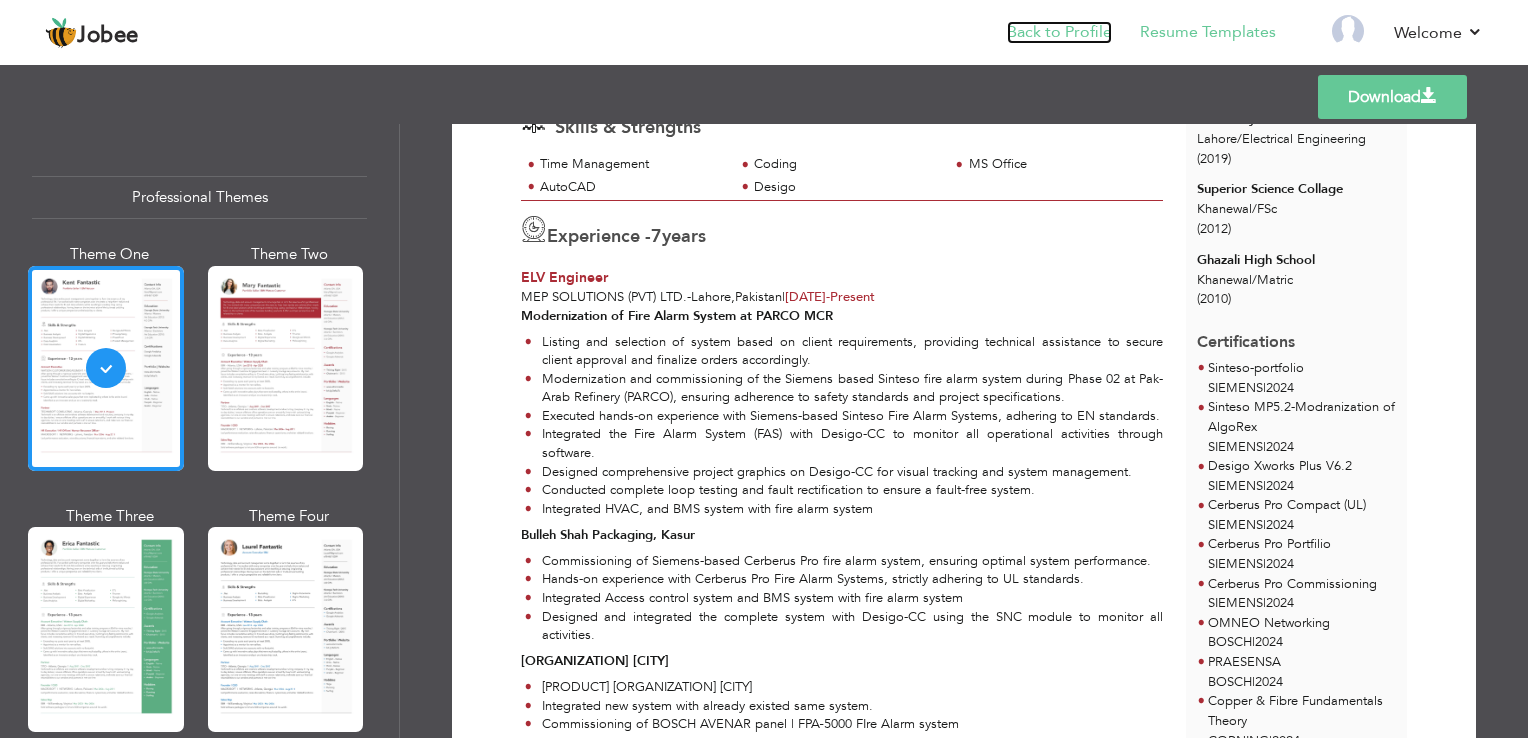 click on "Back to Profile" at bounding box center [1059, 32] 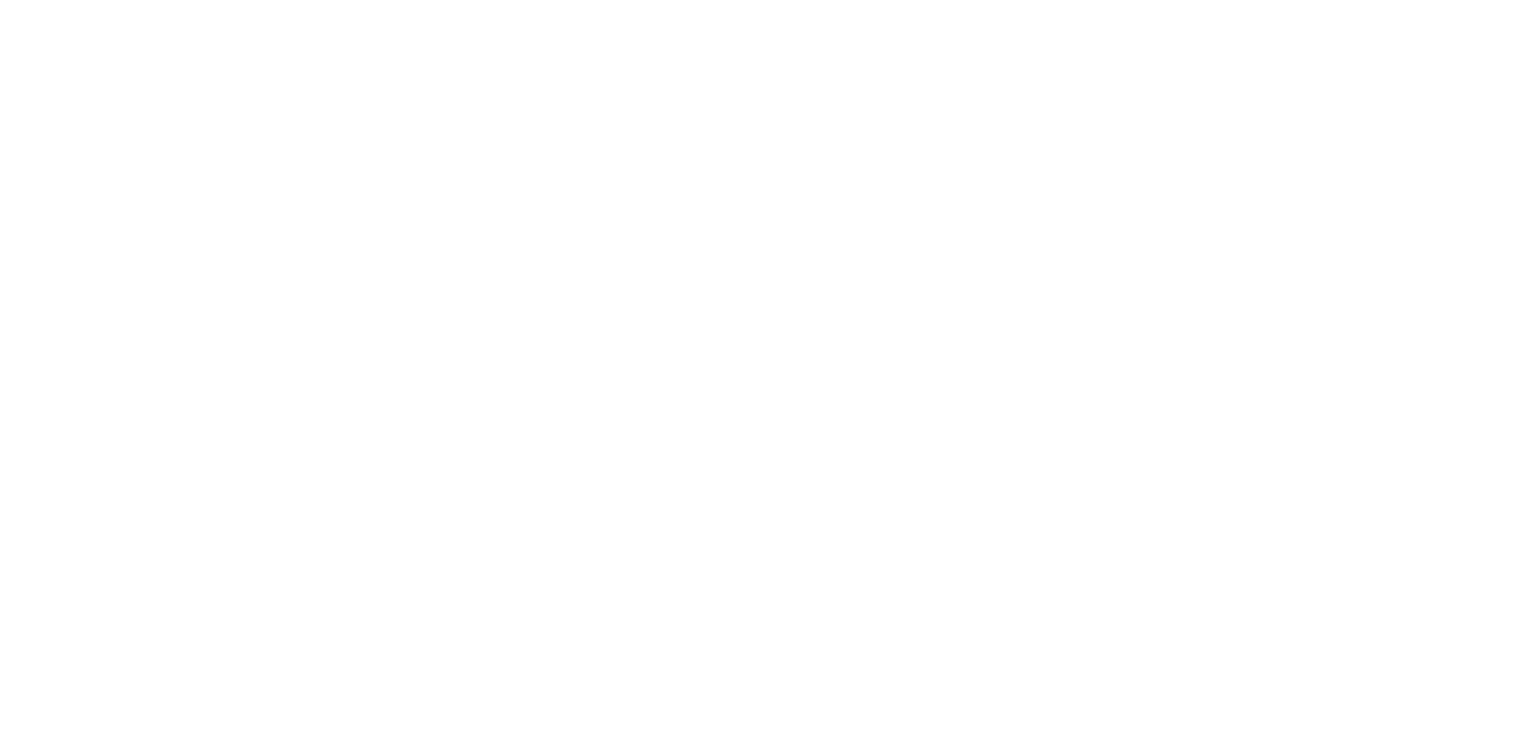 scroll, scrollTop: 0, scrollLeft: 0, axis: both 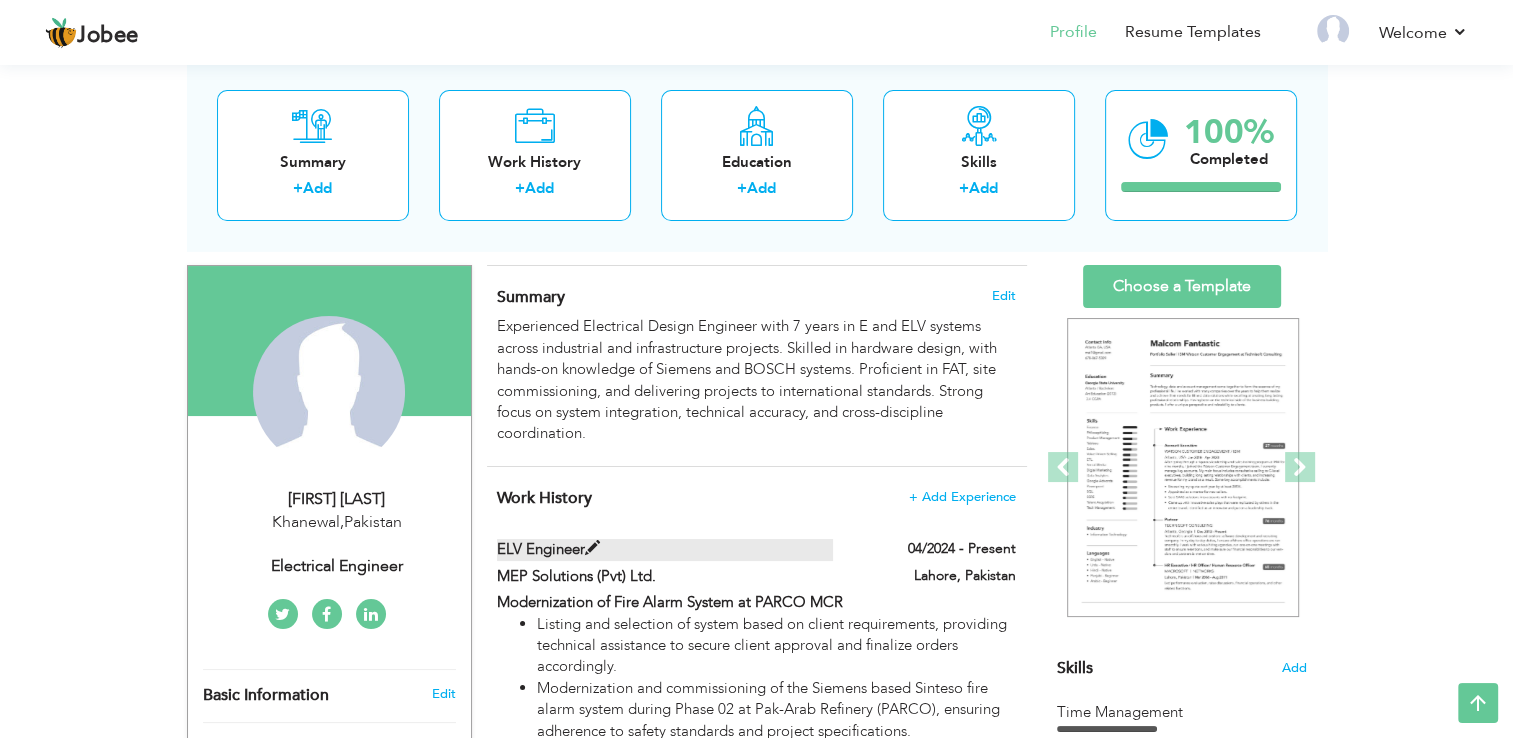 click on "ELV Engineer" at bounding box center [665, 549] 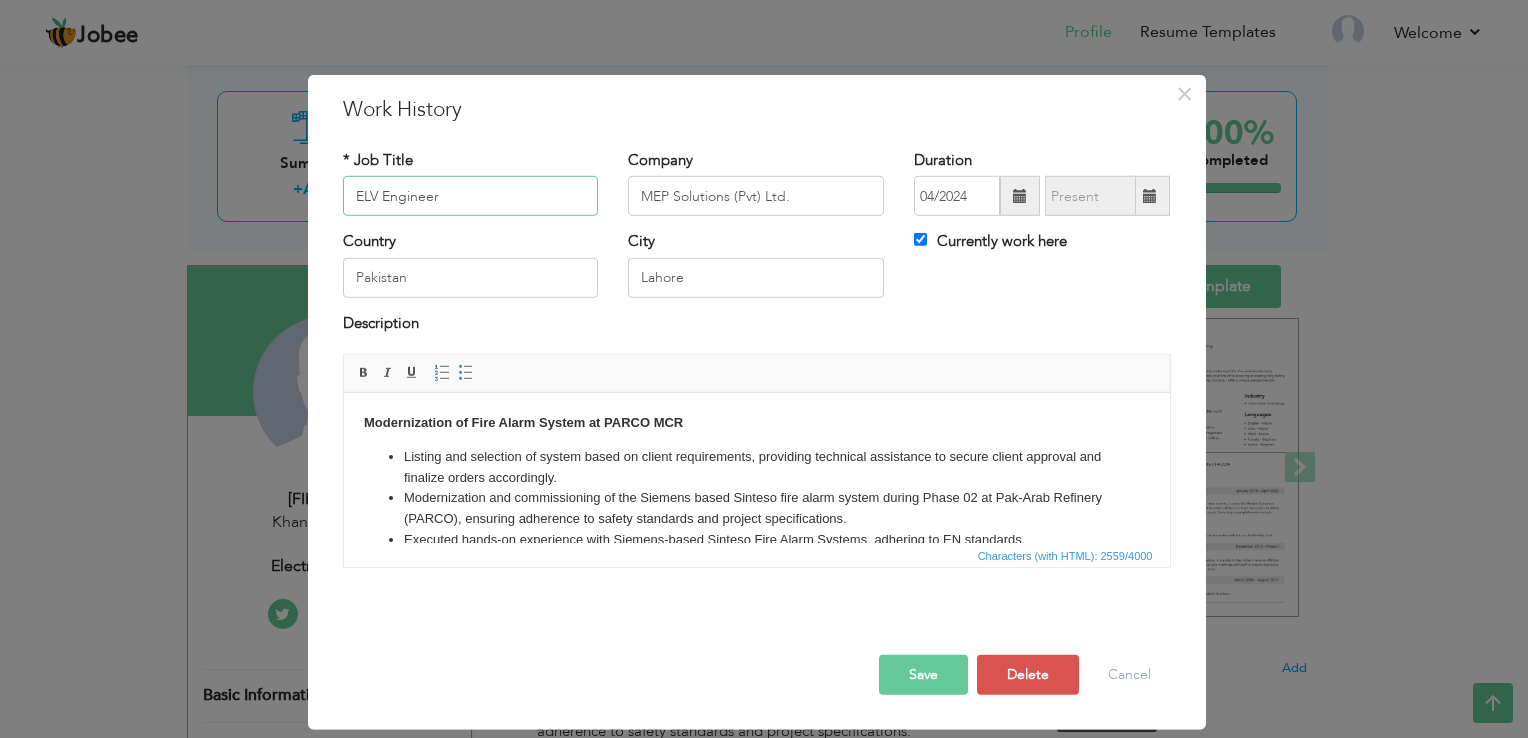 drag, startPoint x: 380, startPoint y: 194, endPoint x: 301, endPoint y: 193, distance: 79.00633 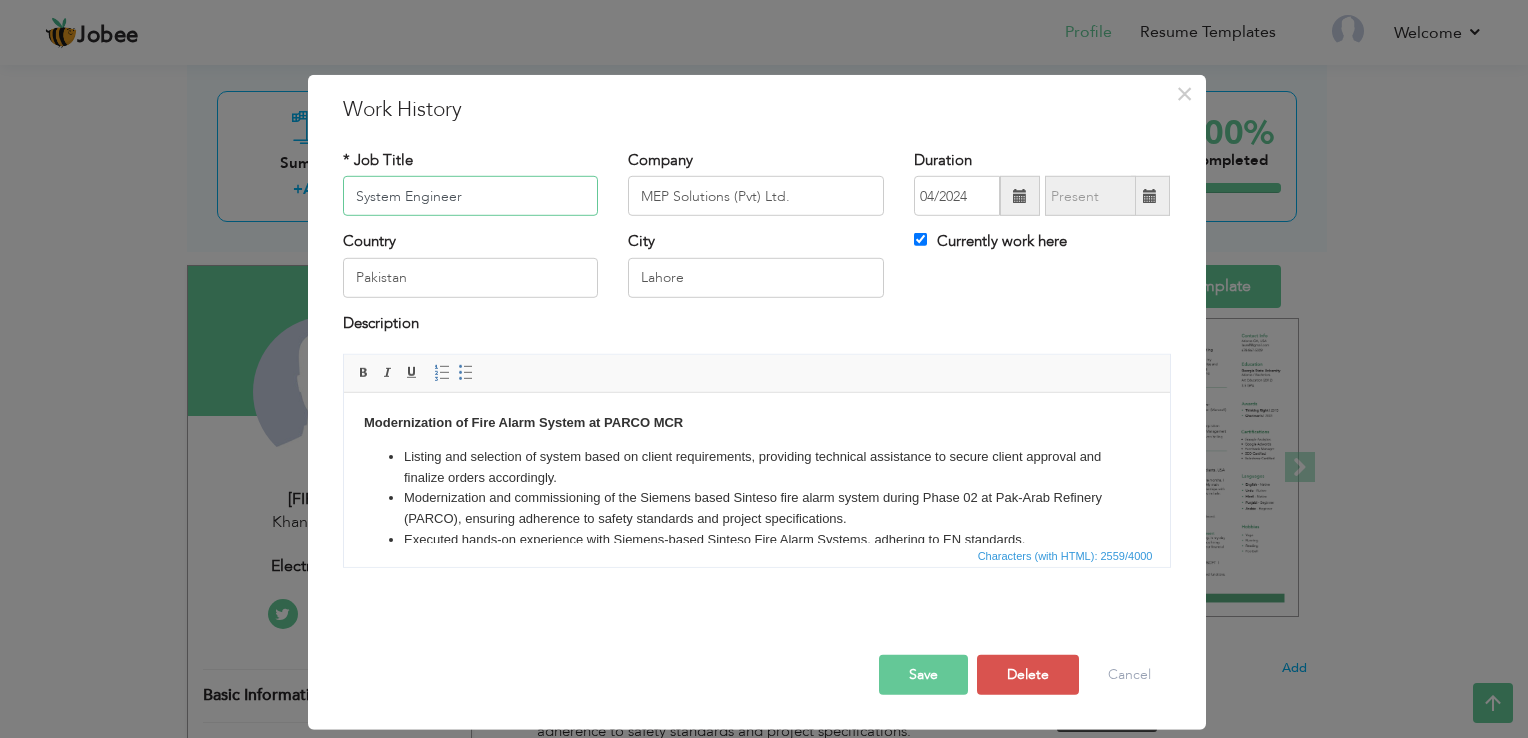 type on "System Engineer" 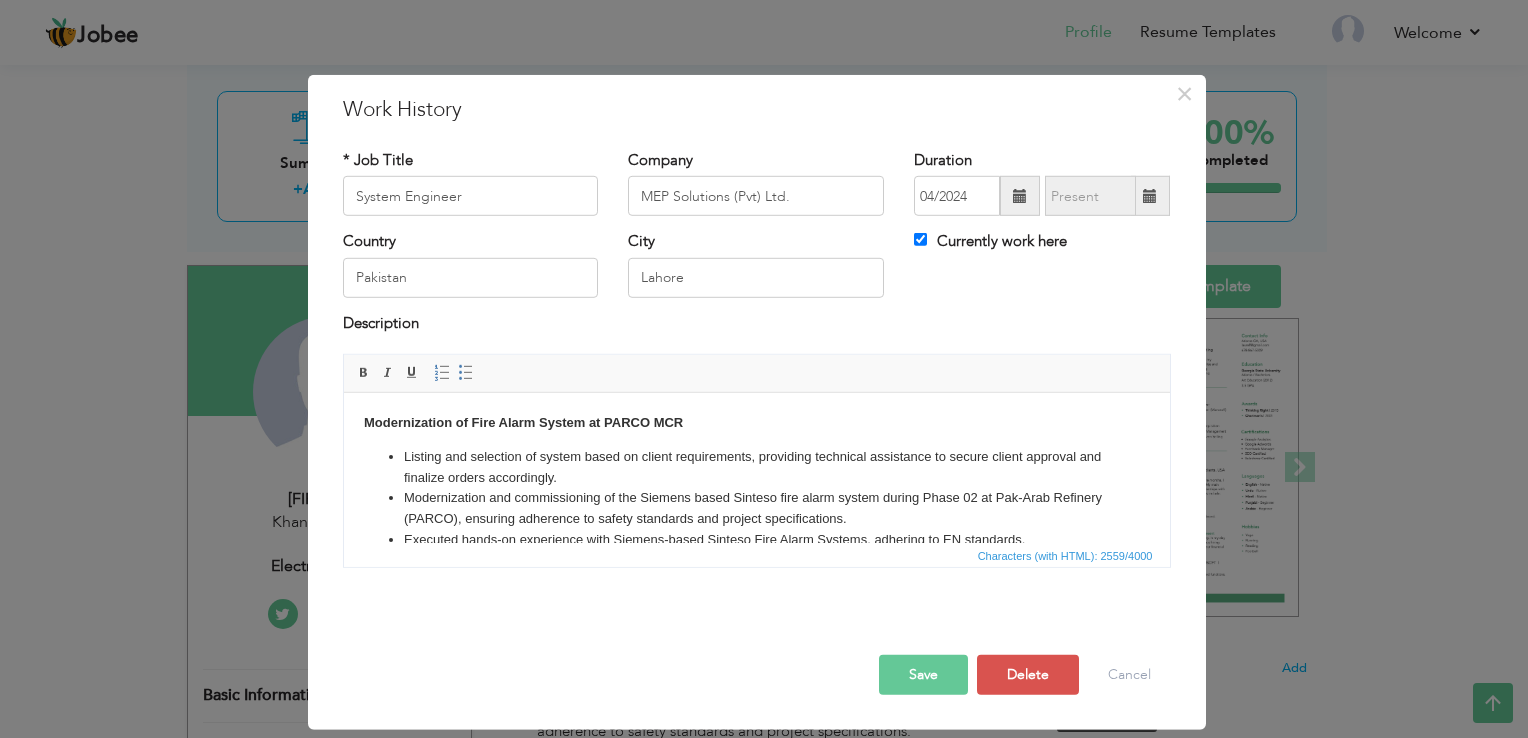 click on "Save" at bounding box center [923, 675] 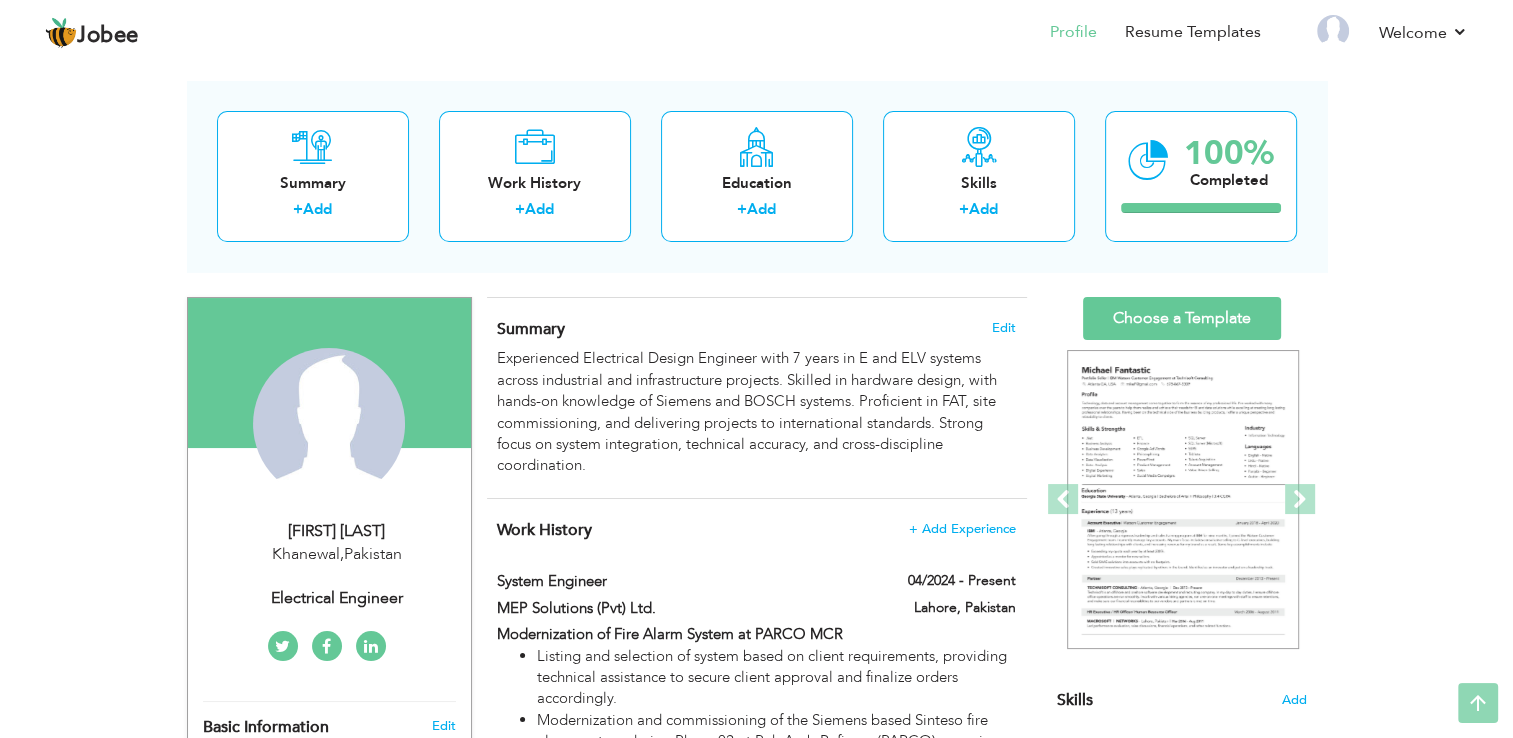 scroll, scrollTop: 0, scrollLeft: 0, axis: both 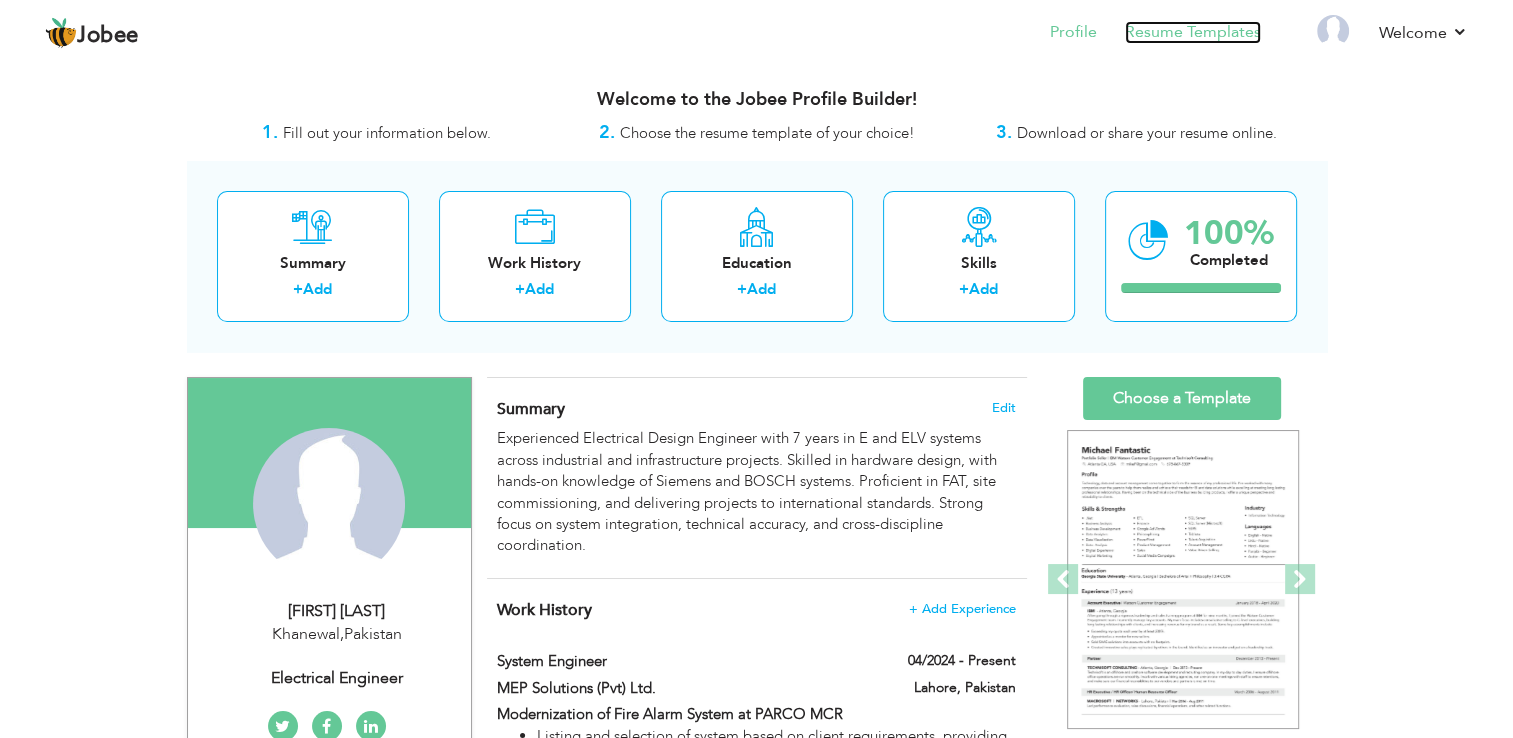 click on "Resume Templates" at bounding box center [1193, 32] 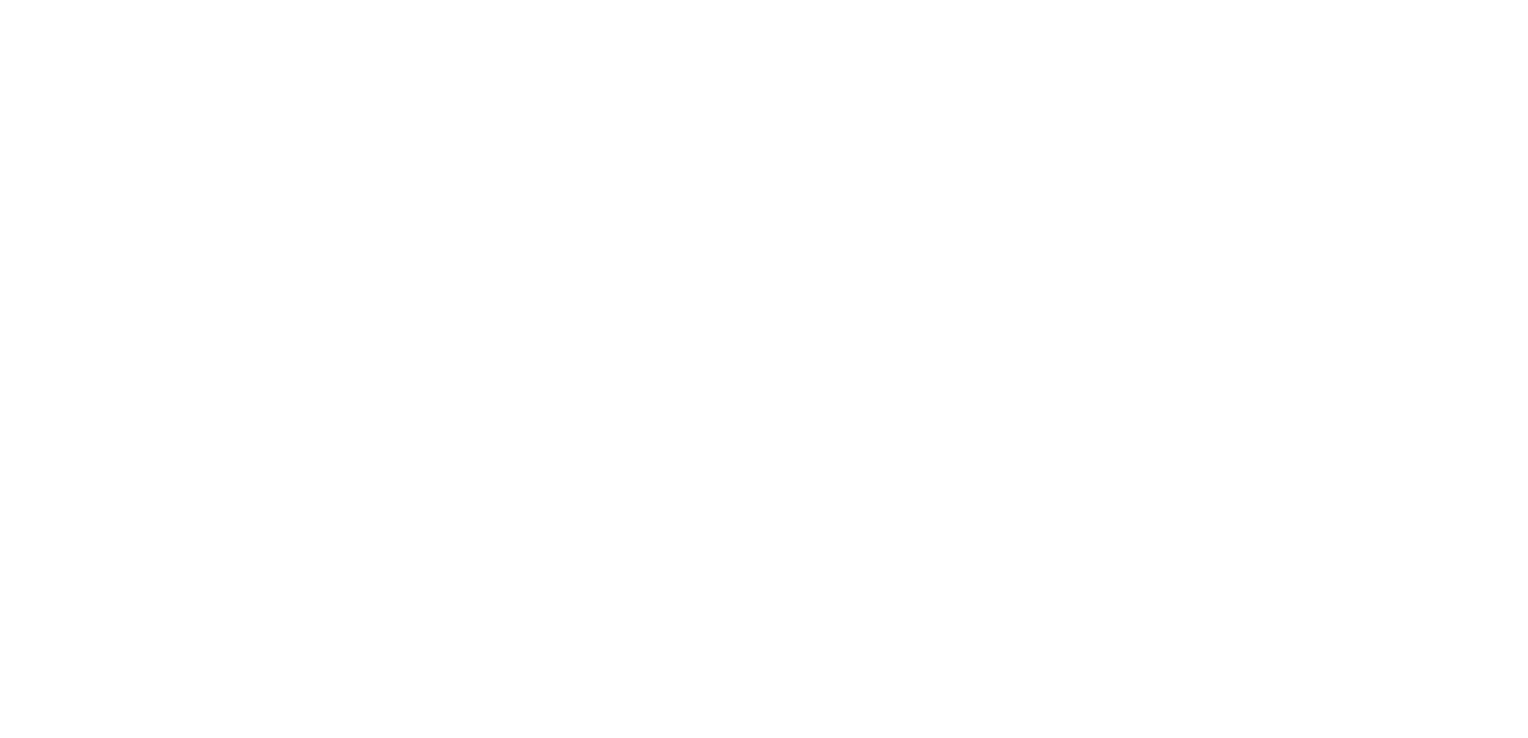 scroll, scrollTop: 0, scrollLeft: 0, axis: both 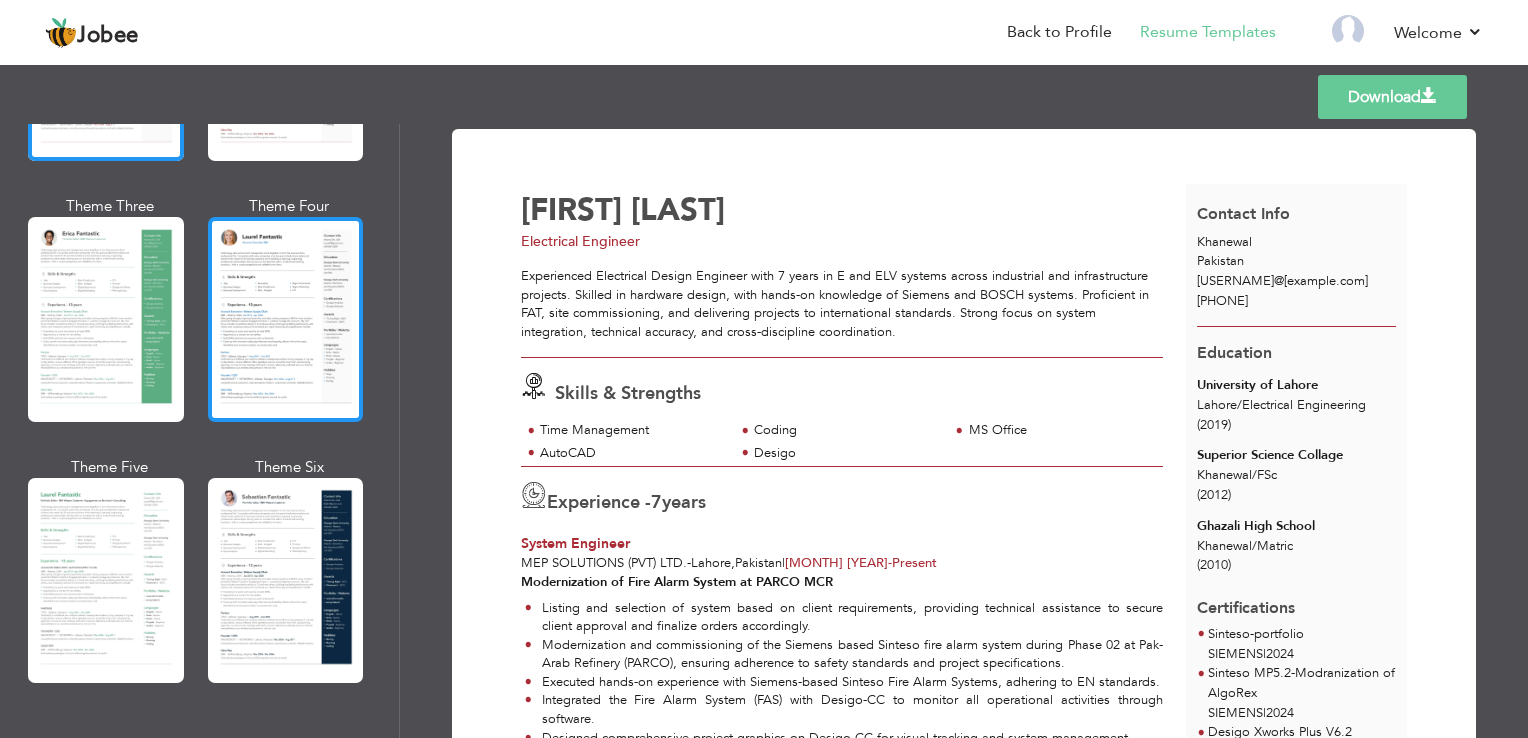 click at bounding box center (286, 580) 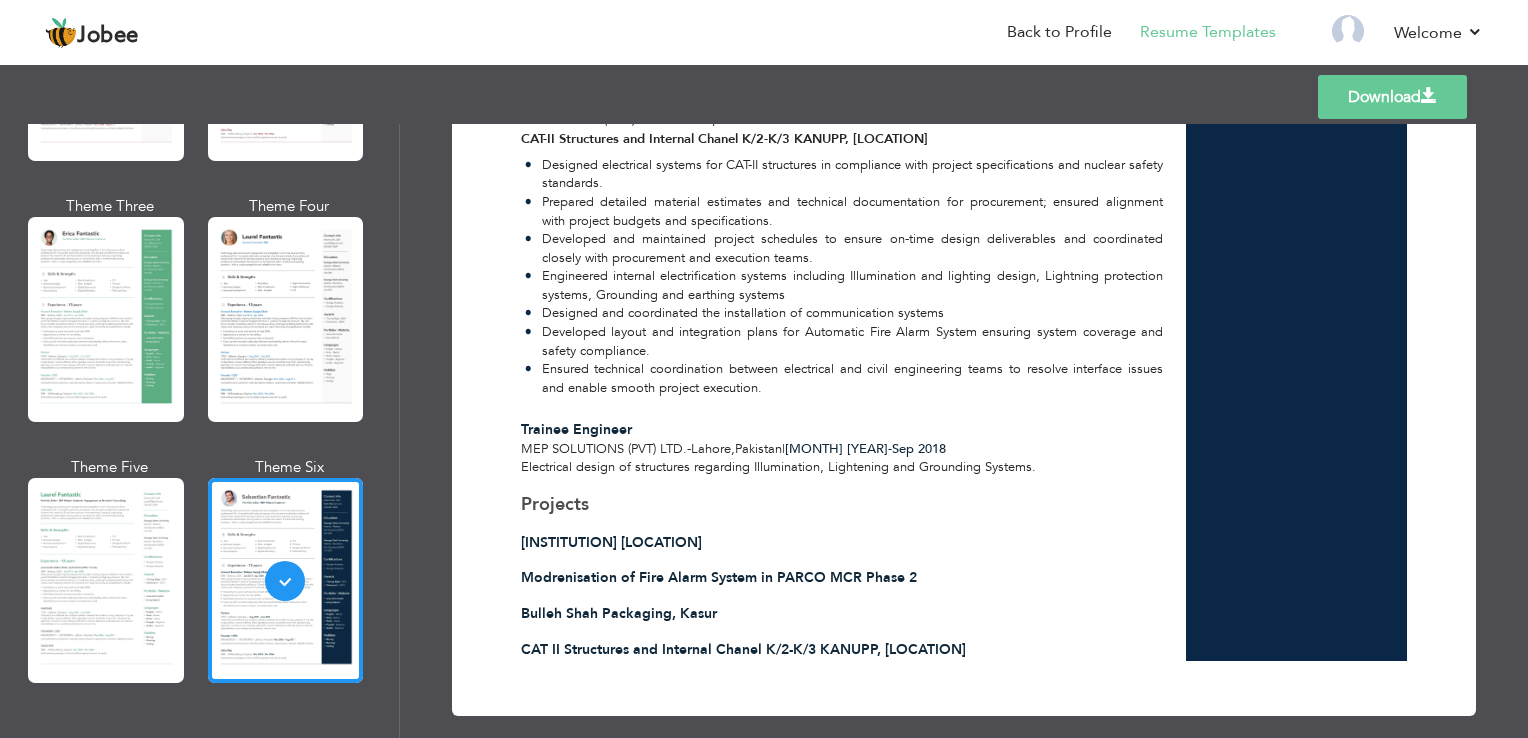 scroll, scrollTop: 1205, scrollLeft: 0, axis: vertical 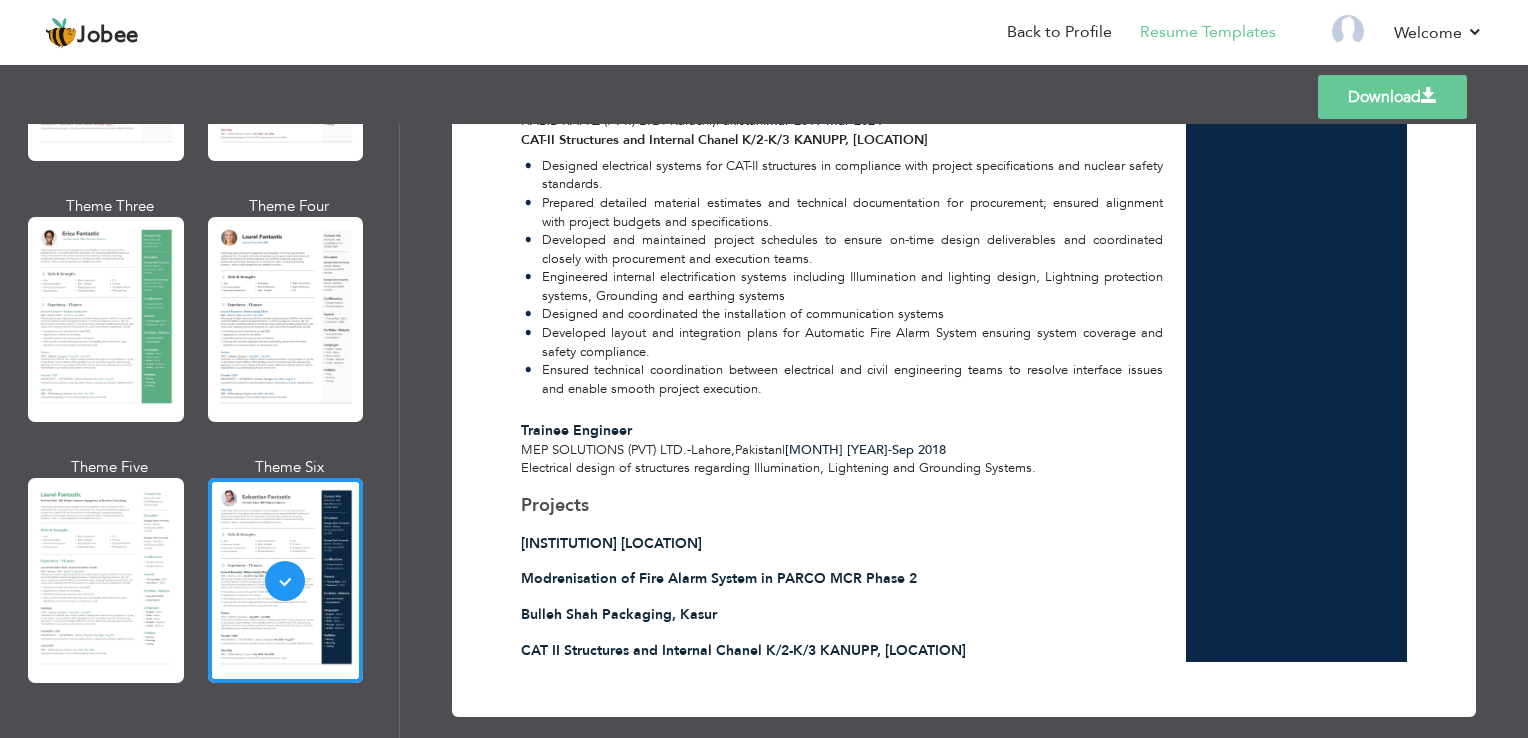 click on "Download" at bounding box center [1392, 97] 